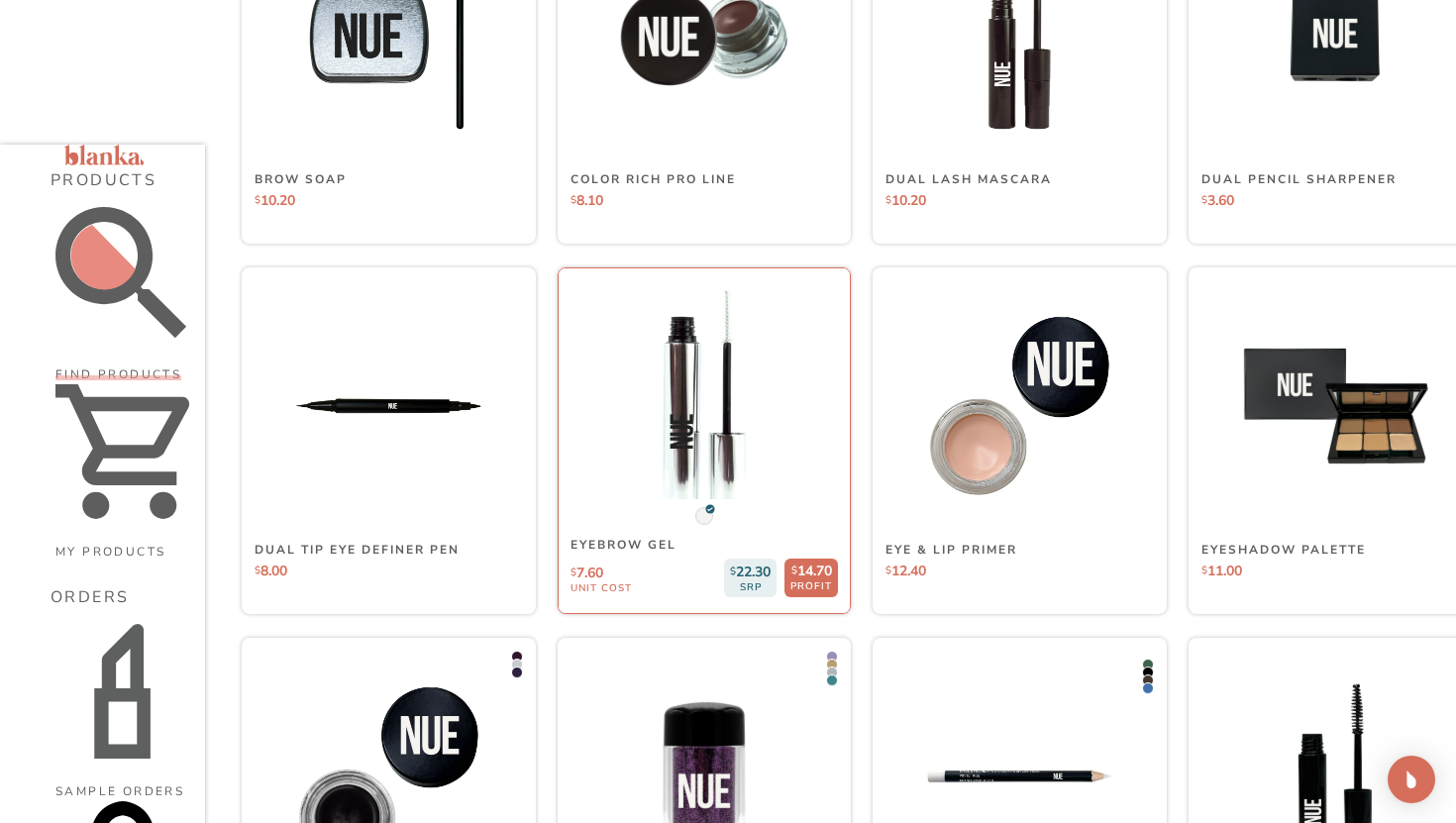 scroll, scrollTop: 921, scrollLeft: 0, axis: vertical 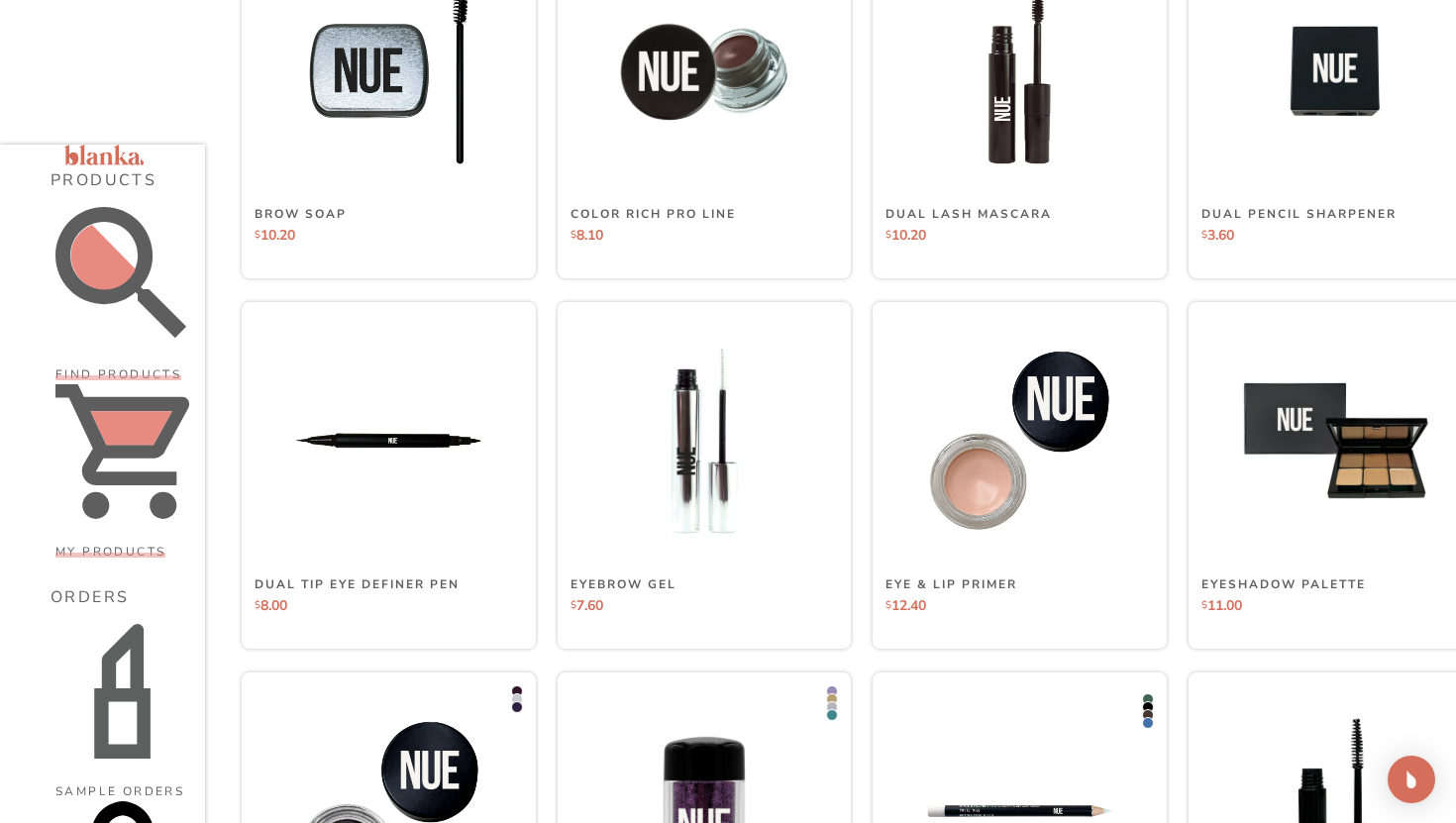 click on "My Products" at bounding box center (125, 472) 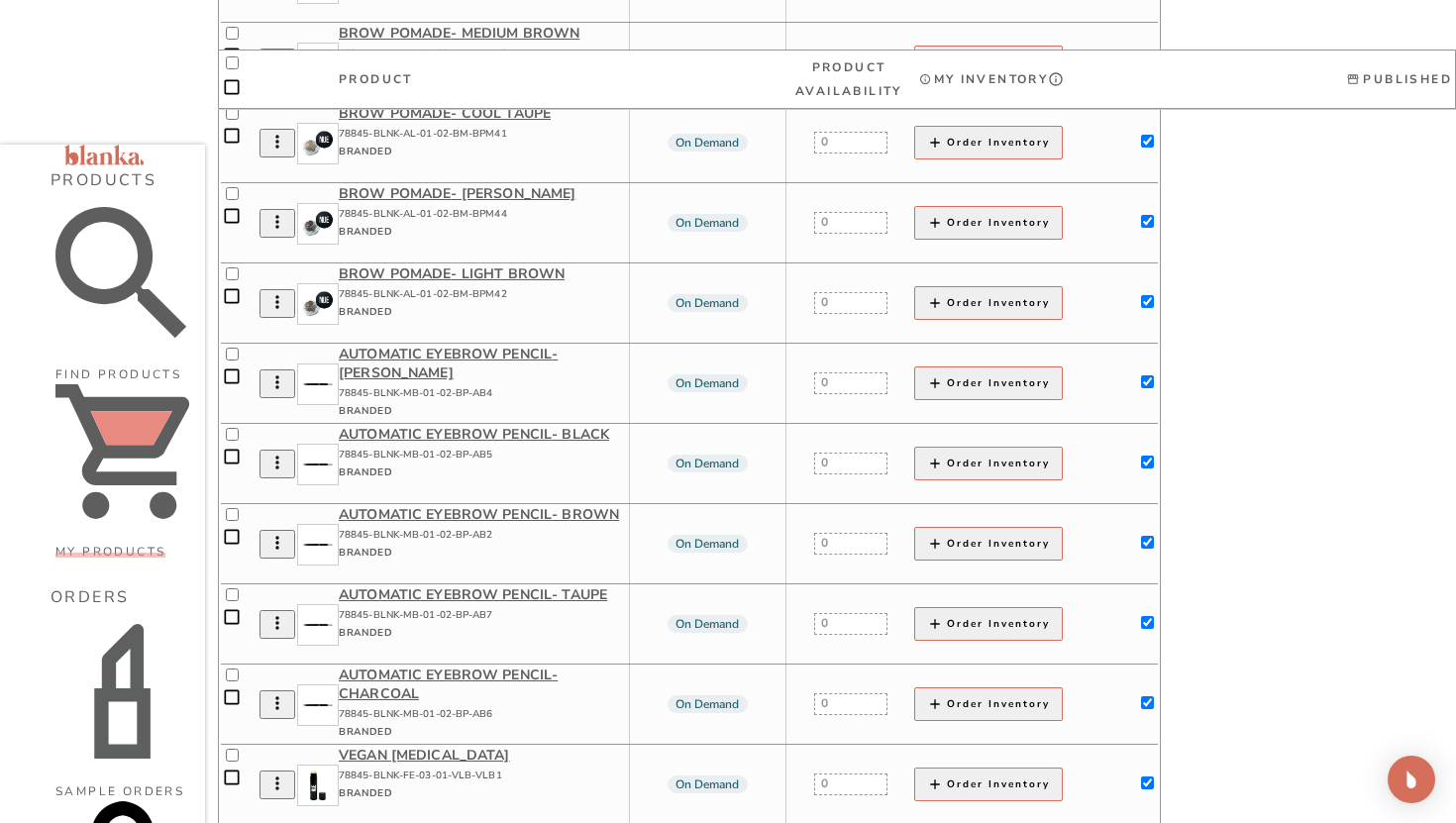 scroll, scrollTop: 3330, scrollLeft: 0, axis: vertical 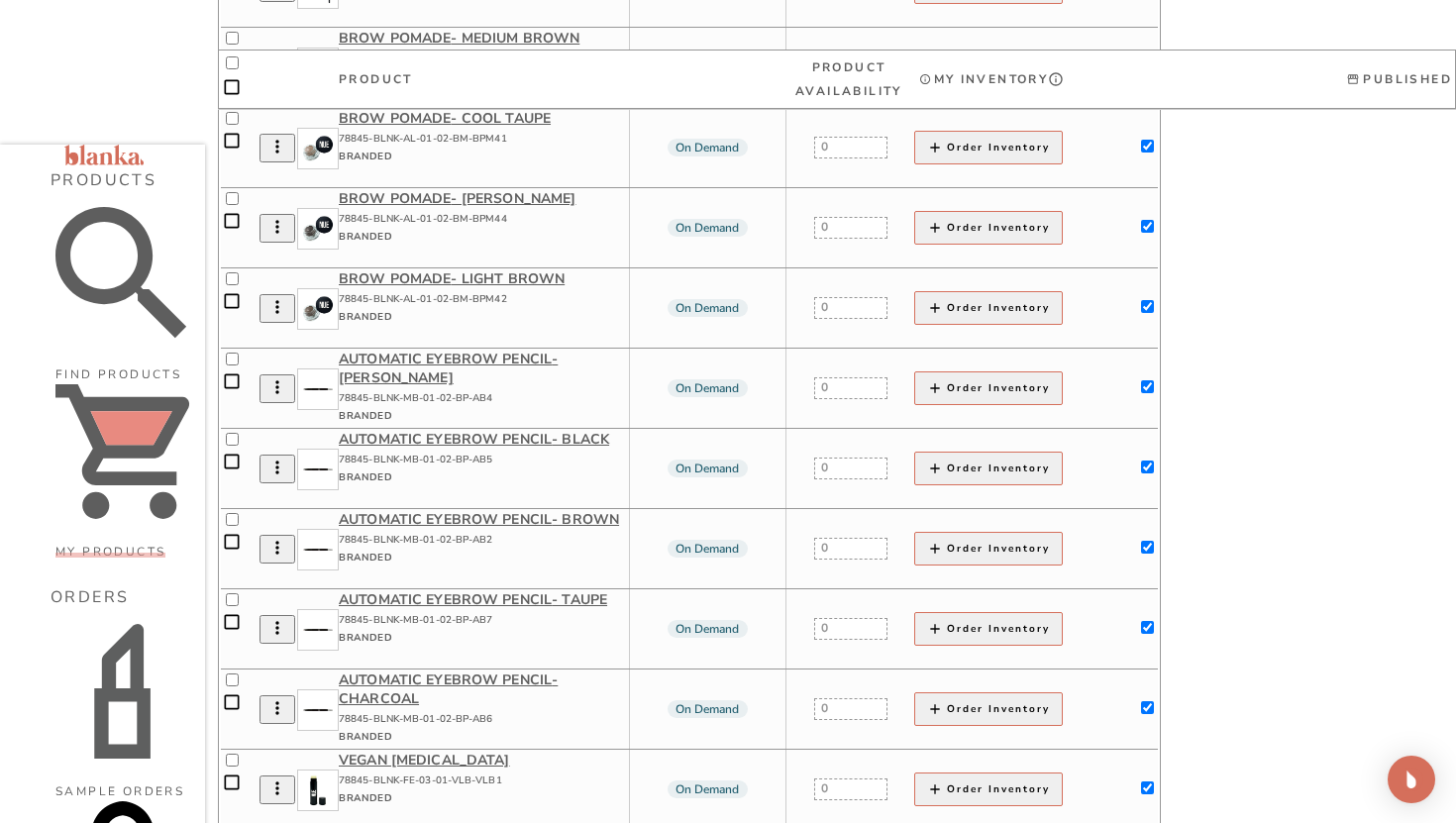 click at bounding box center [1147, -256] 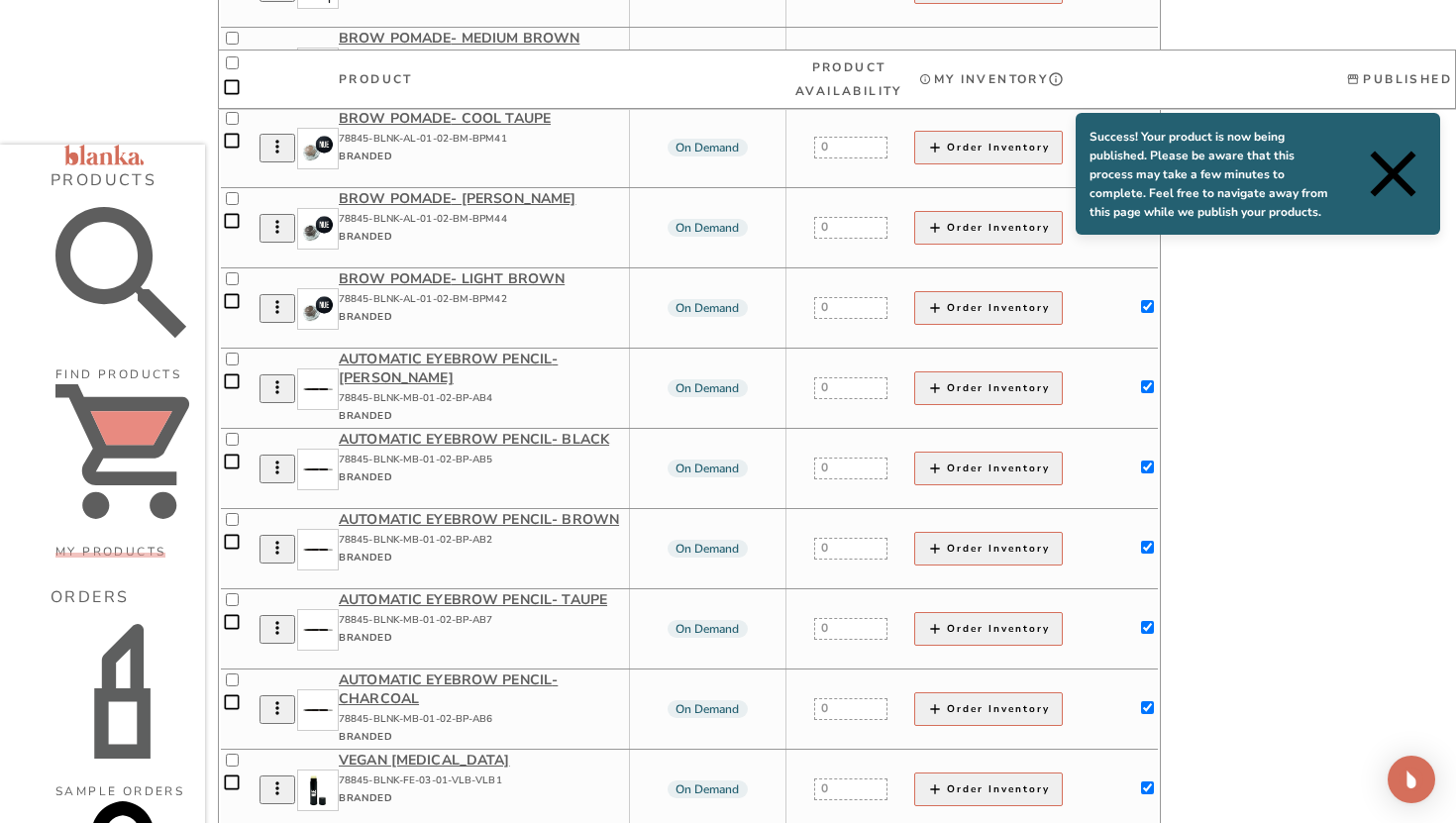 click at bounding box center [1147, -175] 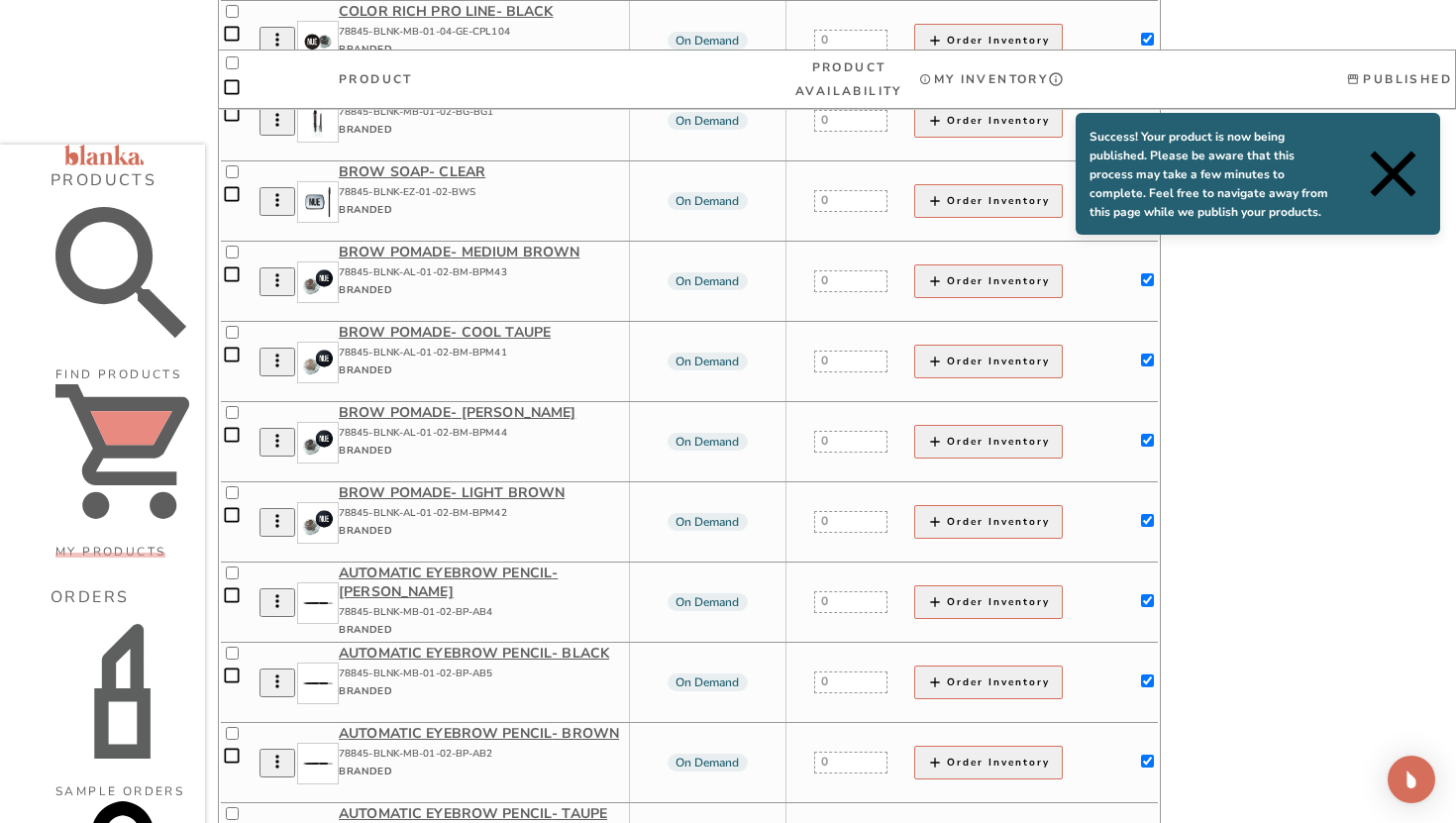 scroll, scrollTop: 3104, scrollLeft: 0, axis: vertical 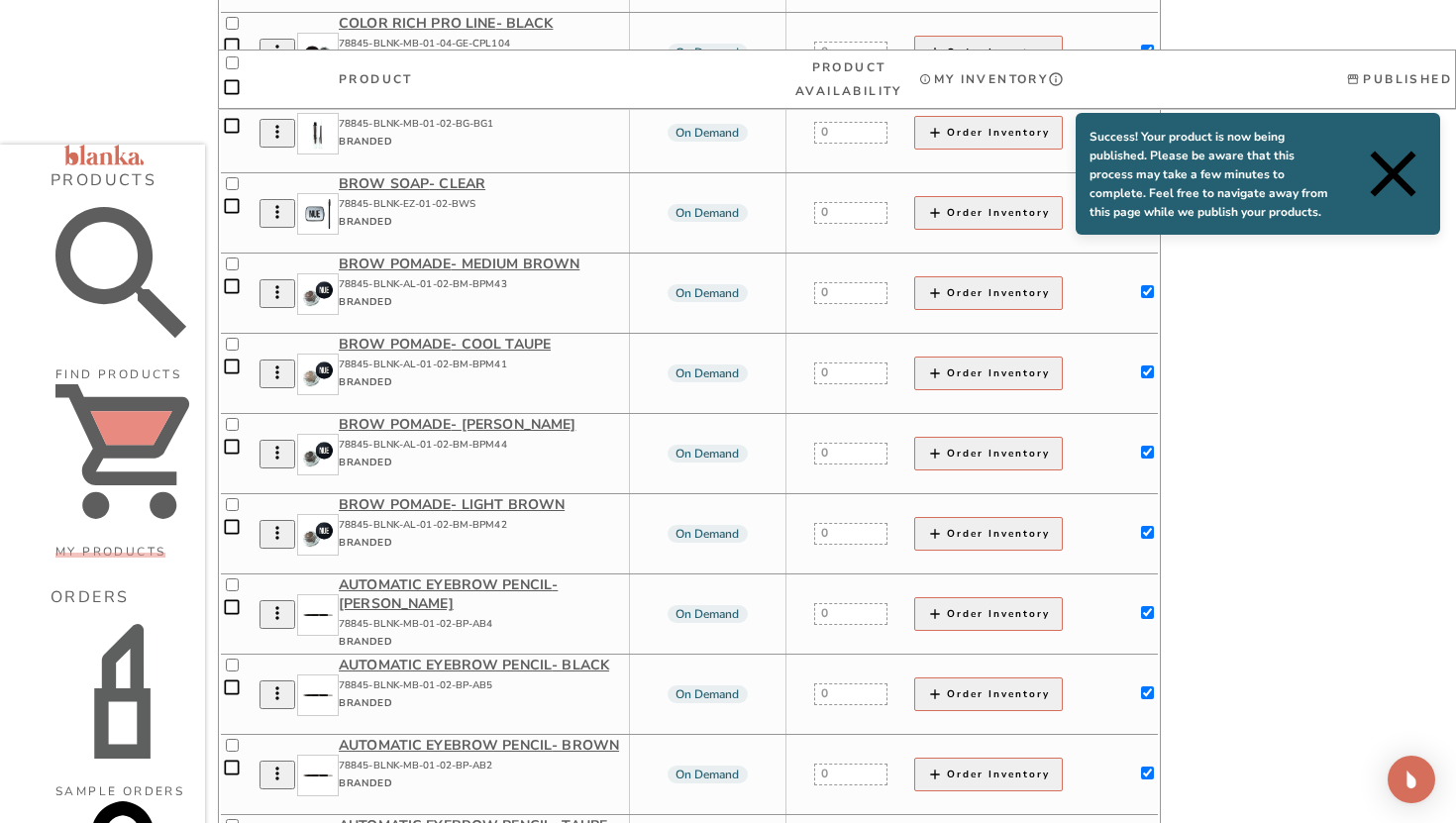 click at bounding box center (1147, -110) 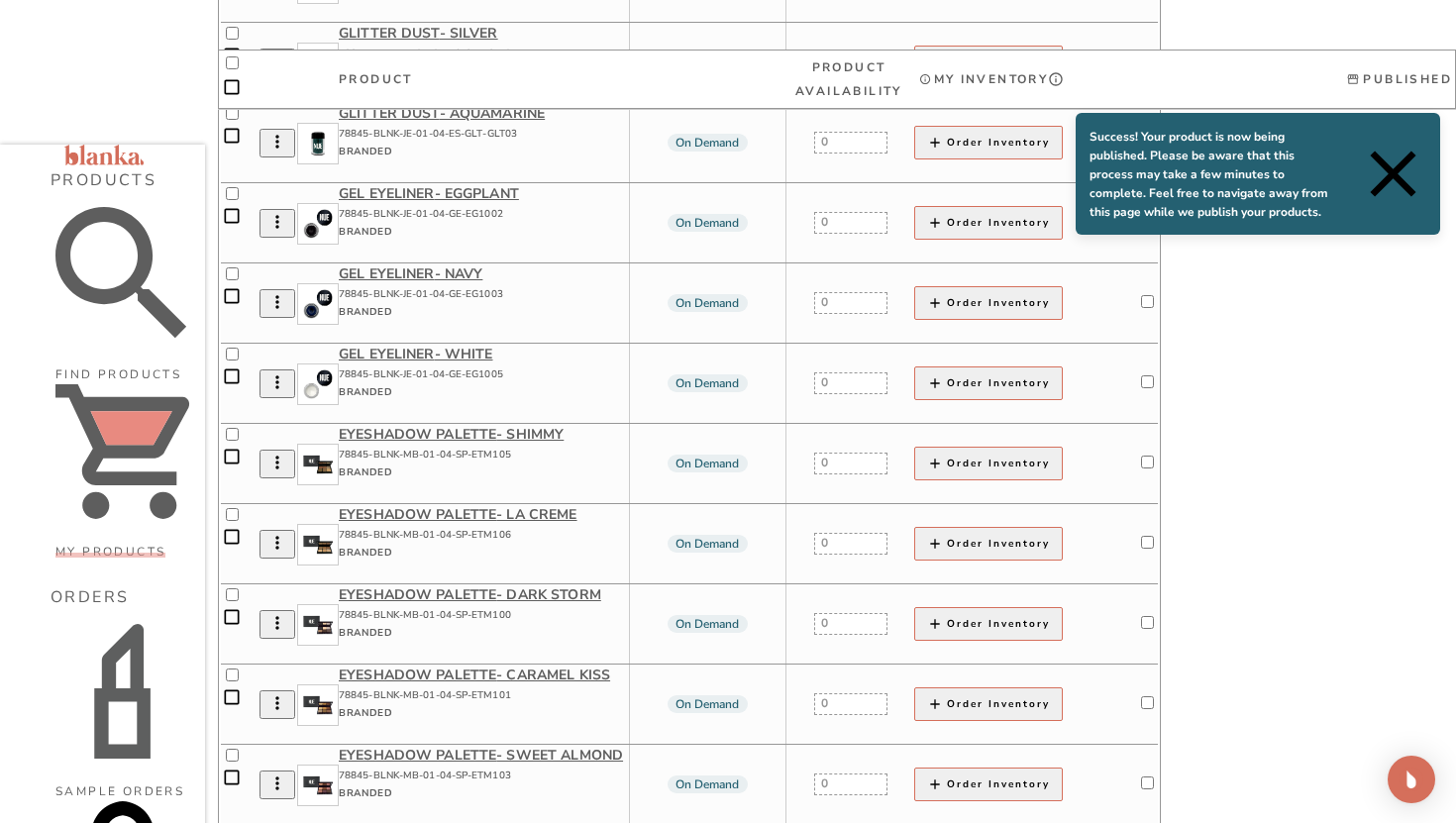scroll, scrollTop: 2066, scrollLeft: 0, axis: vertical 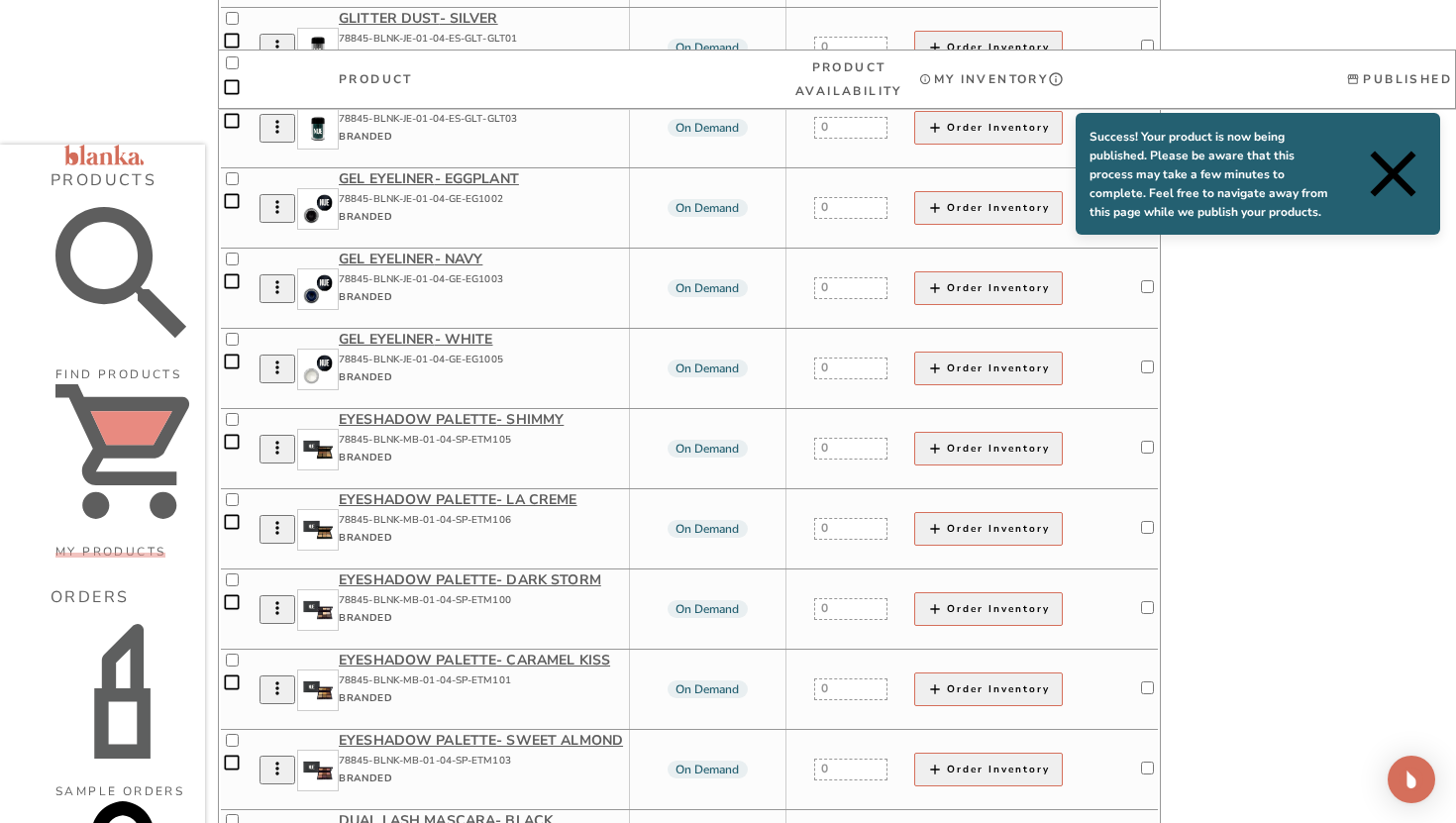 click at bounding box center [1147, 206] 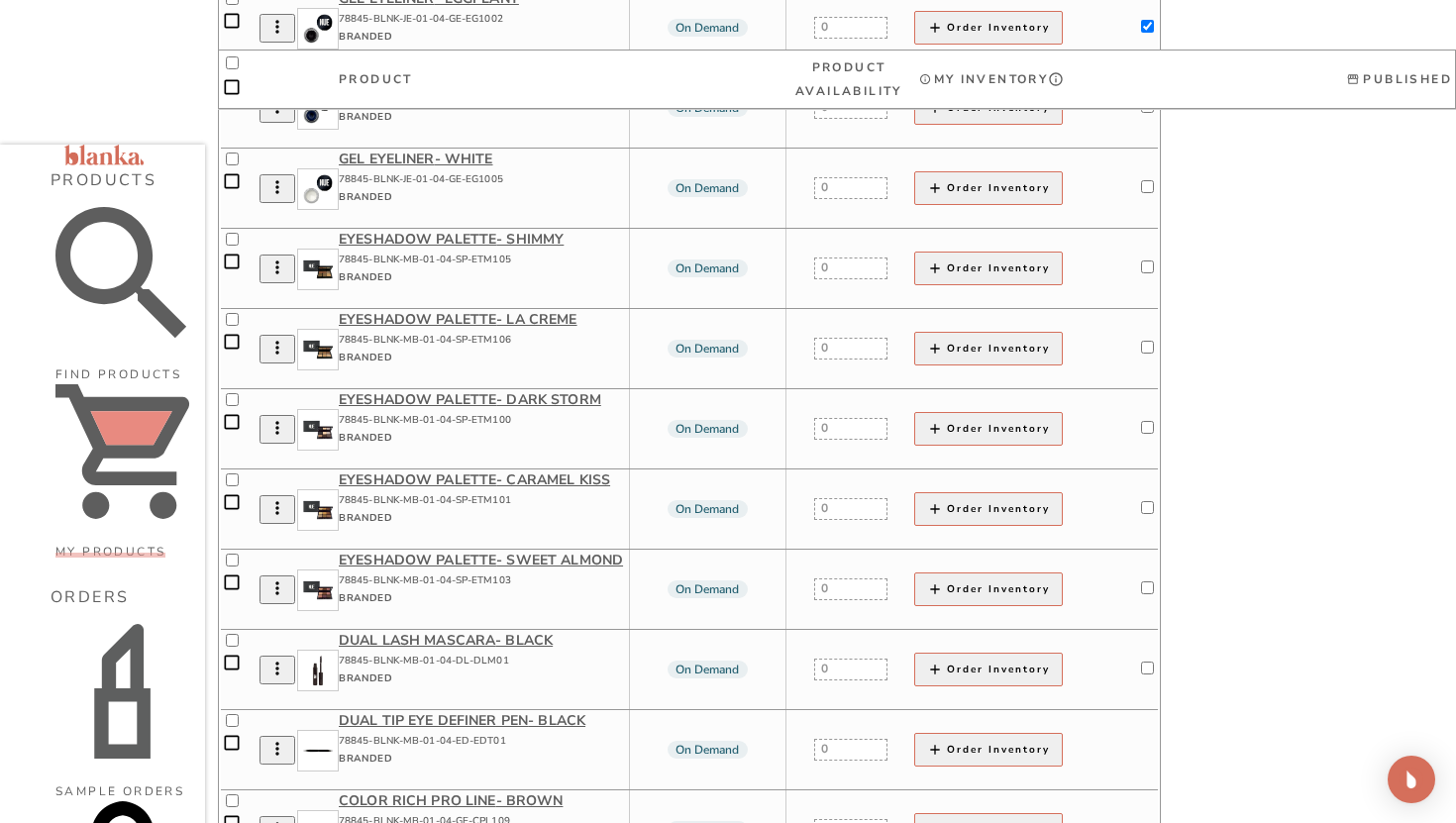 scroll, scrollTop: 2281, scrollLeft: 0, axis: vertical 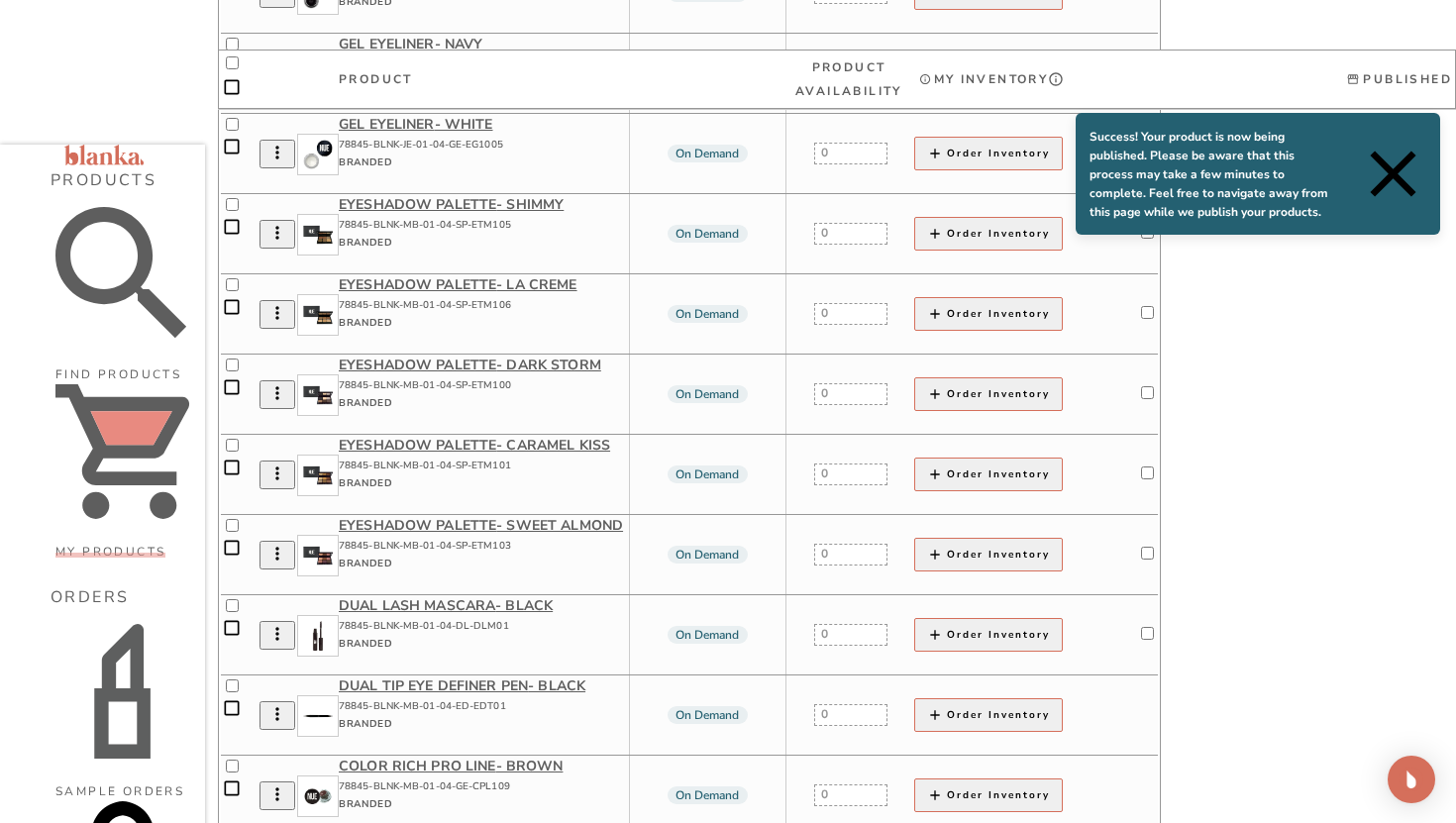 click at bounding box center [1147, 71] 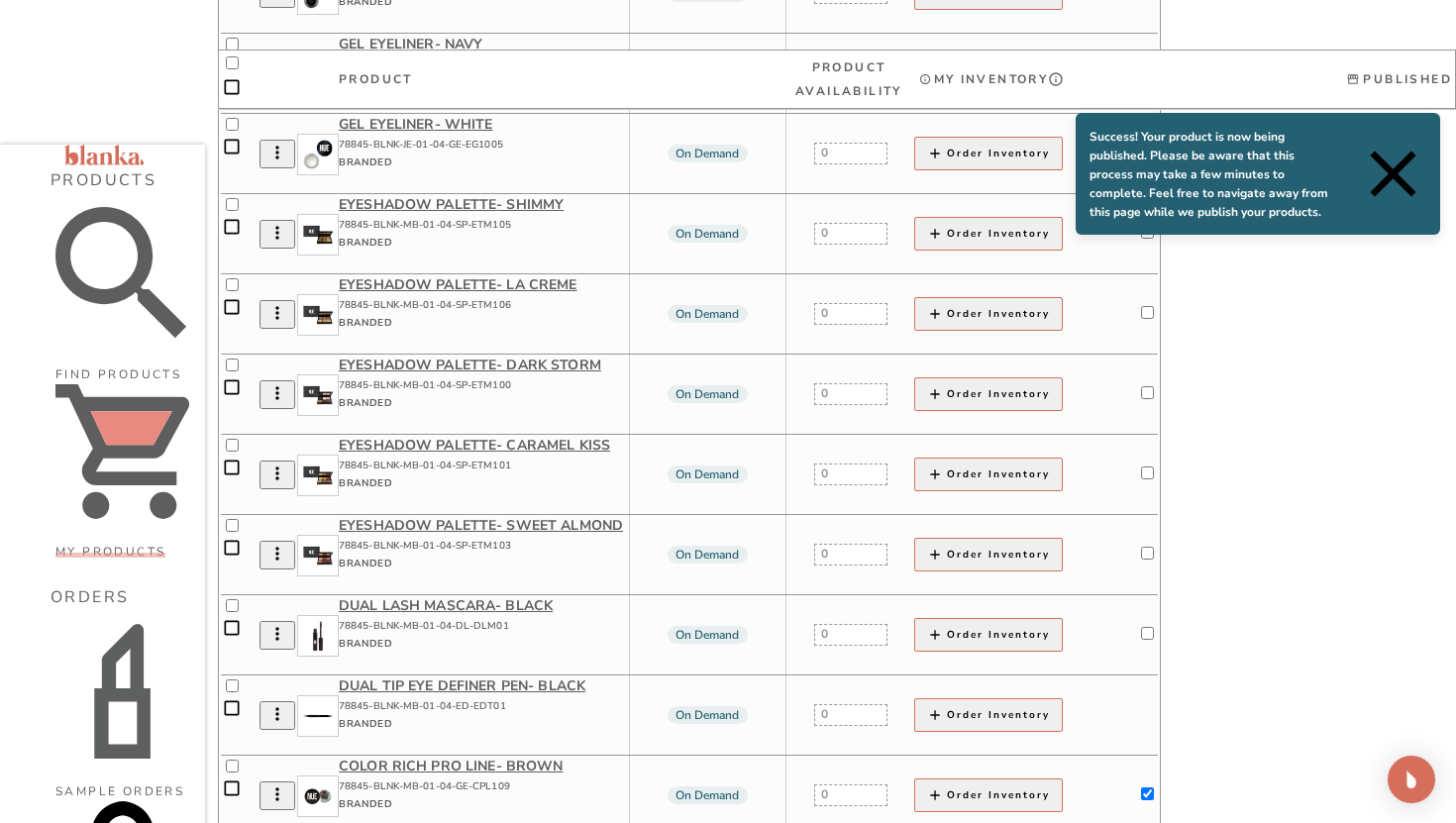 click at bounding box center (1147, 152) 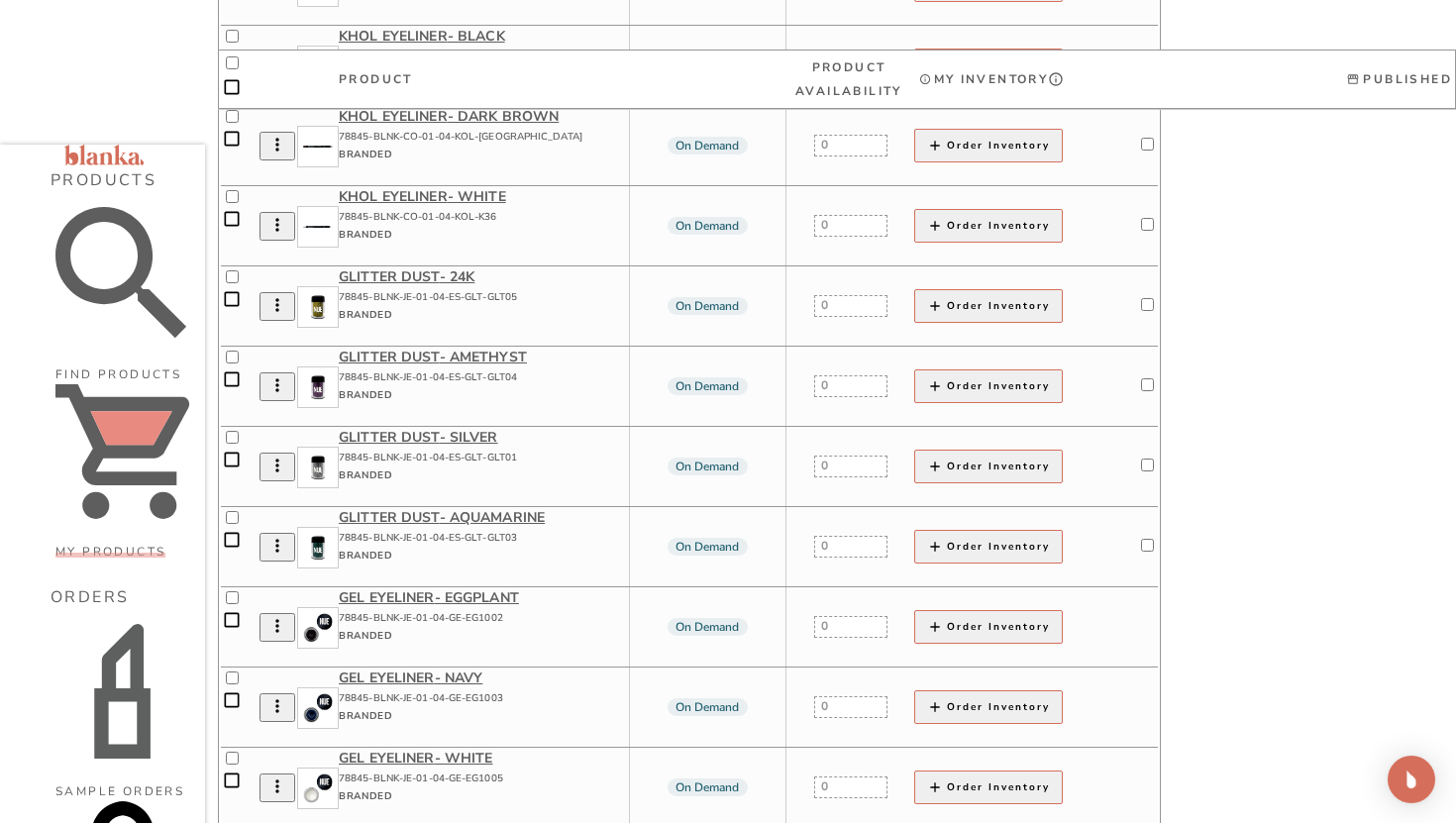 scroll, scrollTop: 1642, scrollLeft: 0, axis: vertical 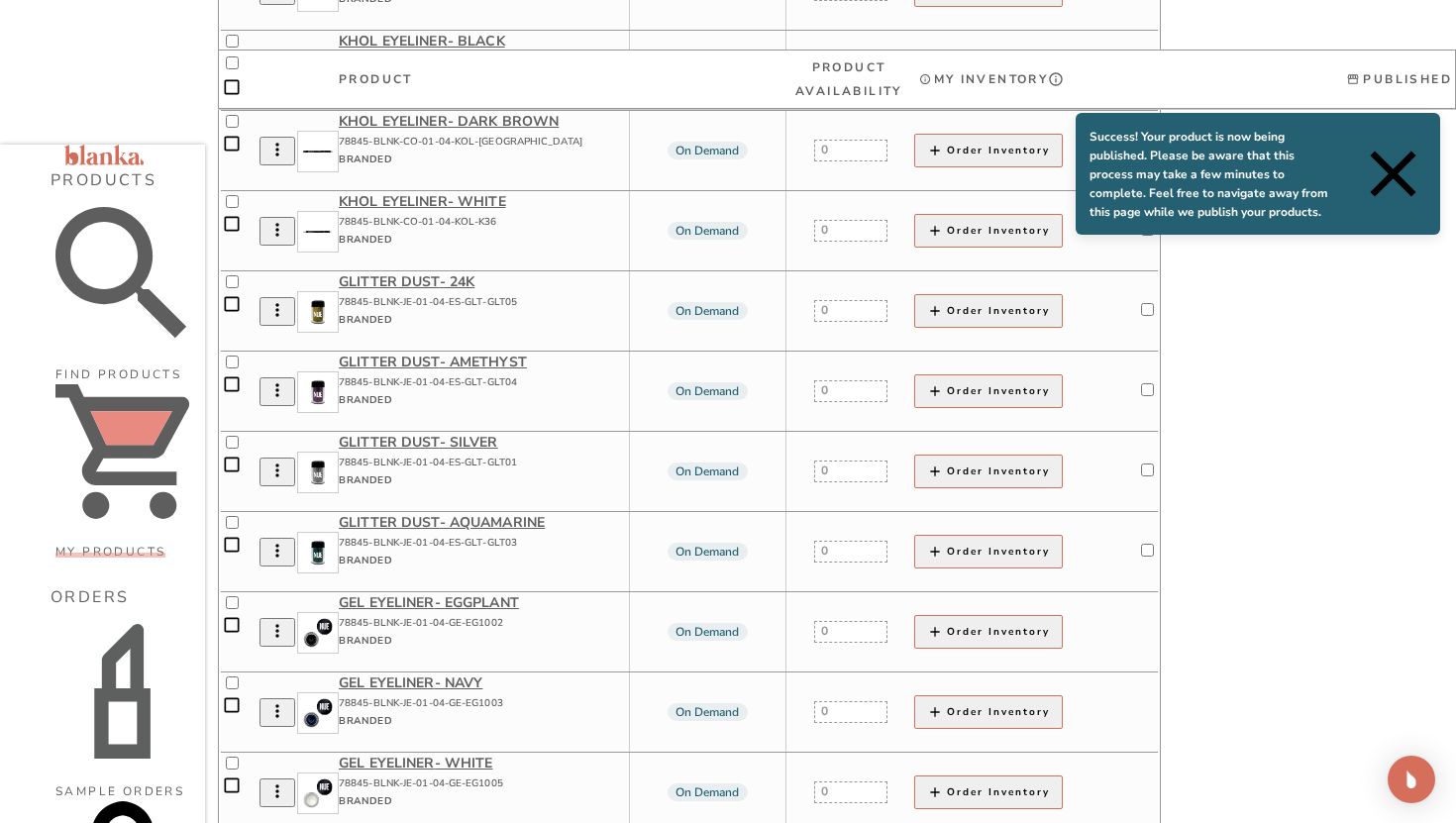 click at bounding box center [1147, 149] 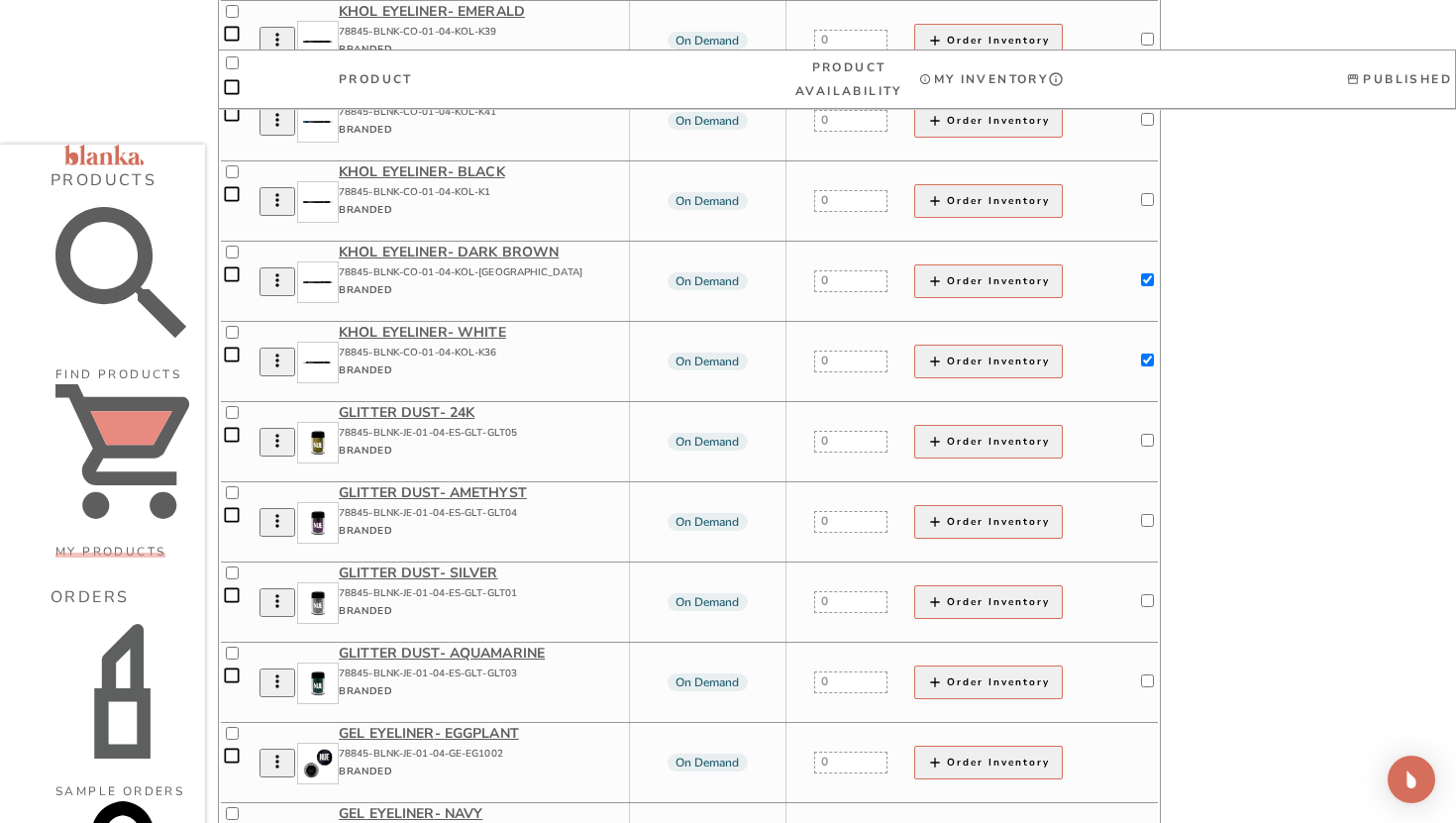 scroll, scrollTop: 1460, scrollLeft: 0, axis: vertical 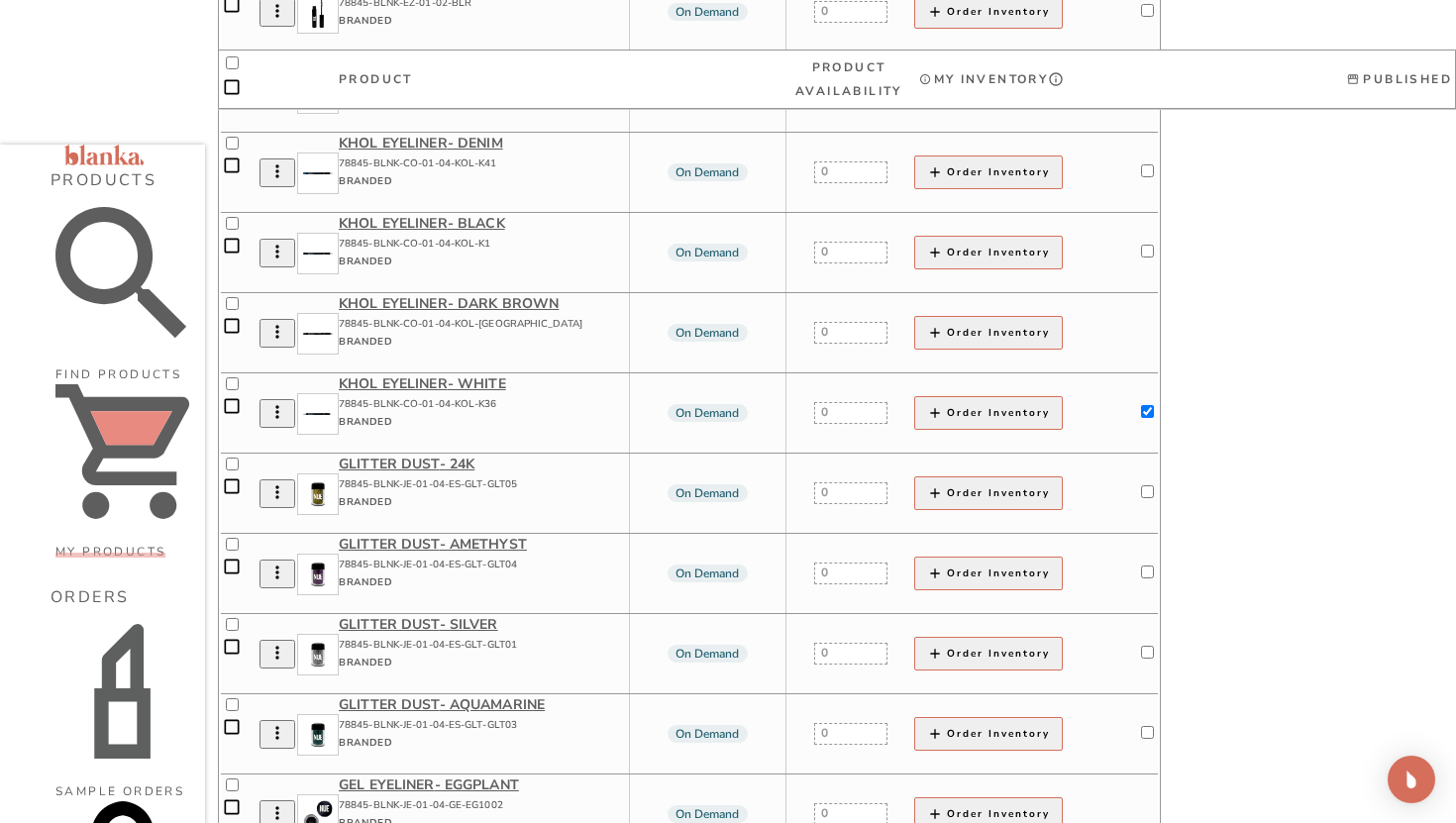 click at bounding box center [1147, 251] 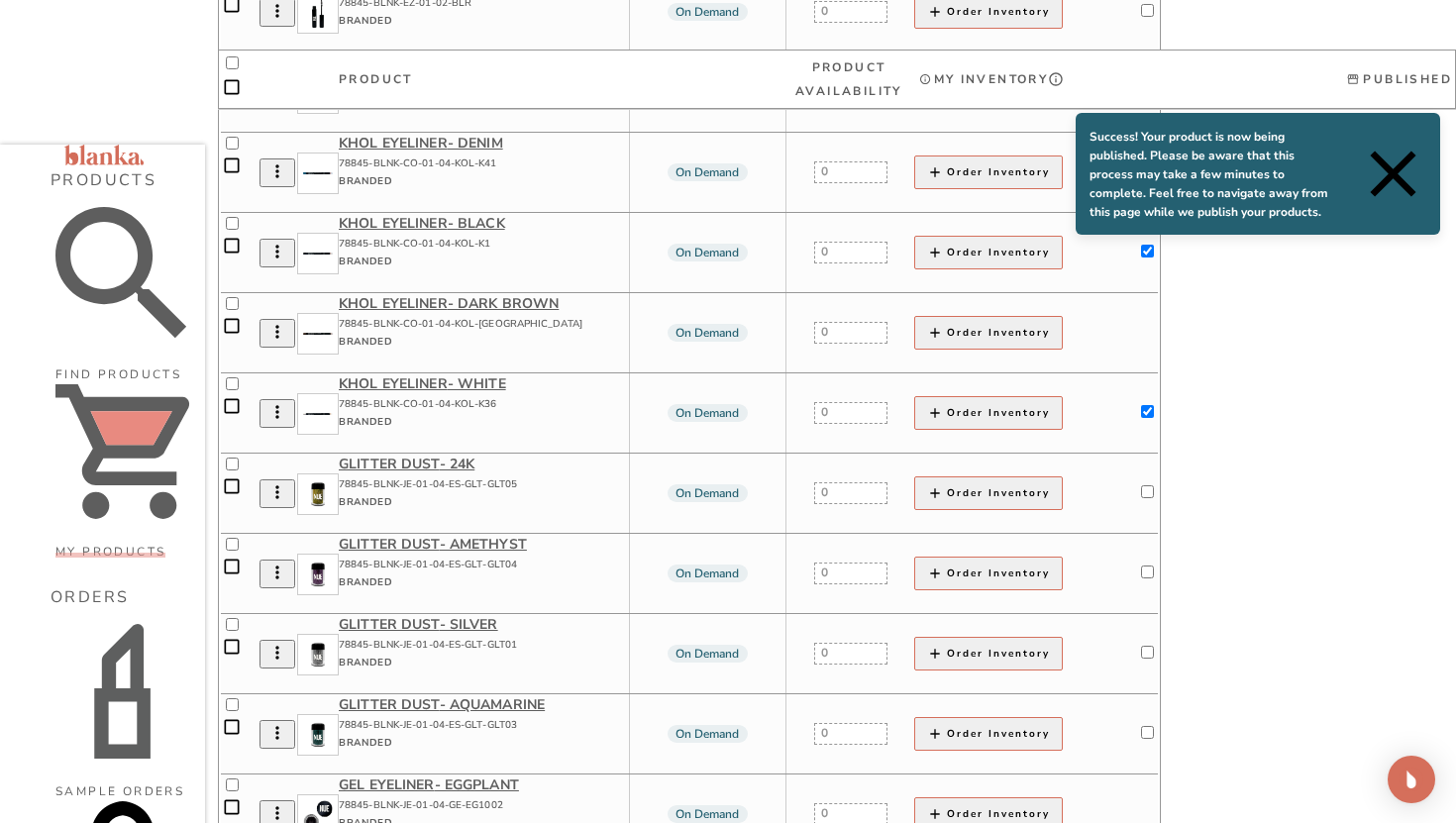 click at bounding box center [1147, 170] 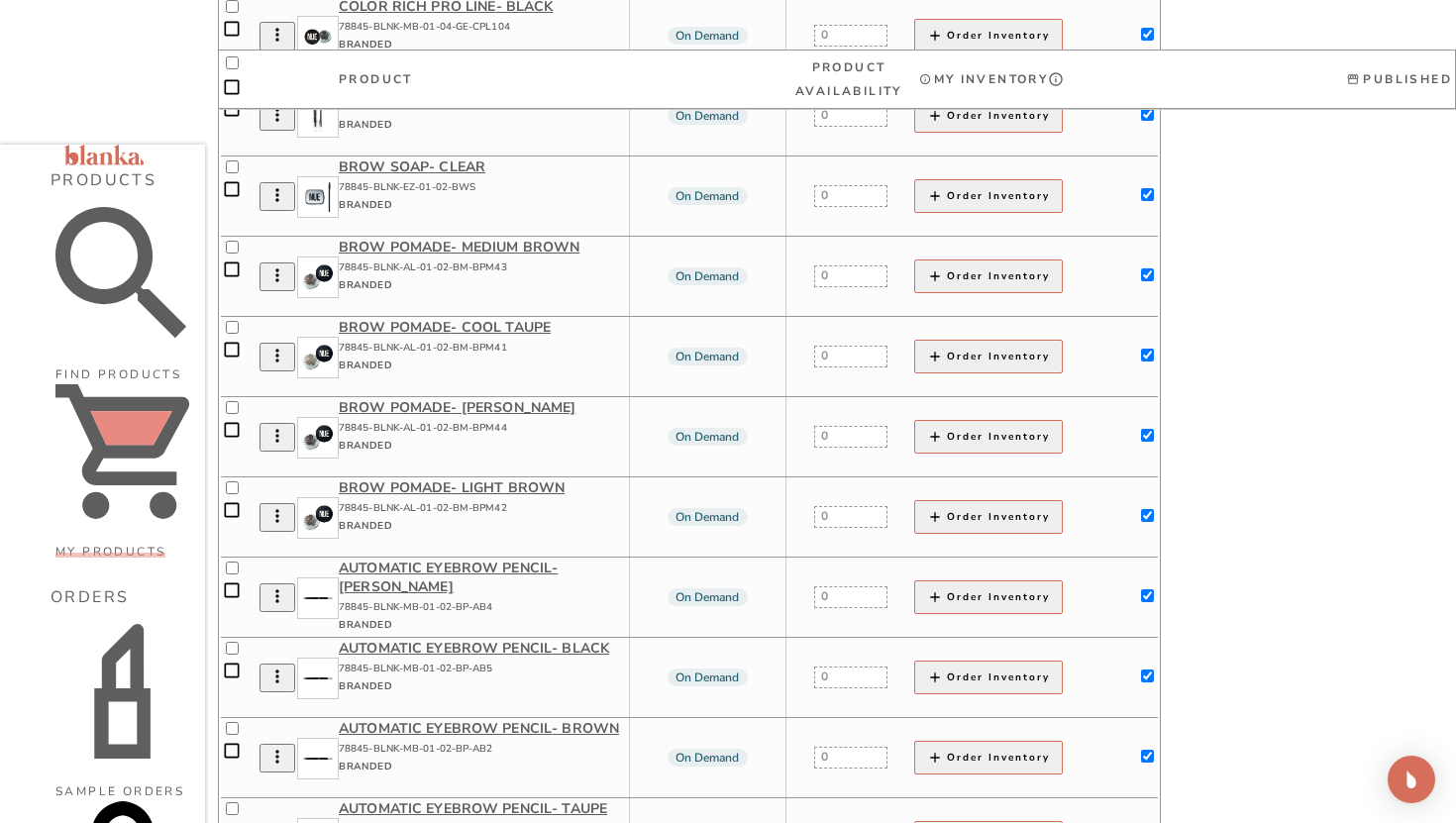 scroll, scrollTop: 3002, scrollLeft: 0, axis: vertical 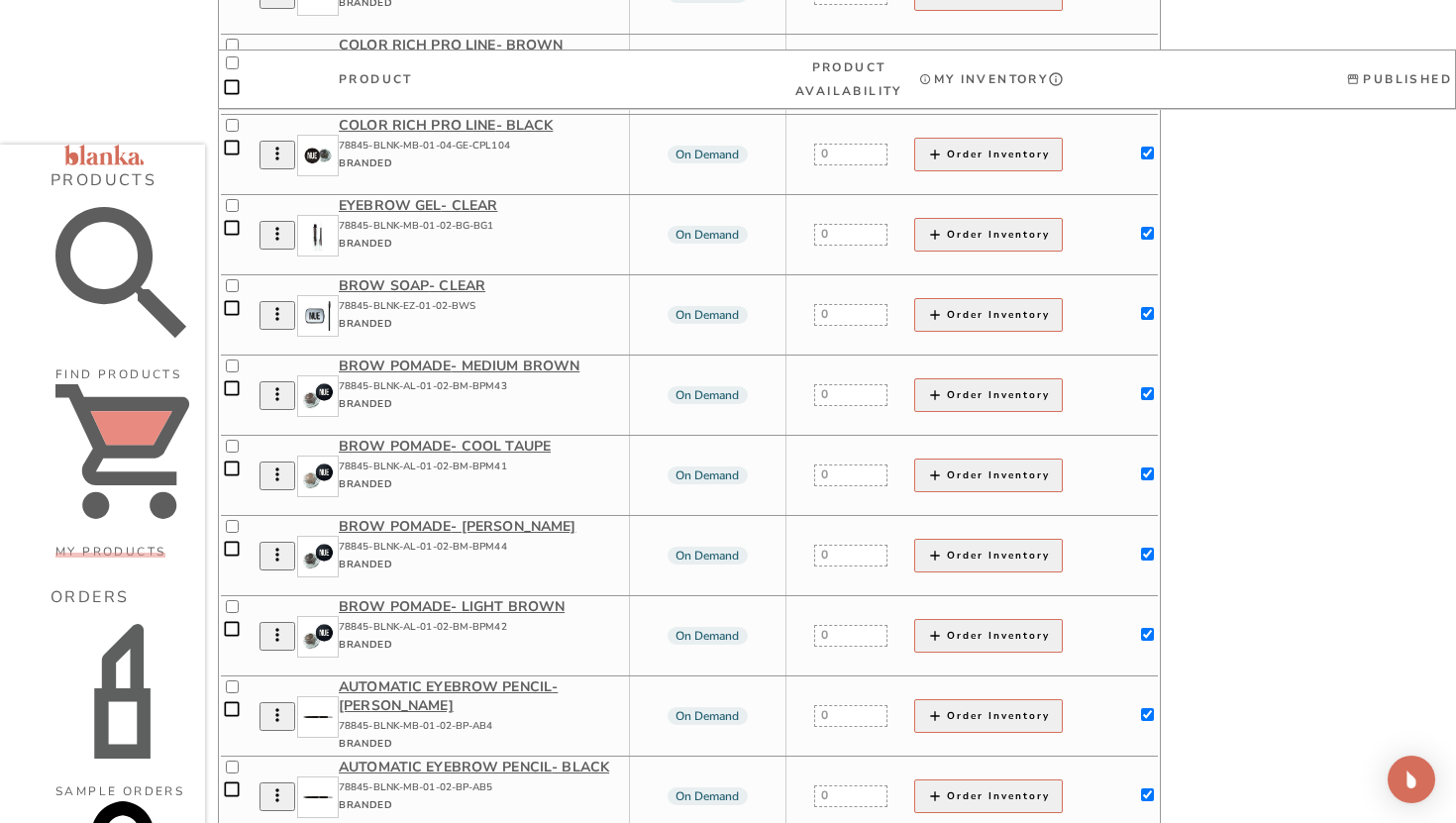 click at bounding box center (1147, -88) 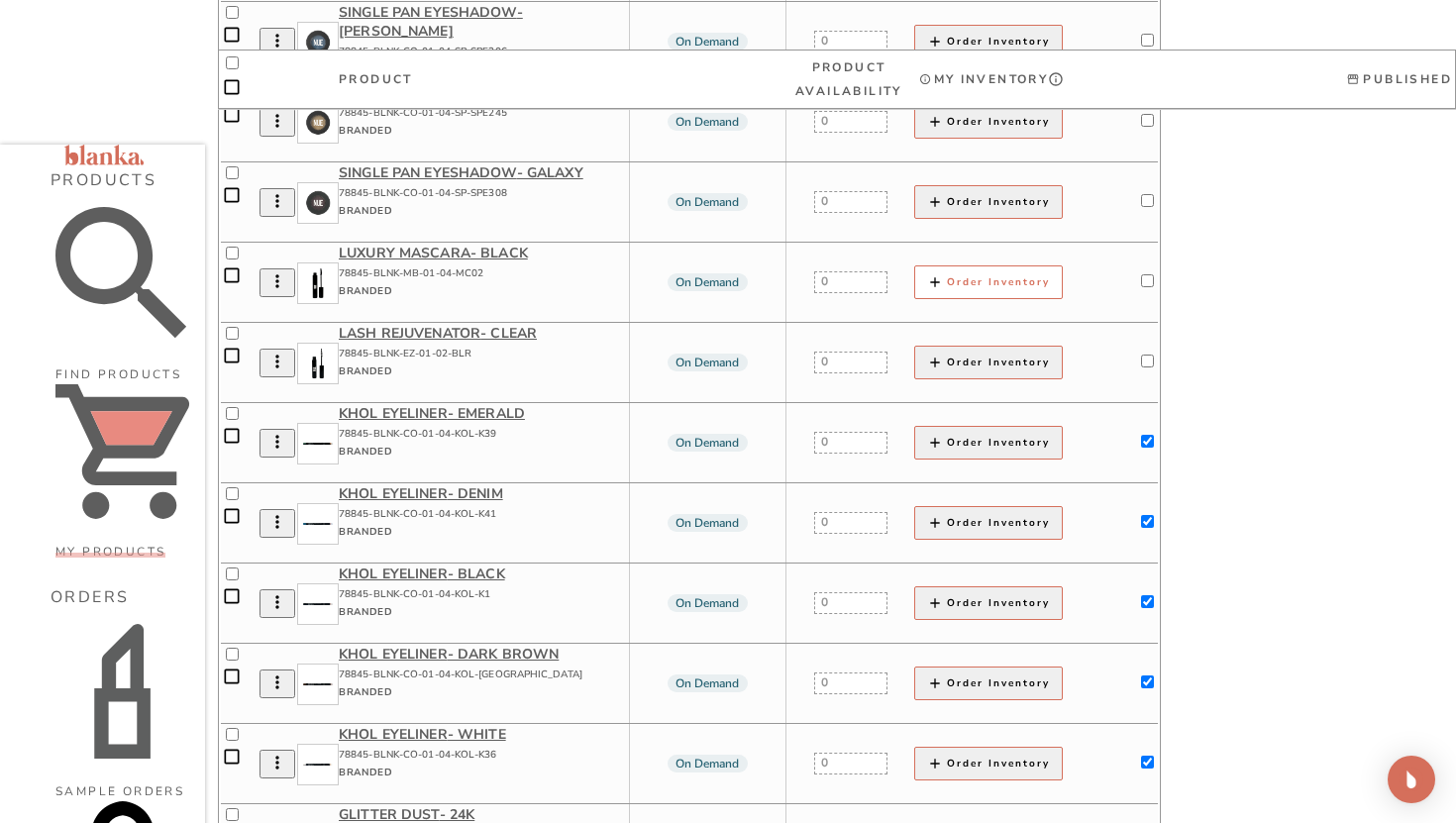 scroll, scrollTop: 1106, scrollLeft: 0, axis: vertical 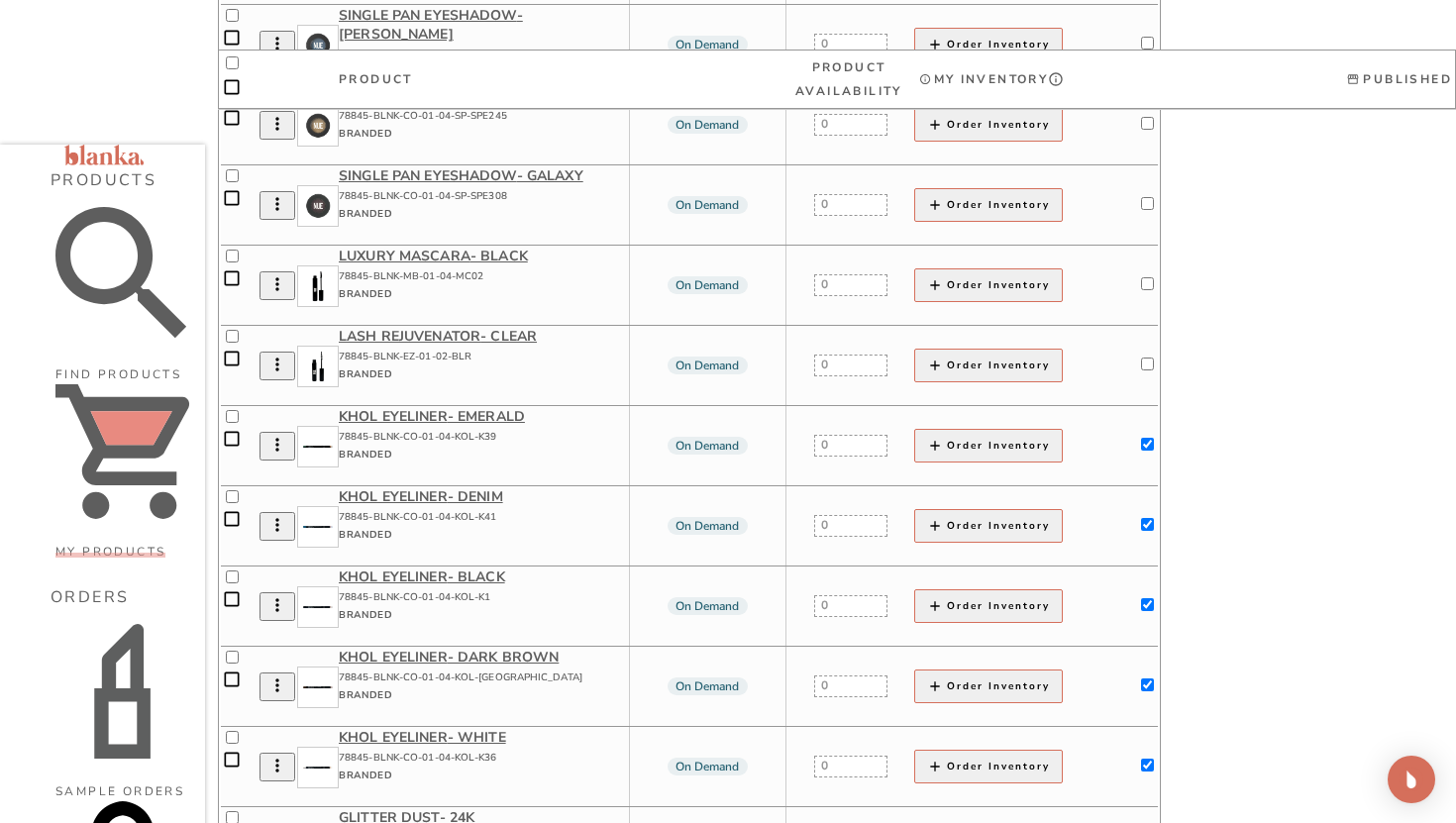 click at bounding box center [1147, 283] 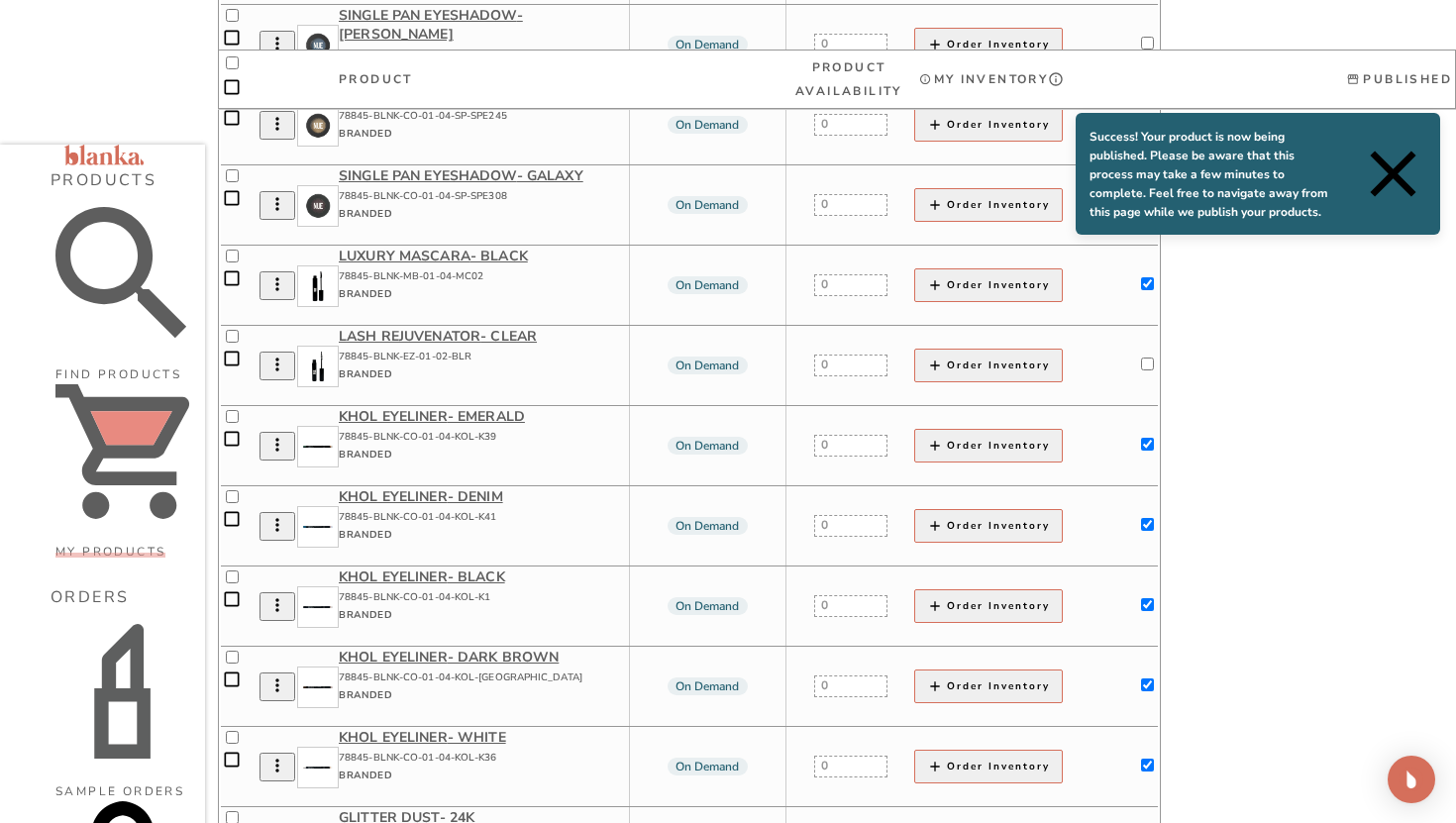 click at bounding box center (1147, 363) 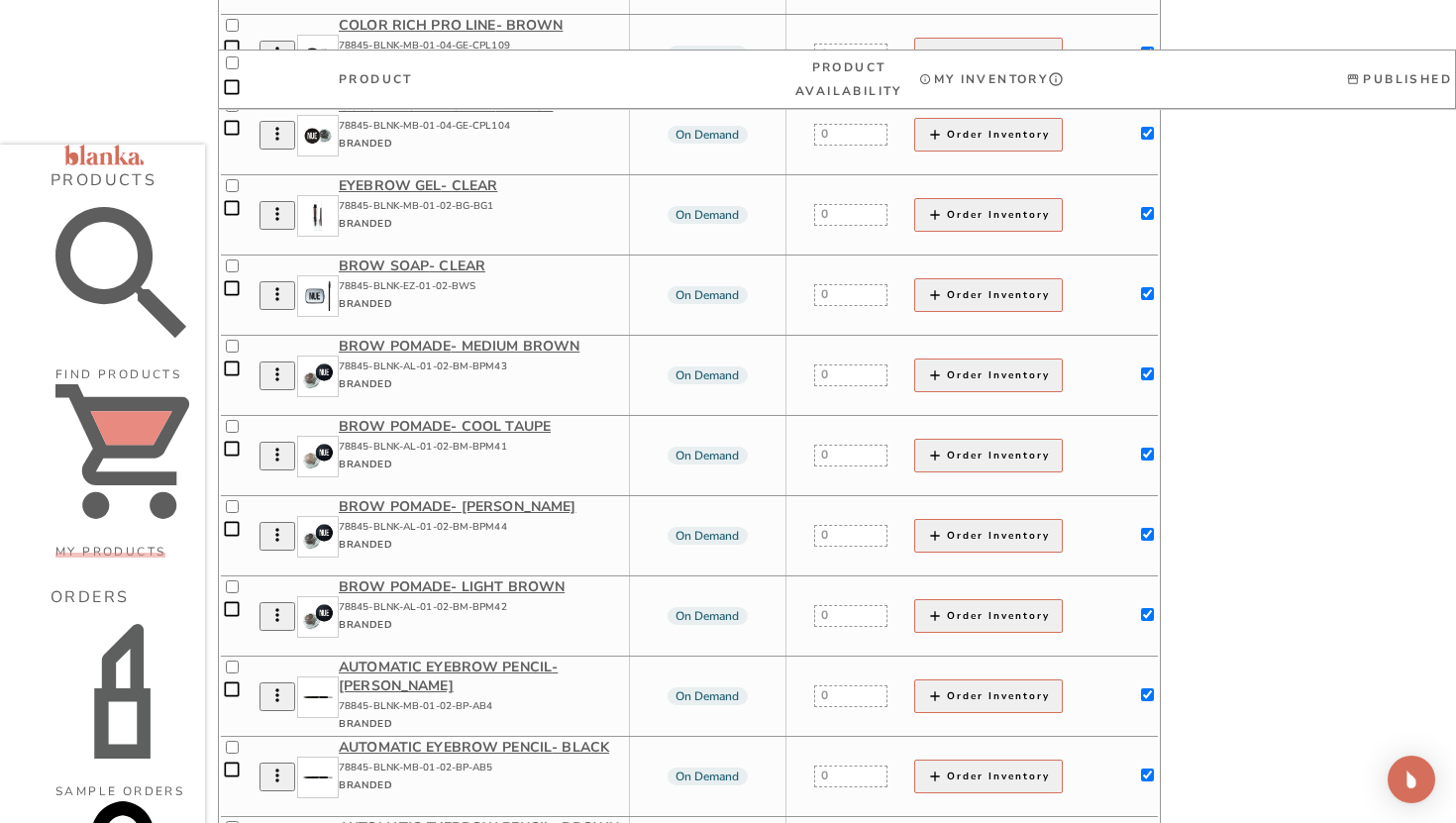 scroll, scrollTop: 2973, scrollLeft: 0, axis: vertical 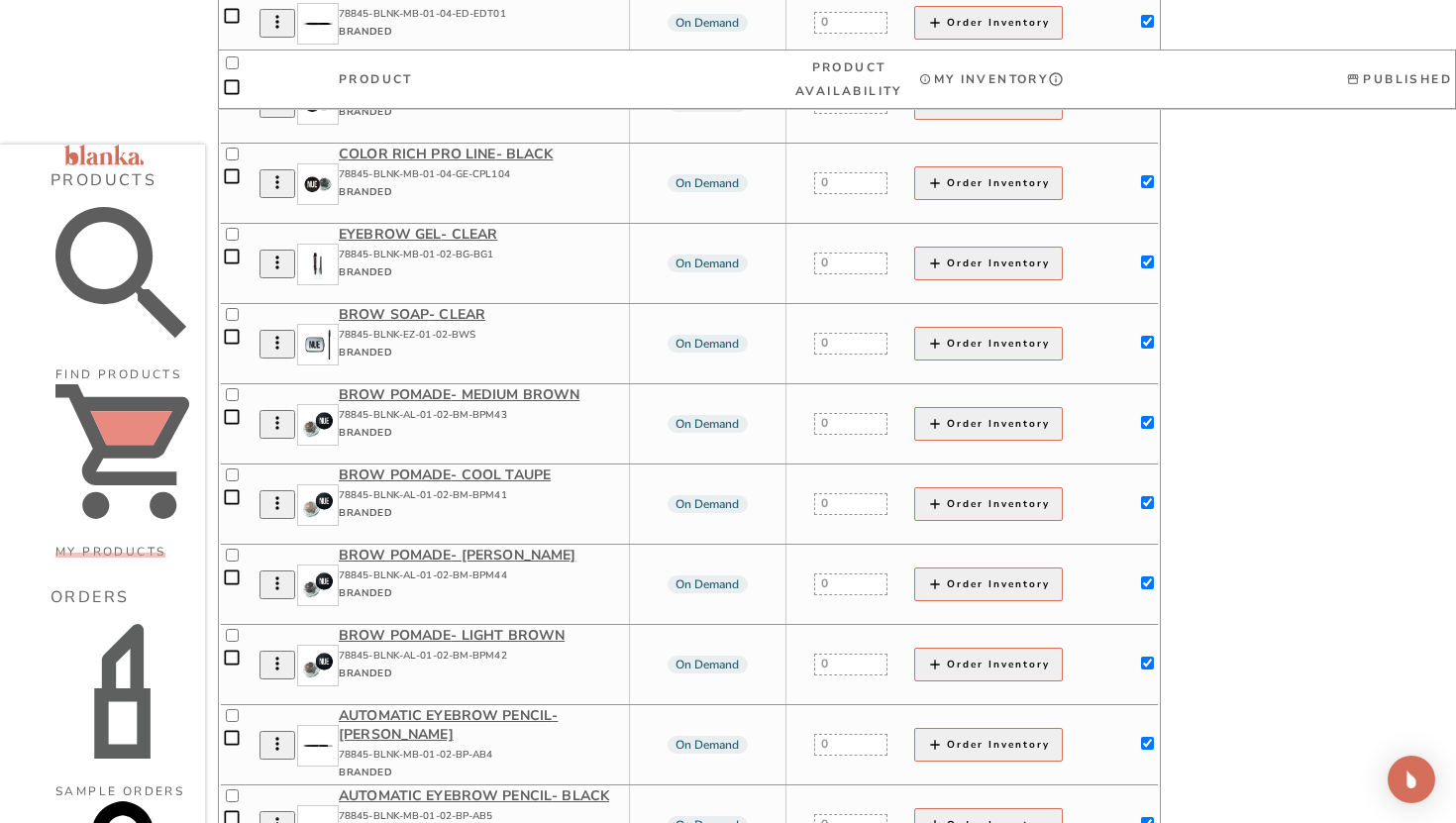 click at bounding box center (1147, -140) 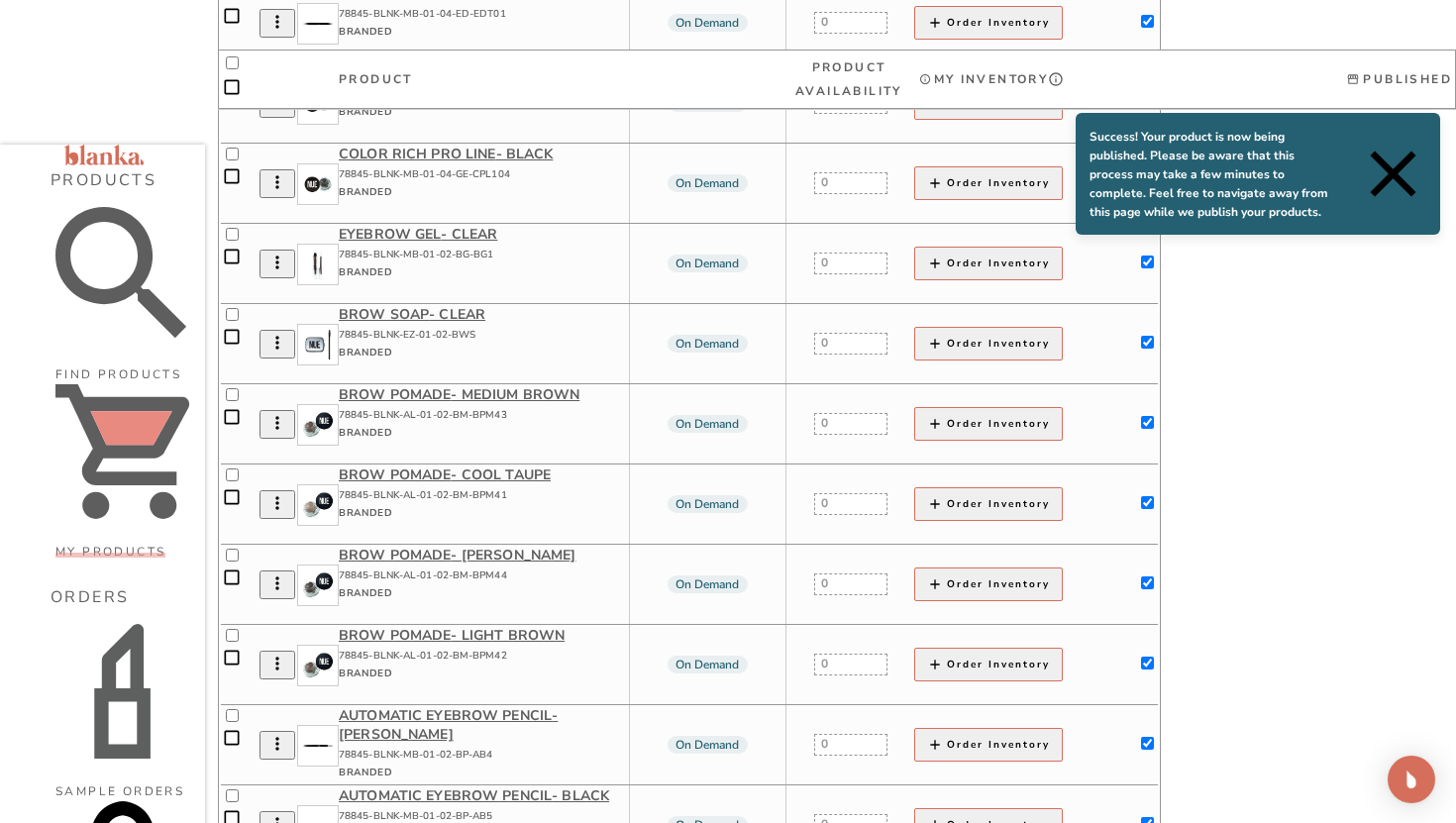 click at bounding box center (1147, -220) 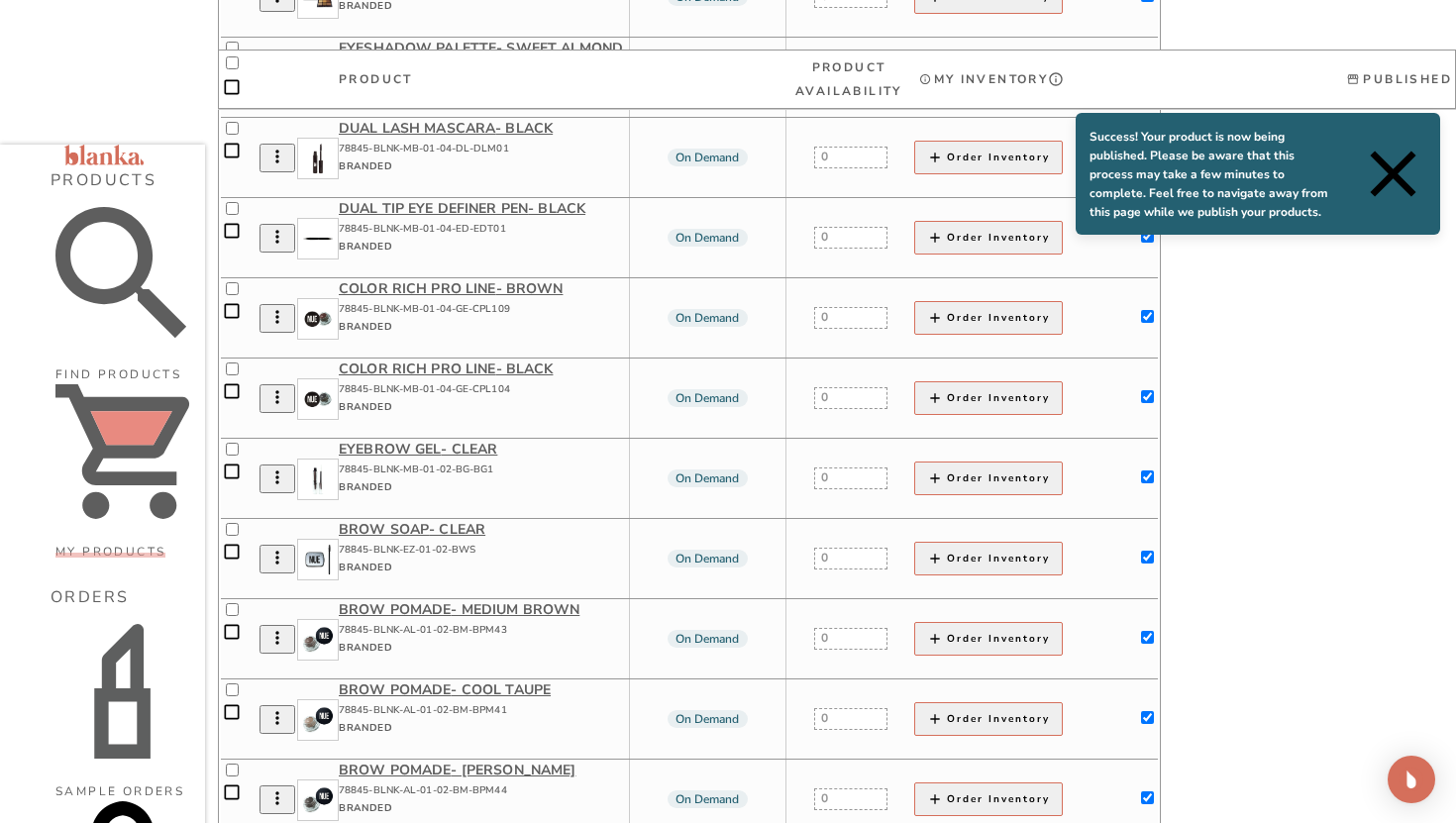 click at bounding box center (1147, -165) 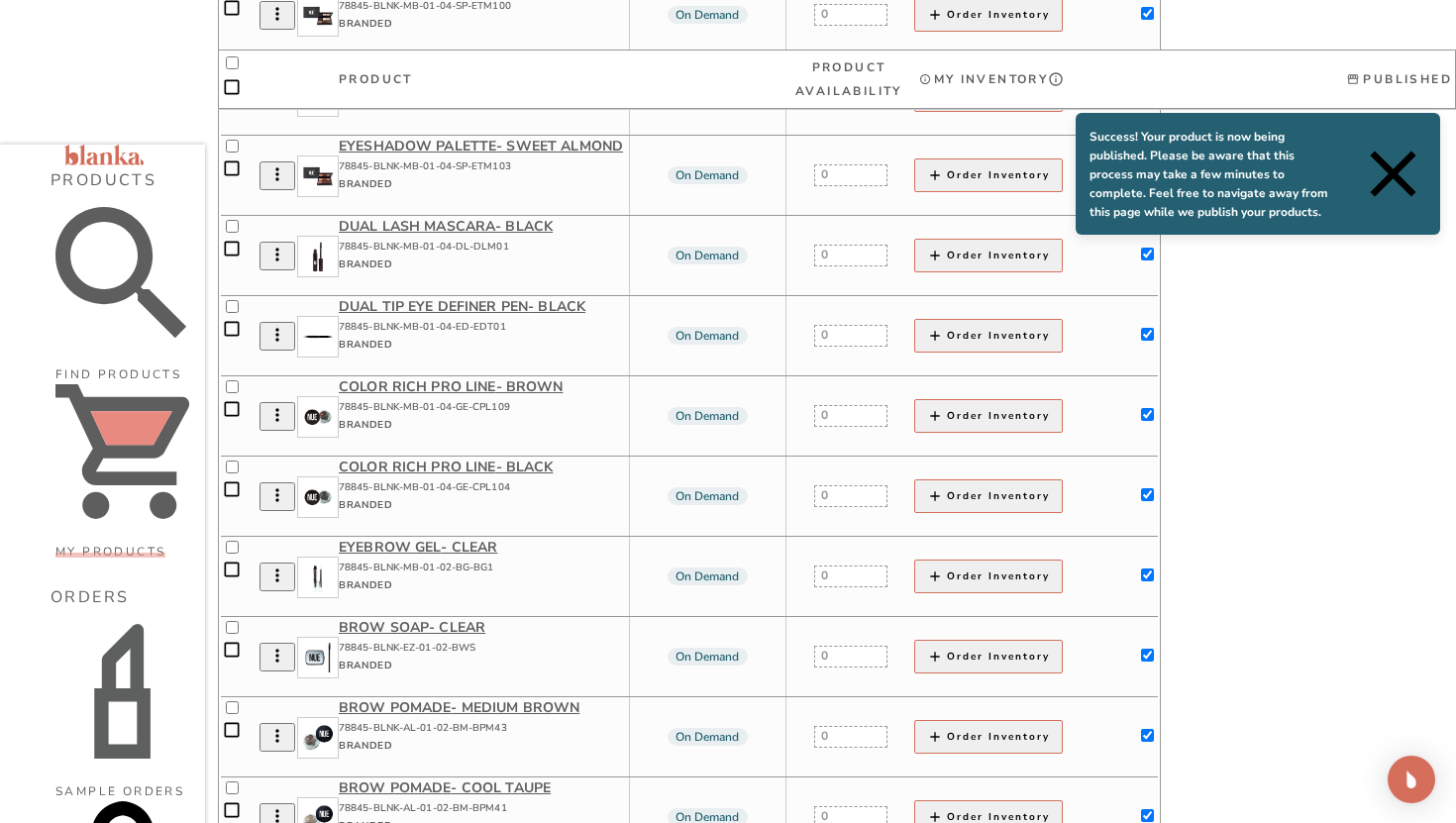scroll, scrollTop: 2646, scrollLeft: 0, axis: vertical 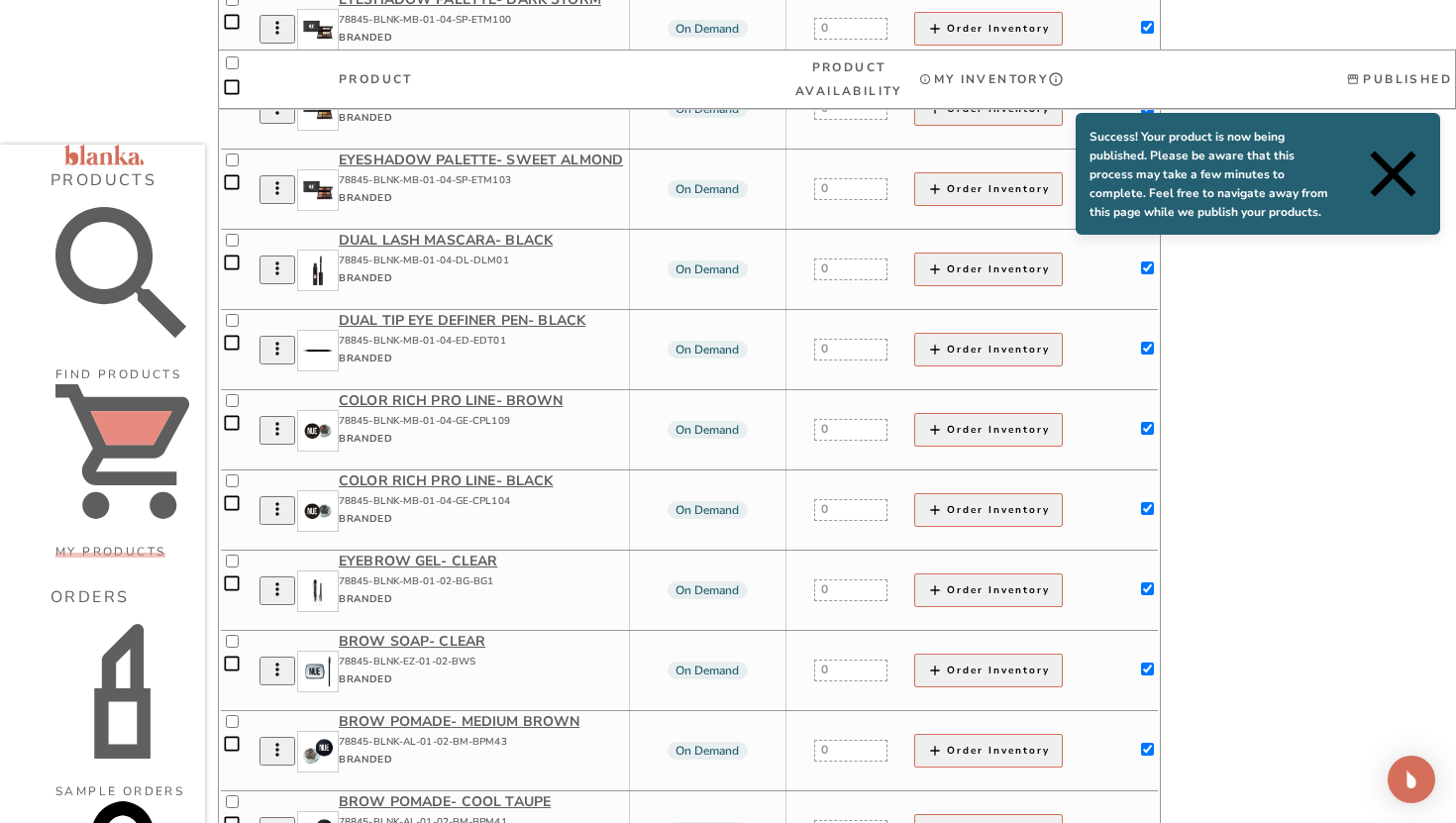 click at bounding box center (1147, -134) 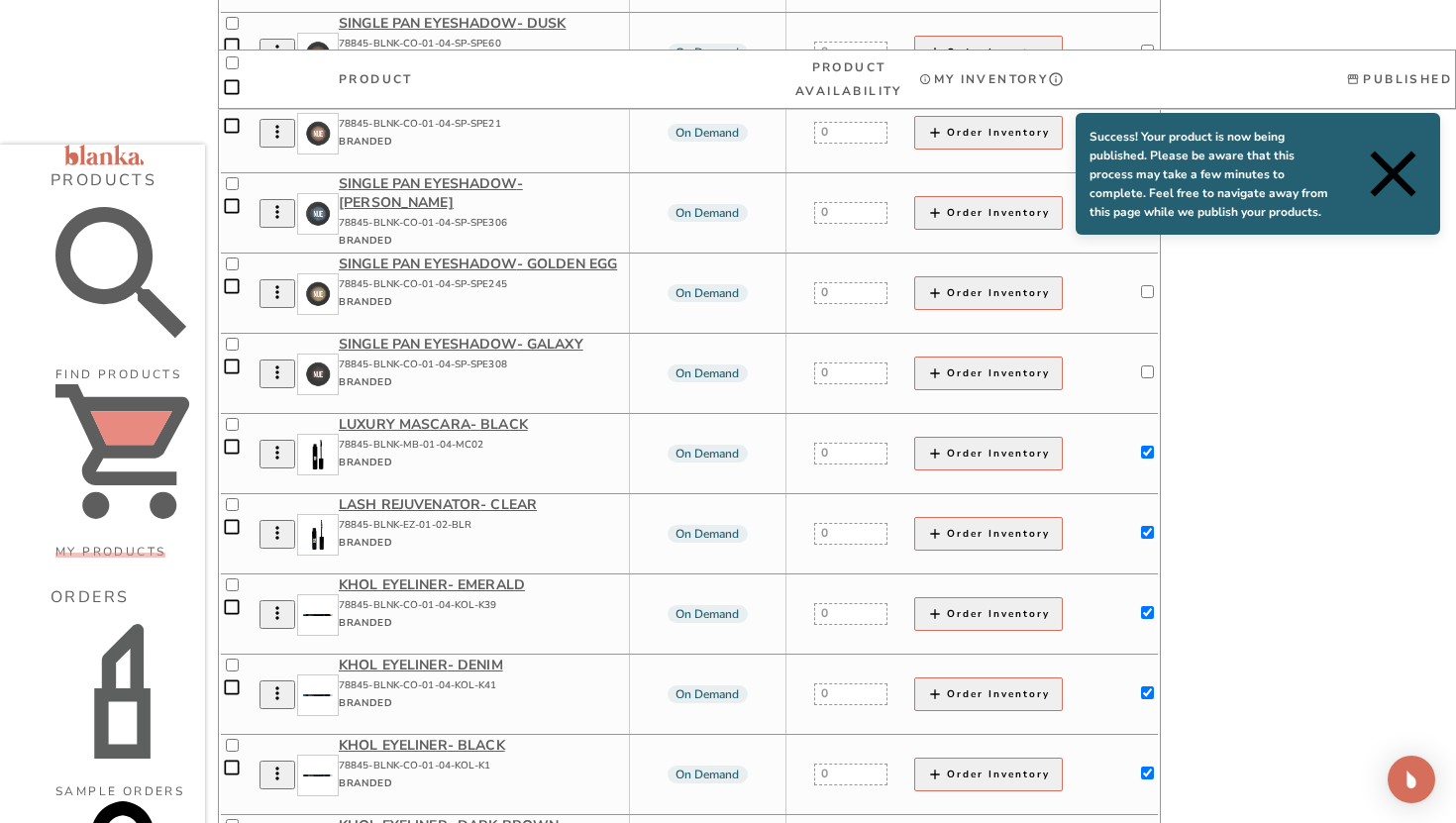 scroll, scrollTop: 879, scrollLeft: 0, axis: vertical 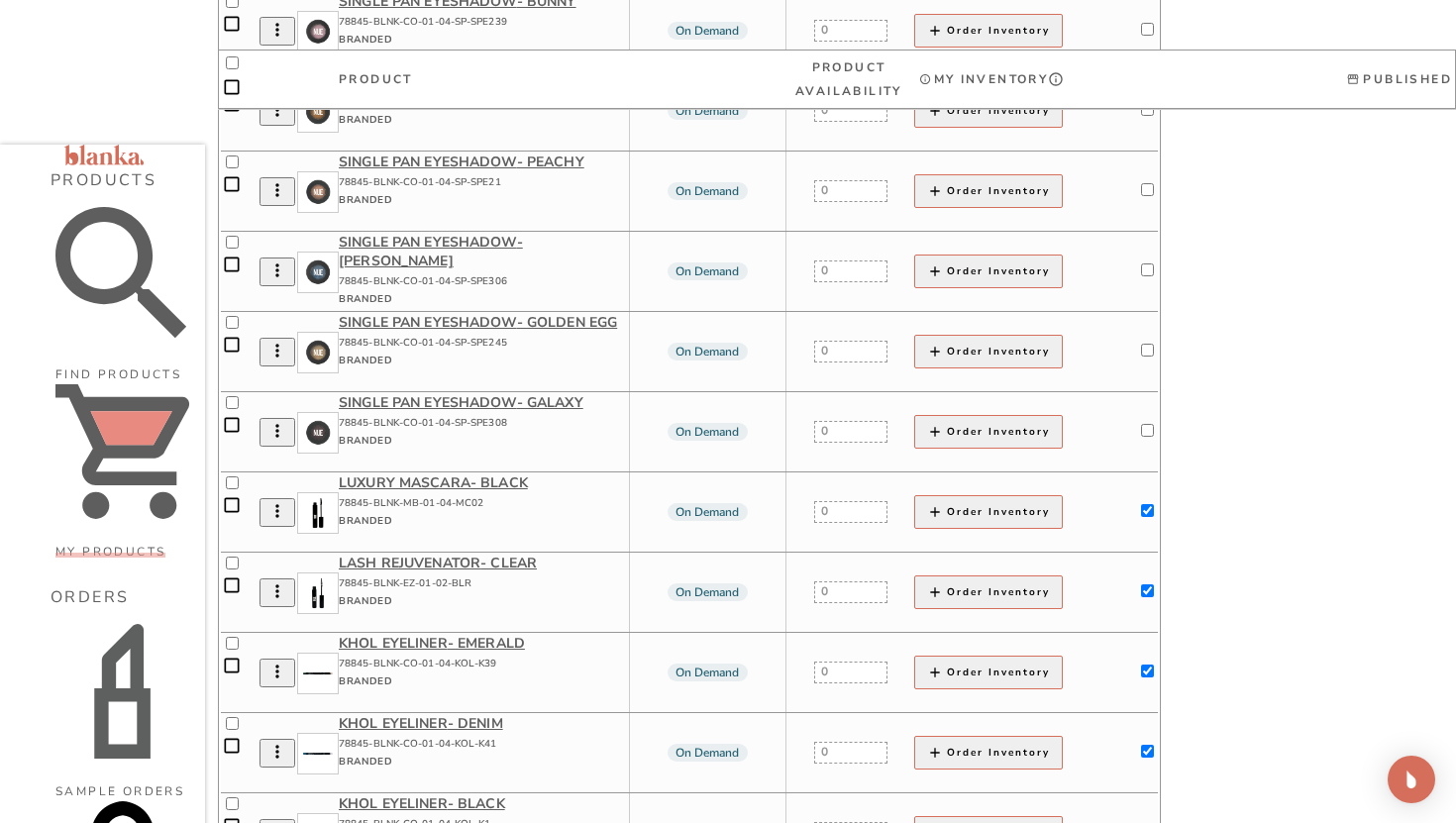 click at bounding box center [1147, 430] 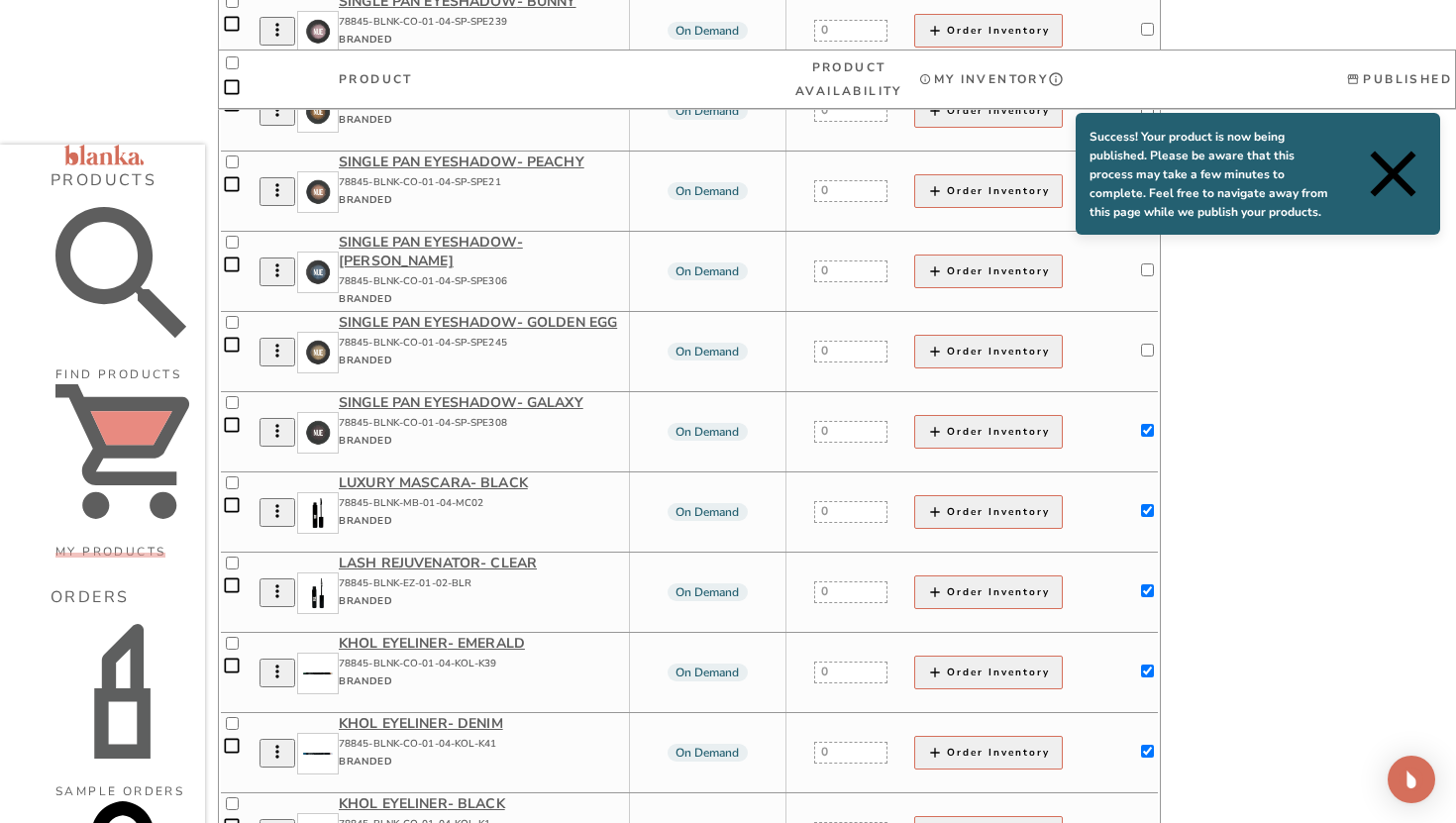 click at bounding box center [1147, 350] 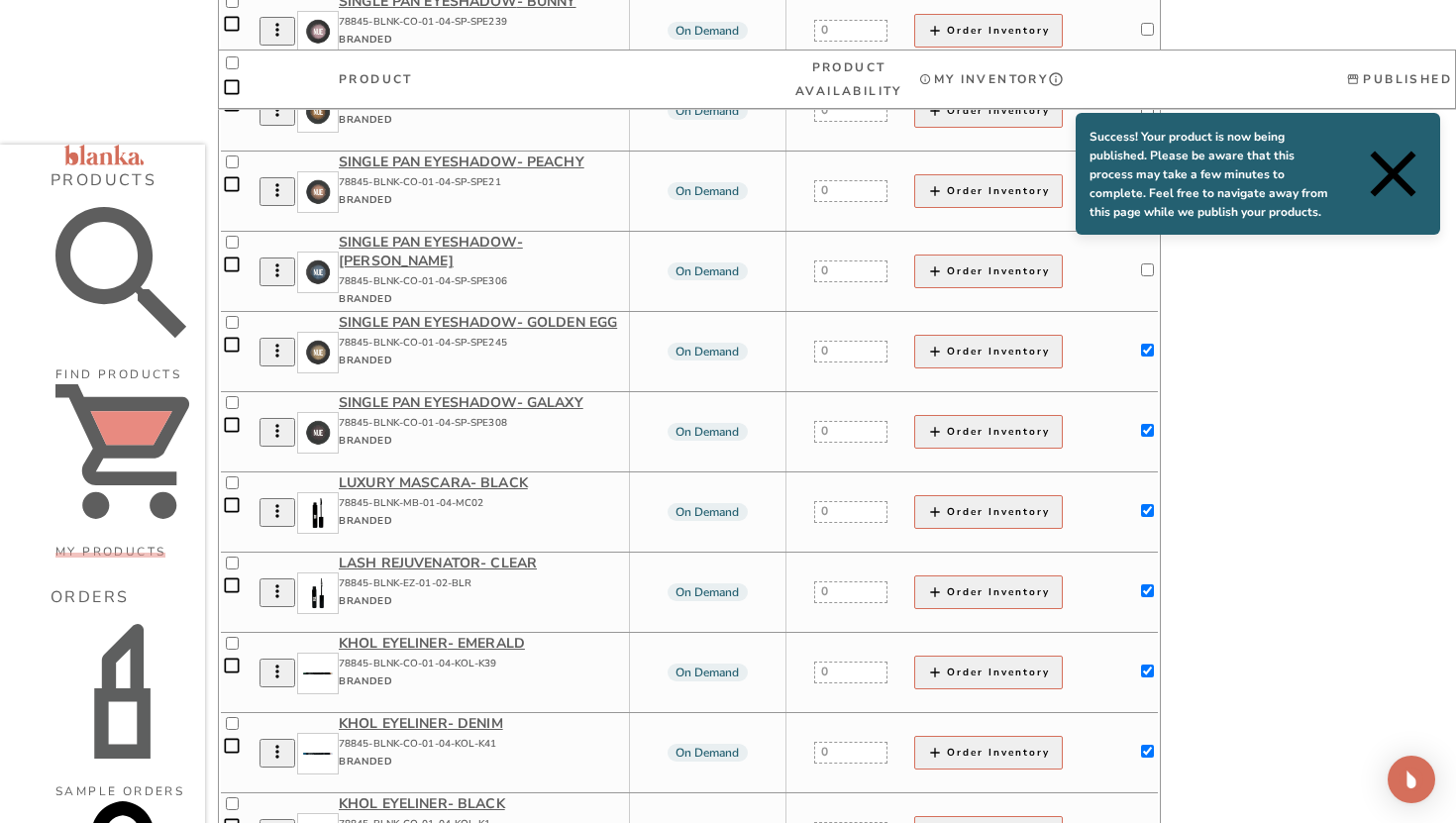 click at bounding box center [1147, 269] 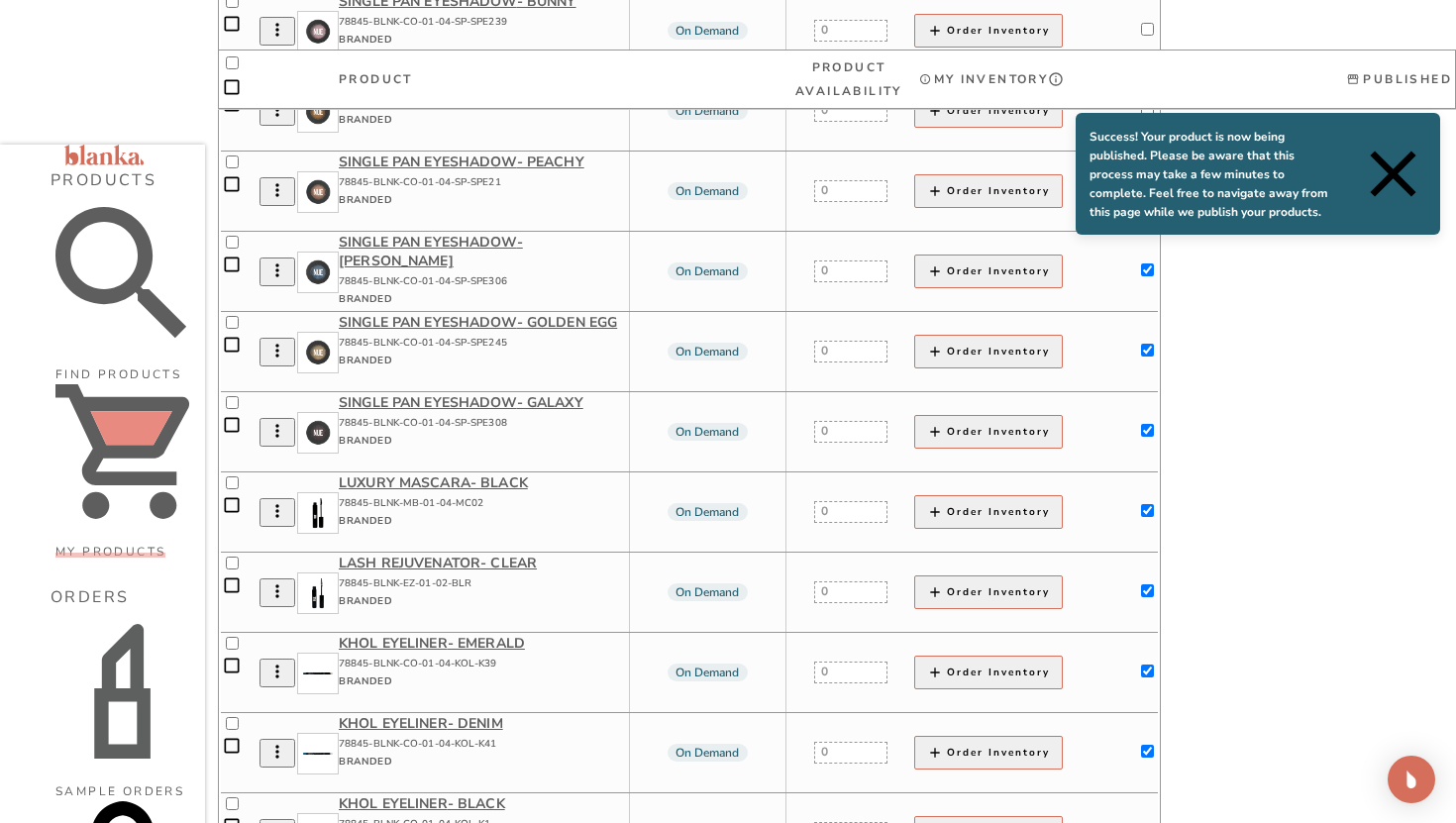 scroll, scrollTop: 844, scrollLeft: 0, axis: vertical 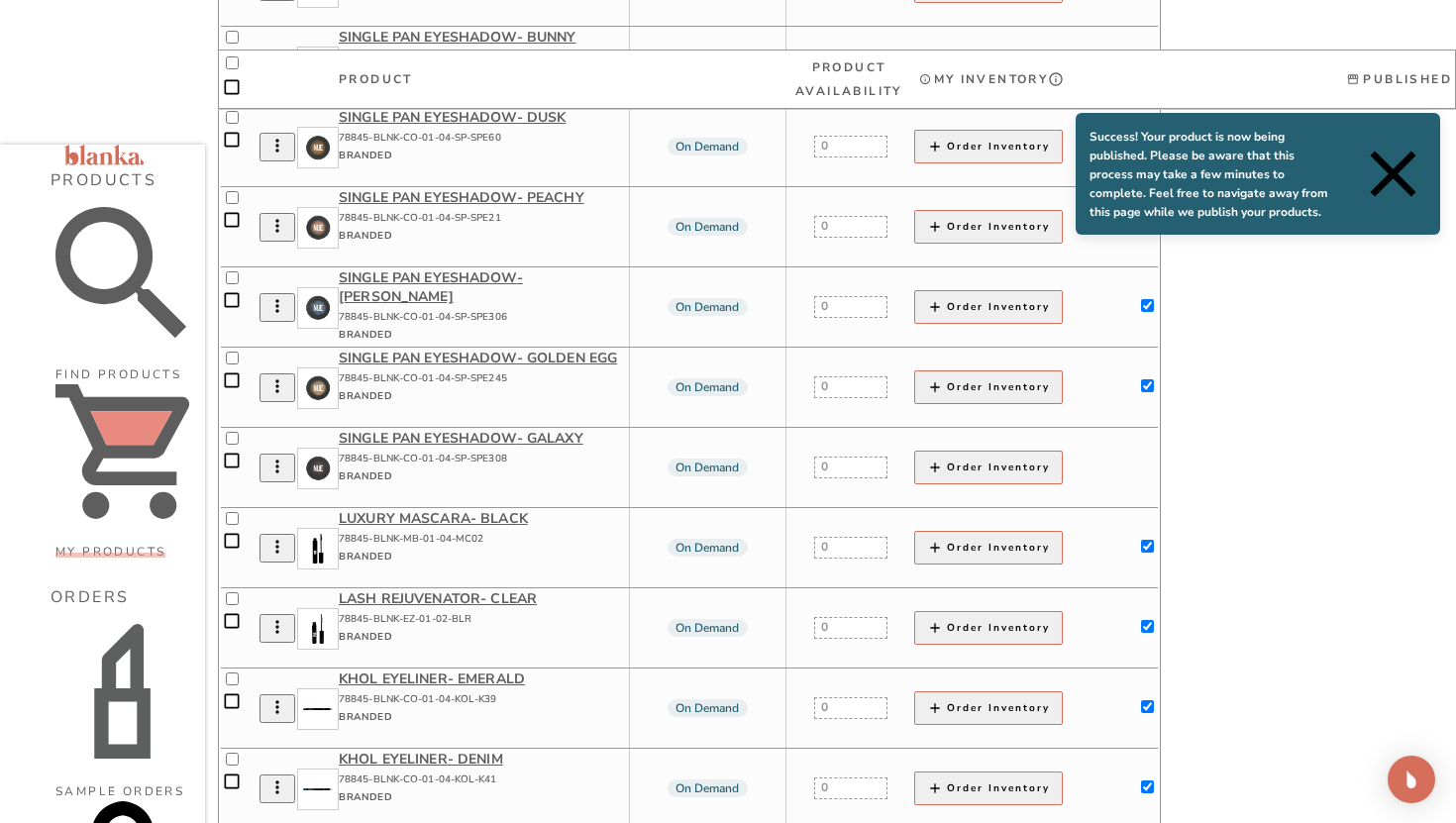 click at bounding box center (1147, 225) 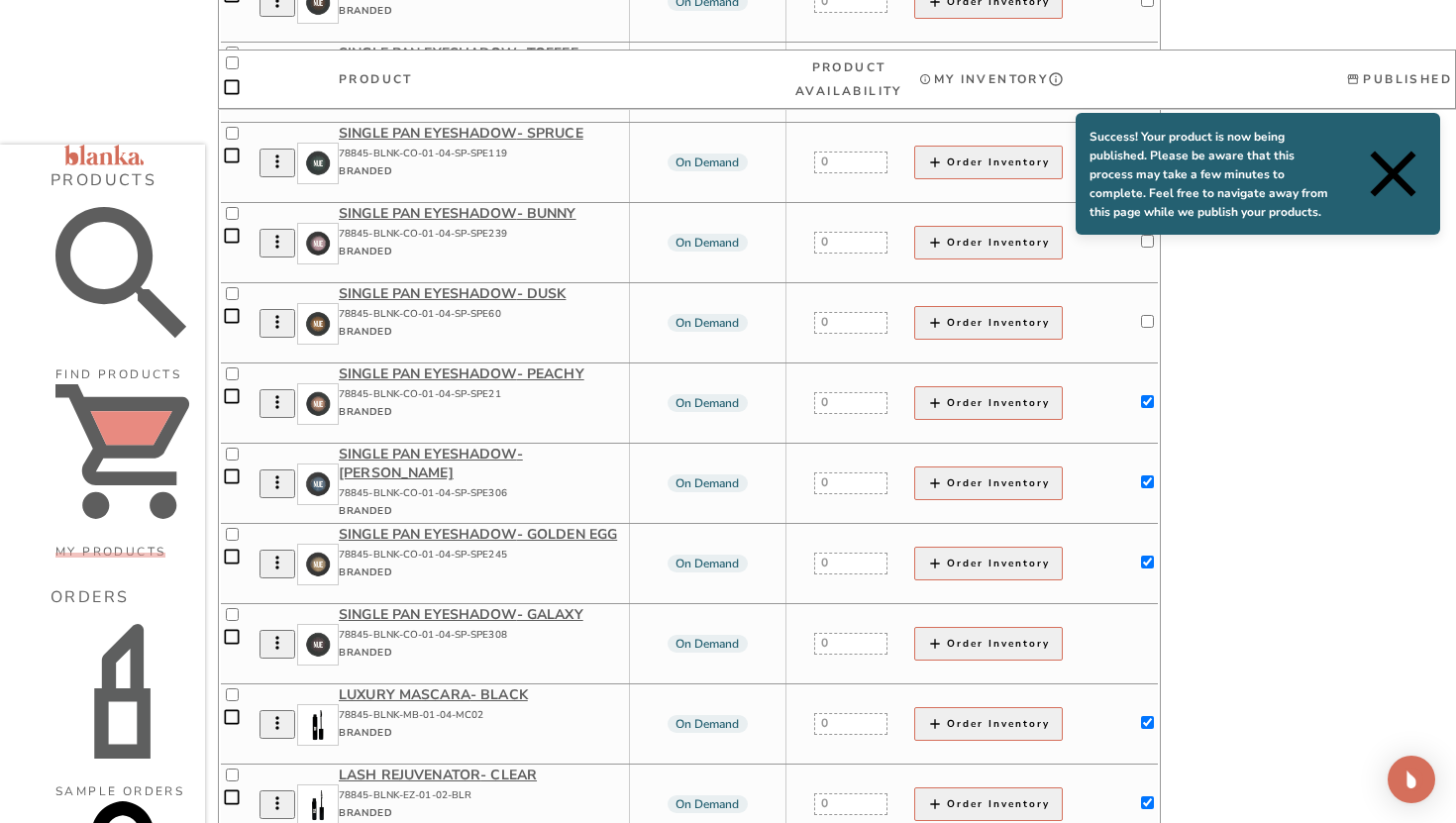scroll, scrollTop: 536, scrollLeft: 0, axis: vertical 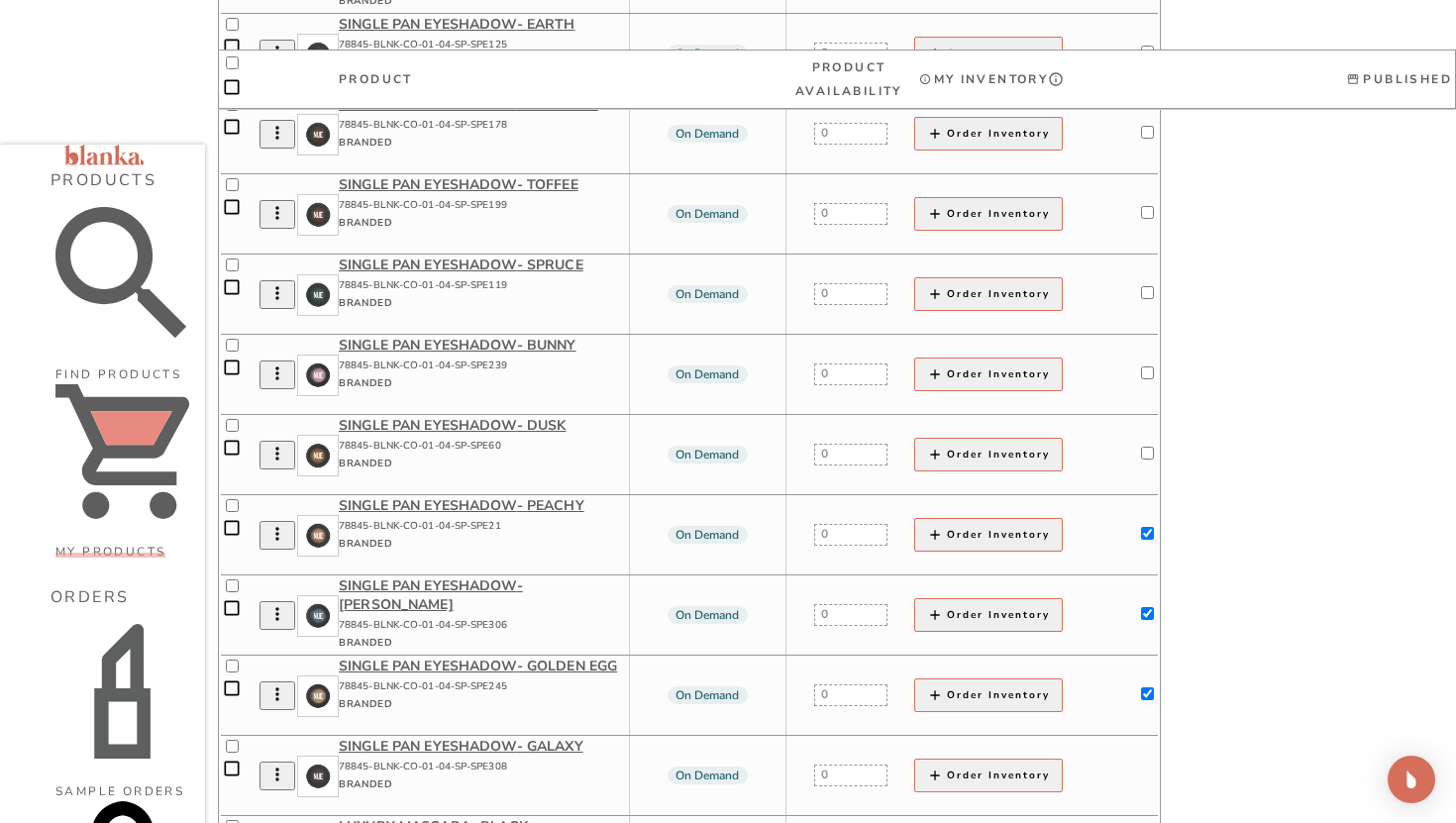 click at bounding box center (1147, 453) 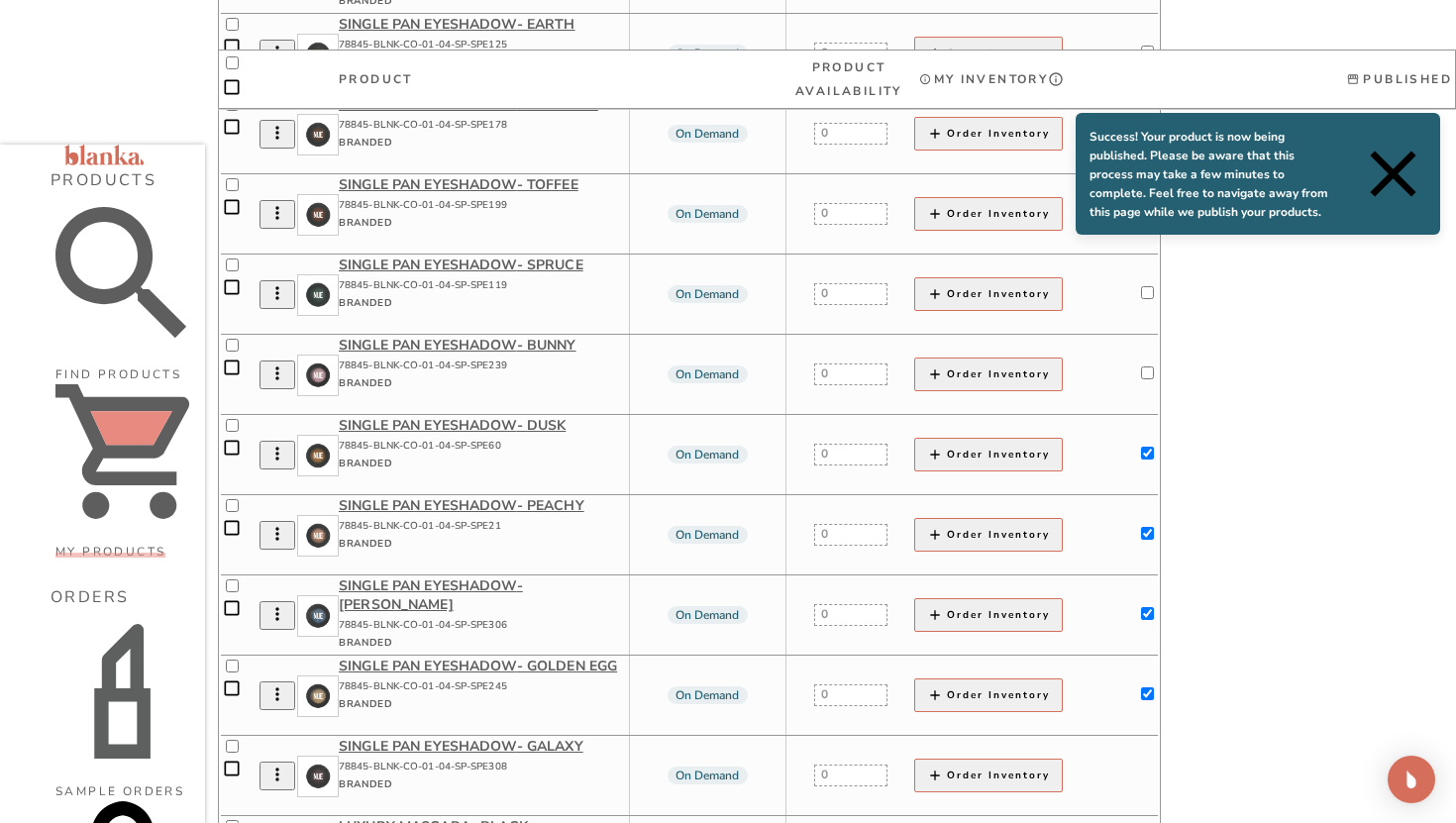 click at bounding box center [1147, 372] 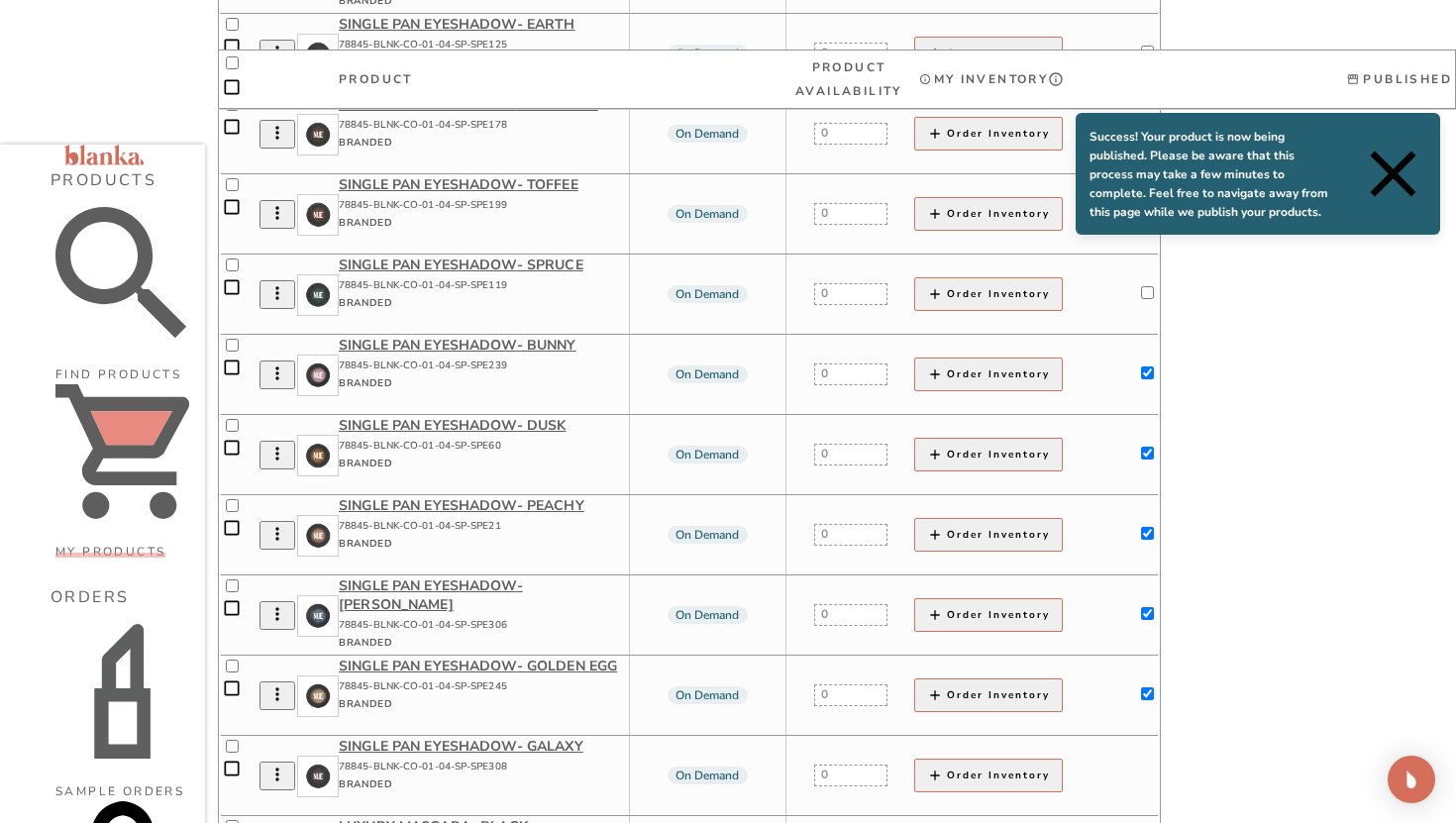 click at bounding box center (1147, 292) 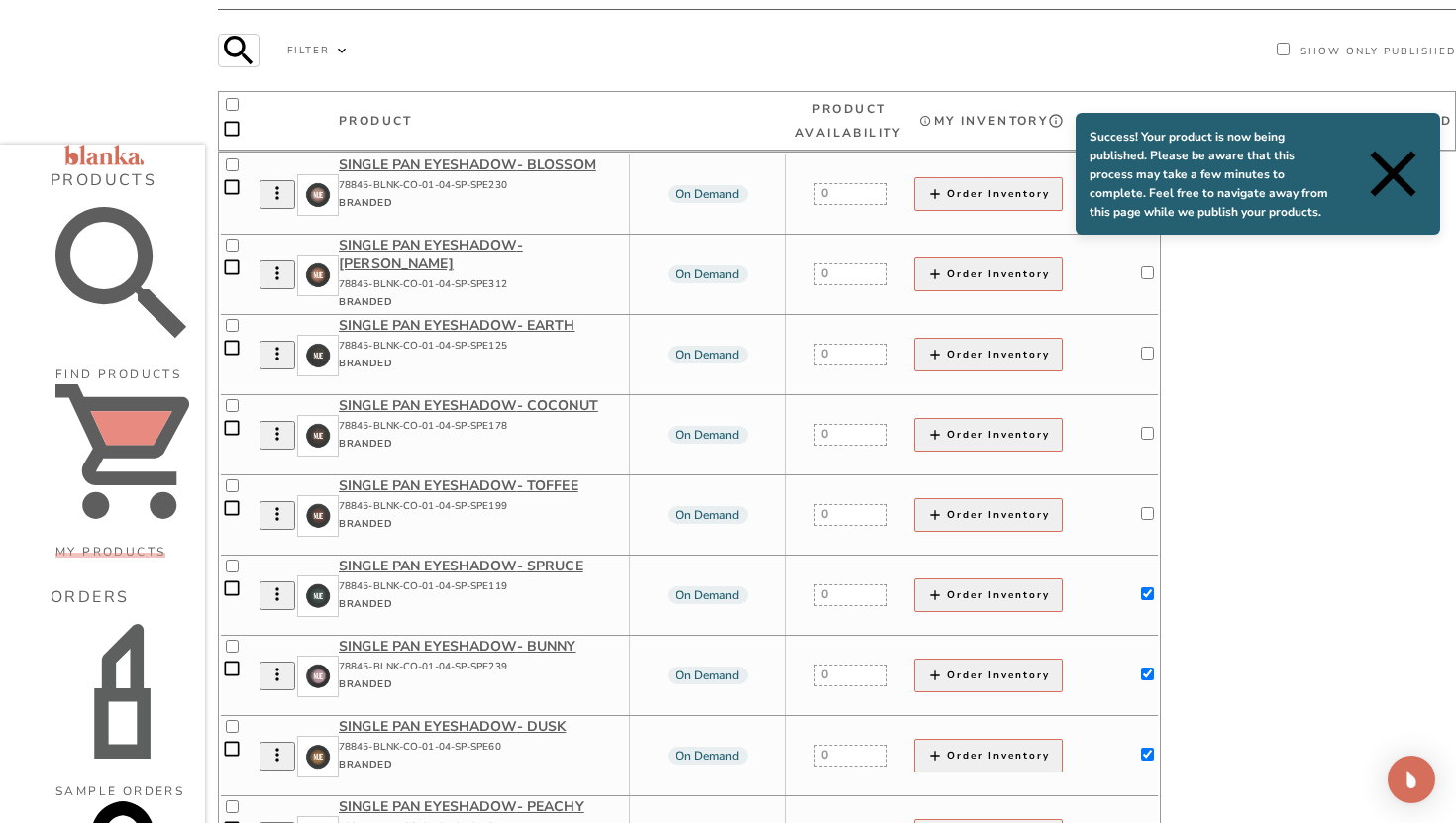 scroll, scrollTop: 206, scrollLeft: 0, axis: vertical 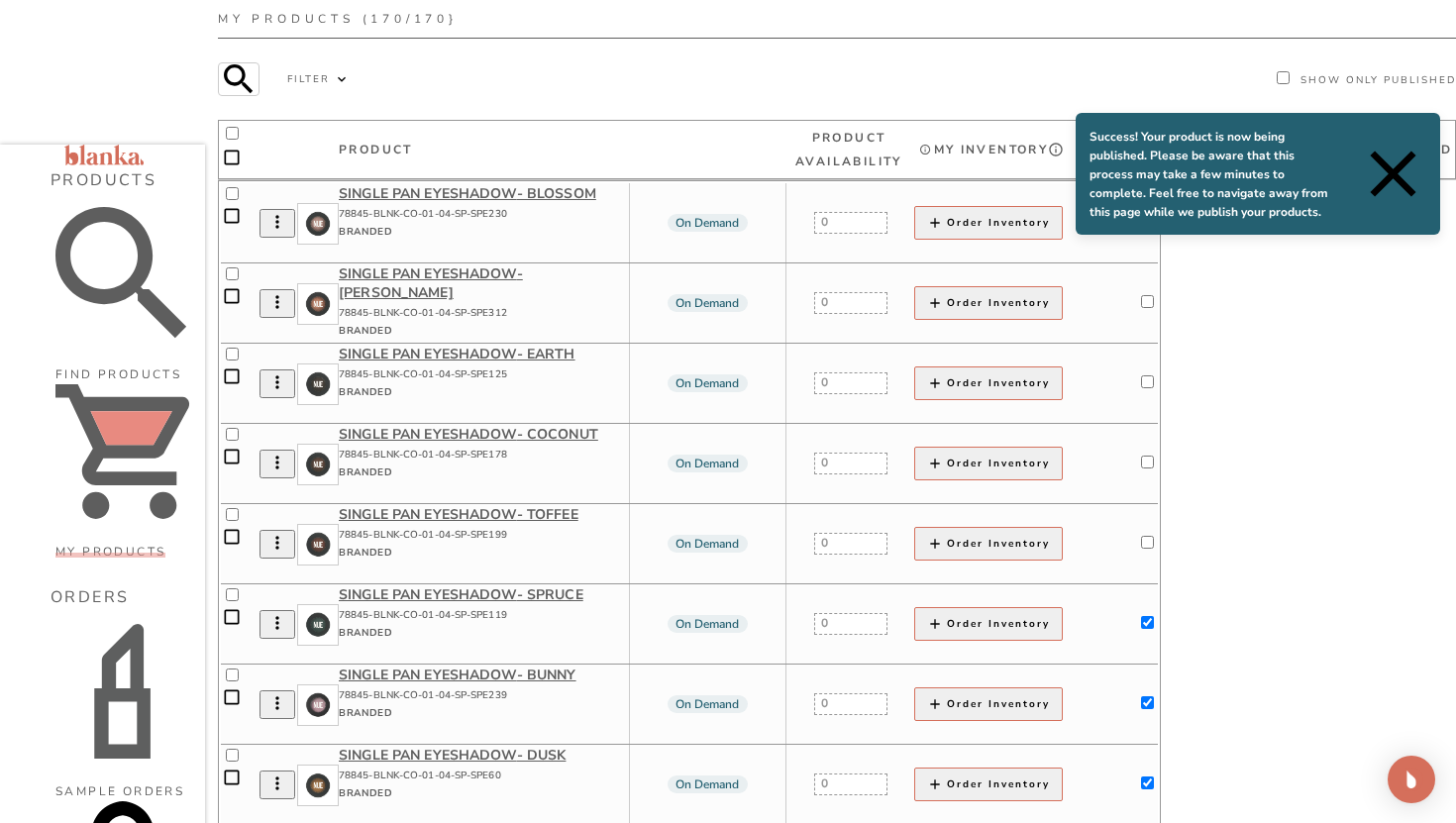 click at bounding box center [1147, 542] 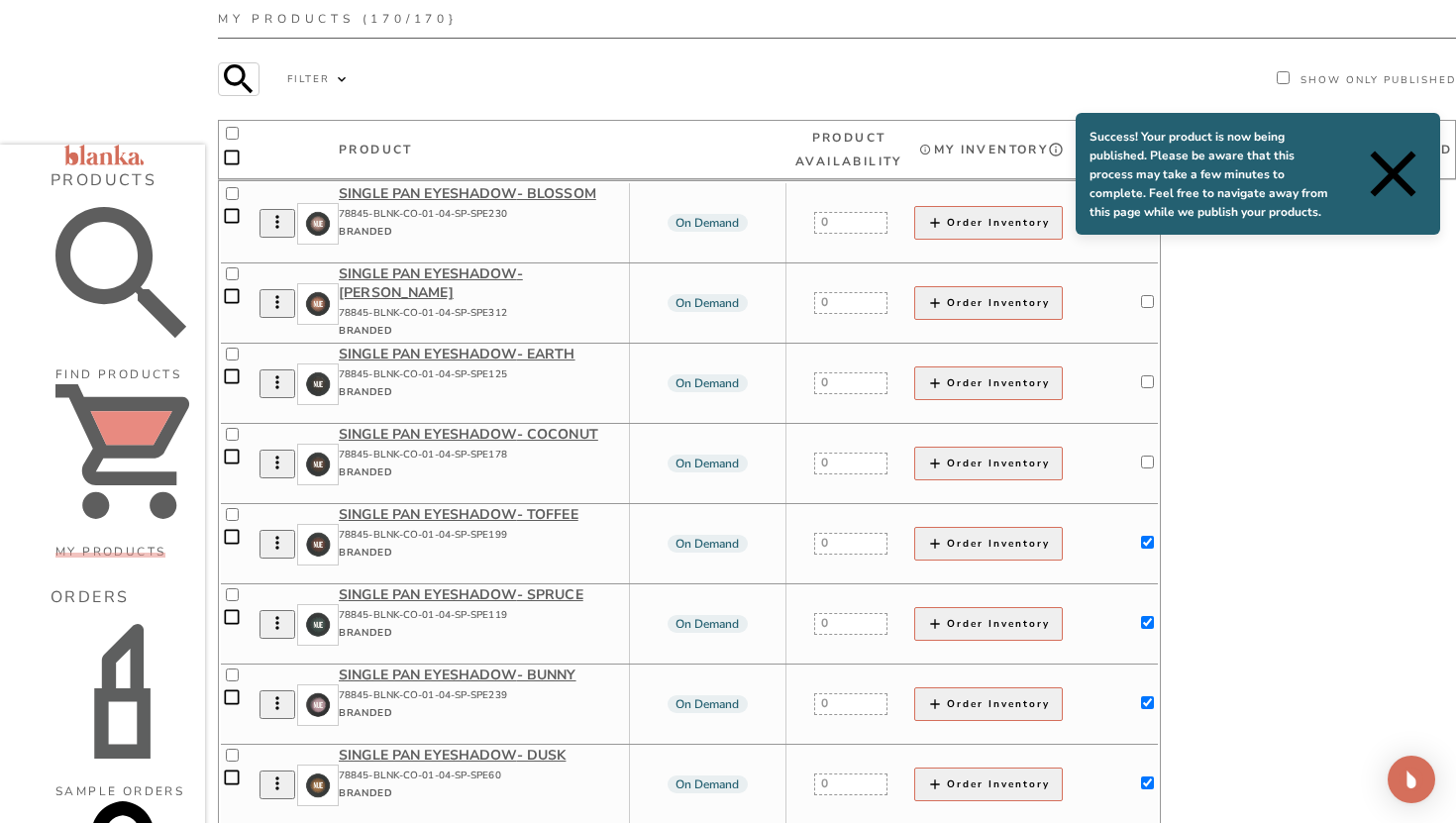 click at bounding box center [1147, 462] 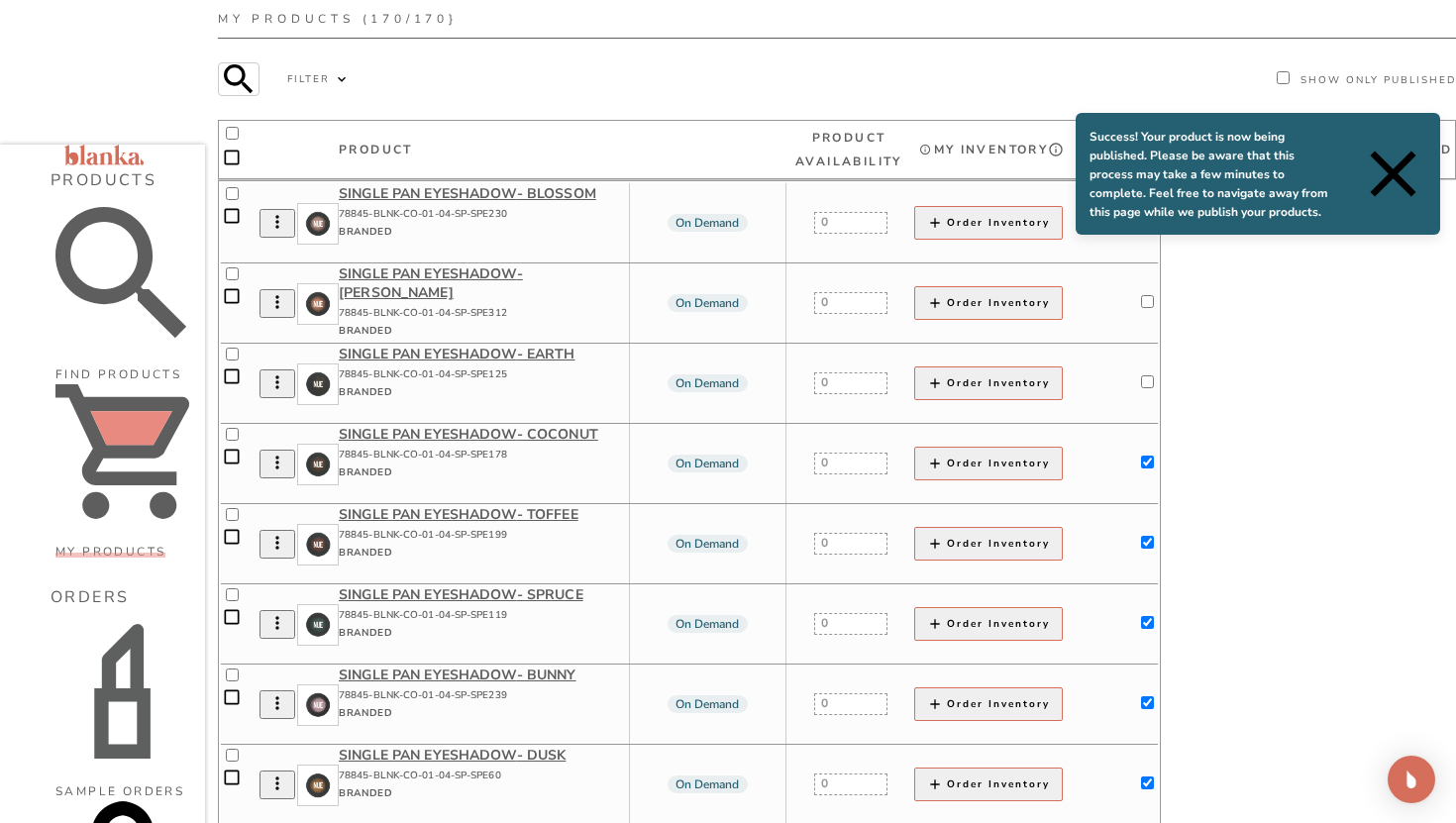 click at bounding box center (1147, 381) 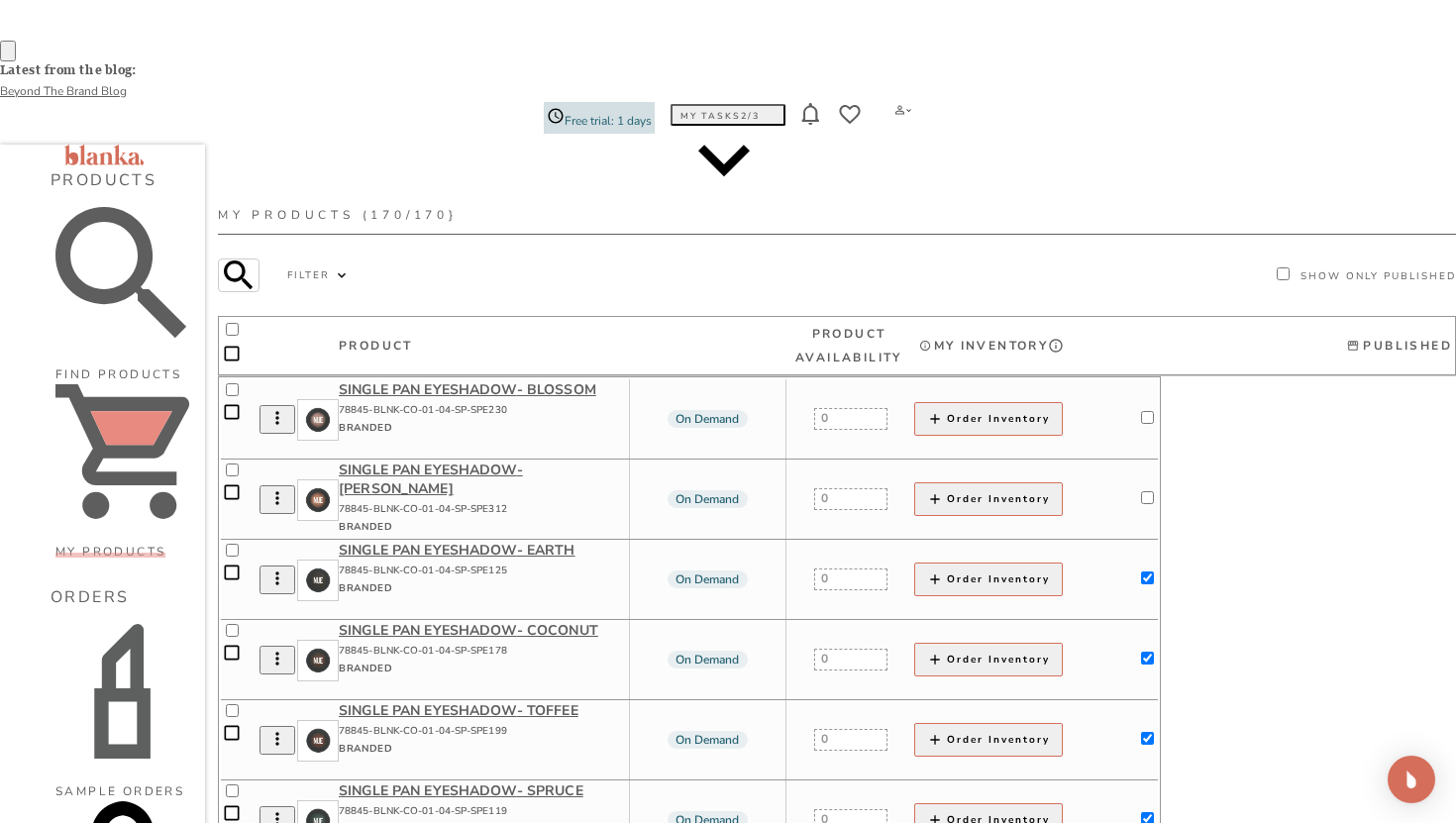 scroll, scrollTop: 0, scrollLeft: 0, axis: both 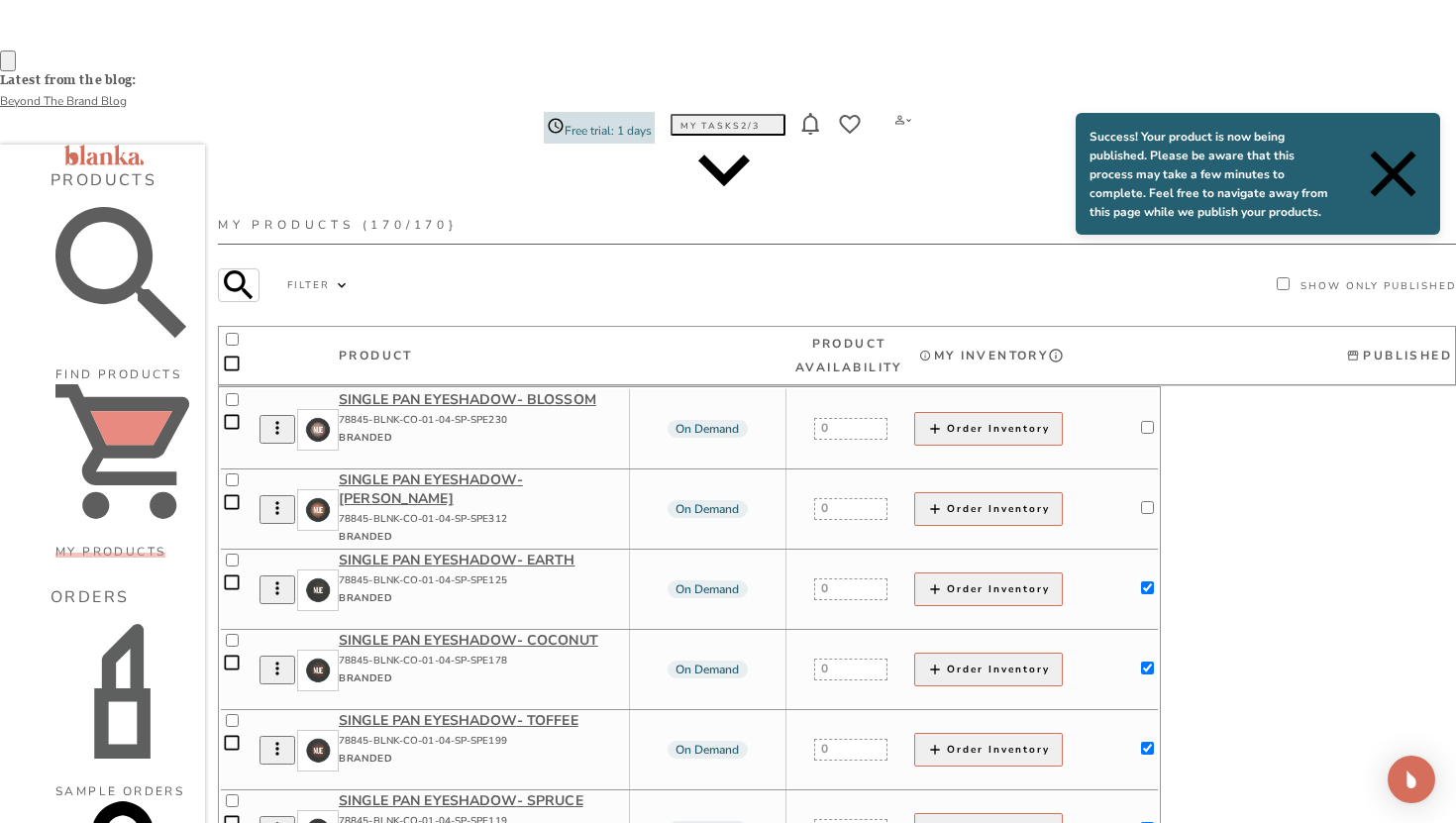 click at bounding box center [1147, 507] 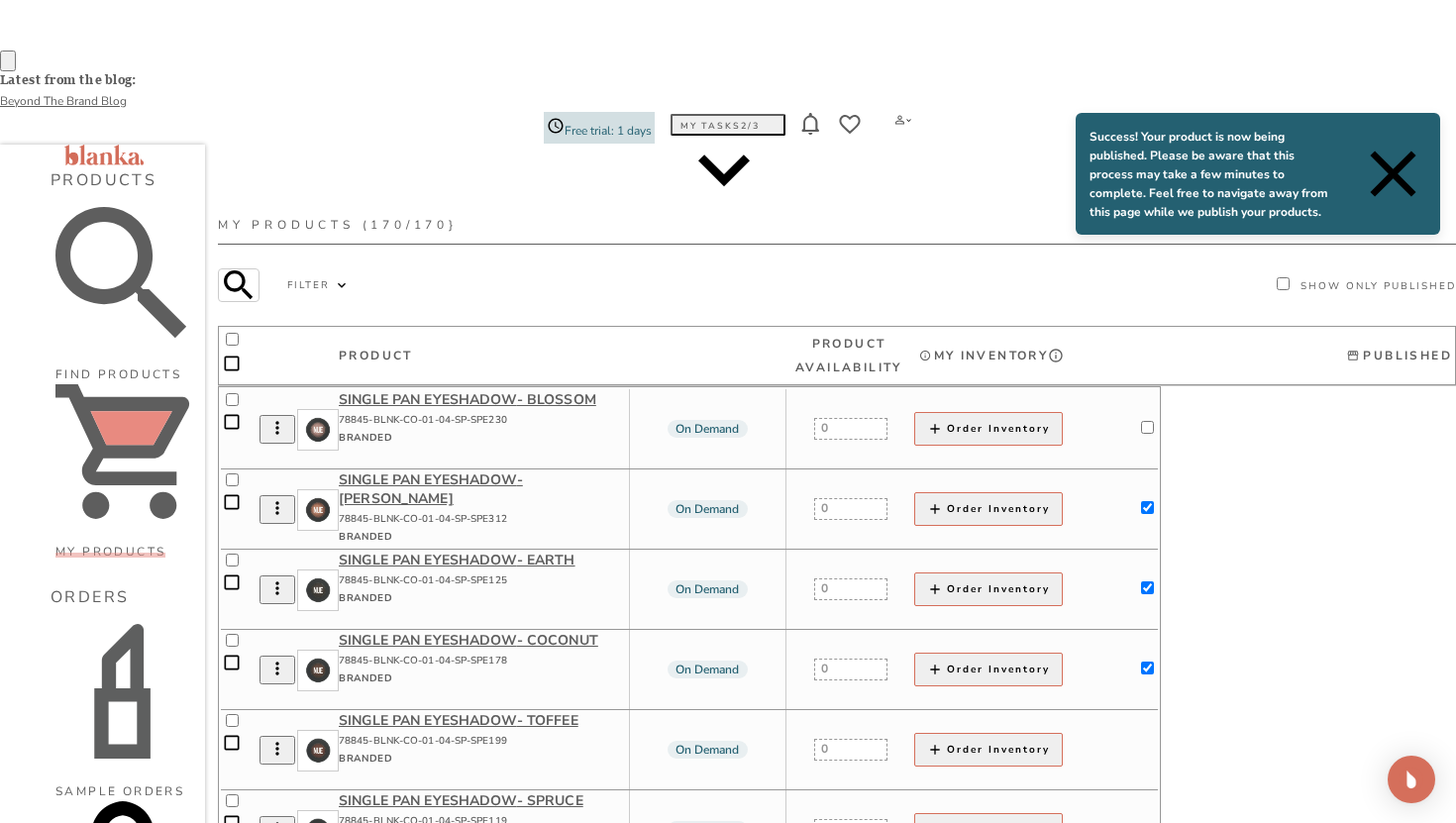 click at bounding box center (1147, 427) 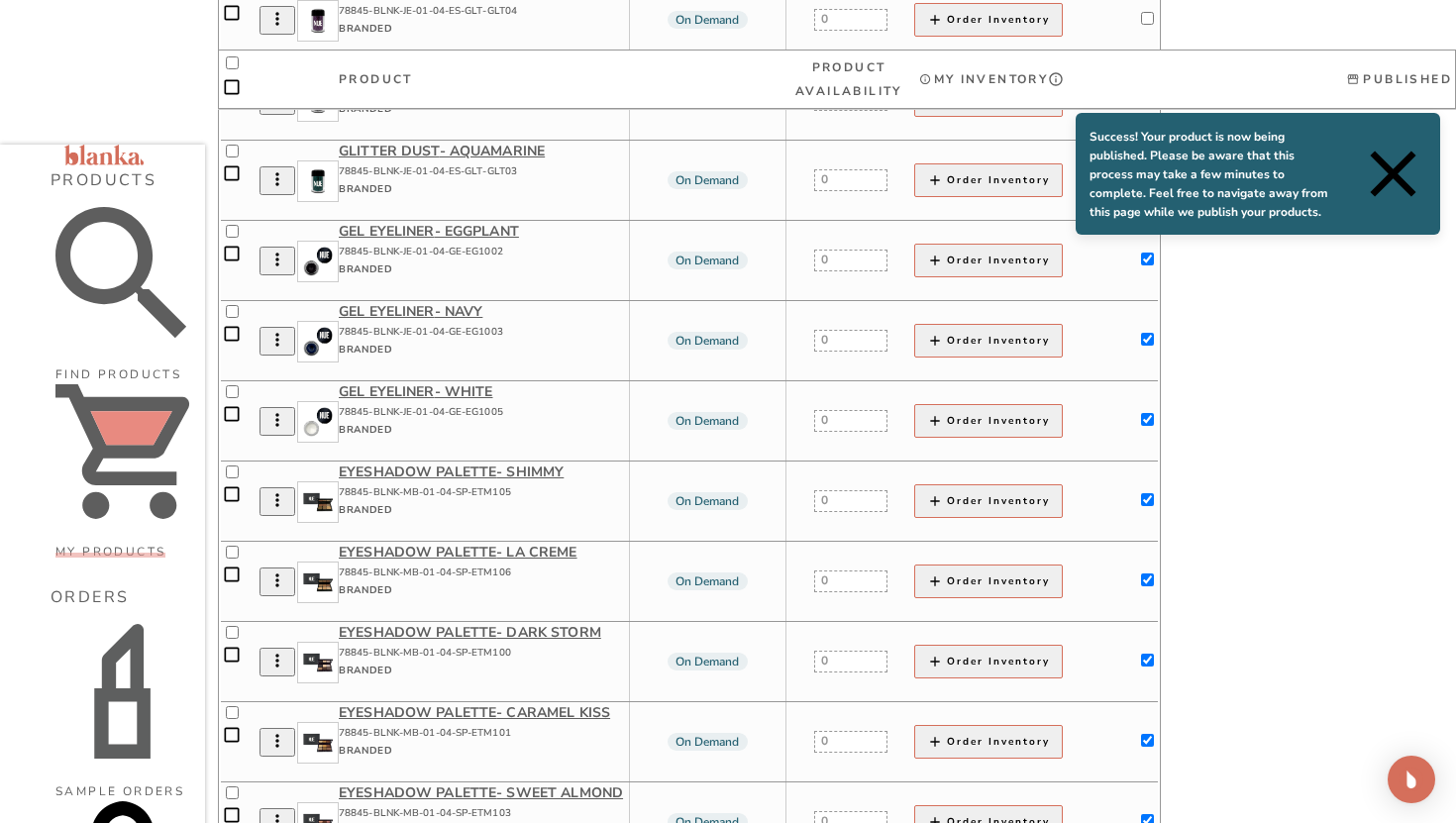 scroll, scrollTop: 2018, scrollLeft: 0, axis: vertical 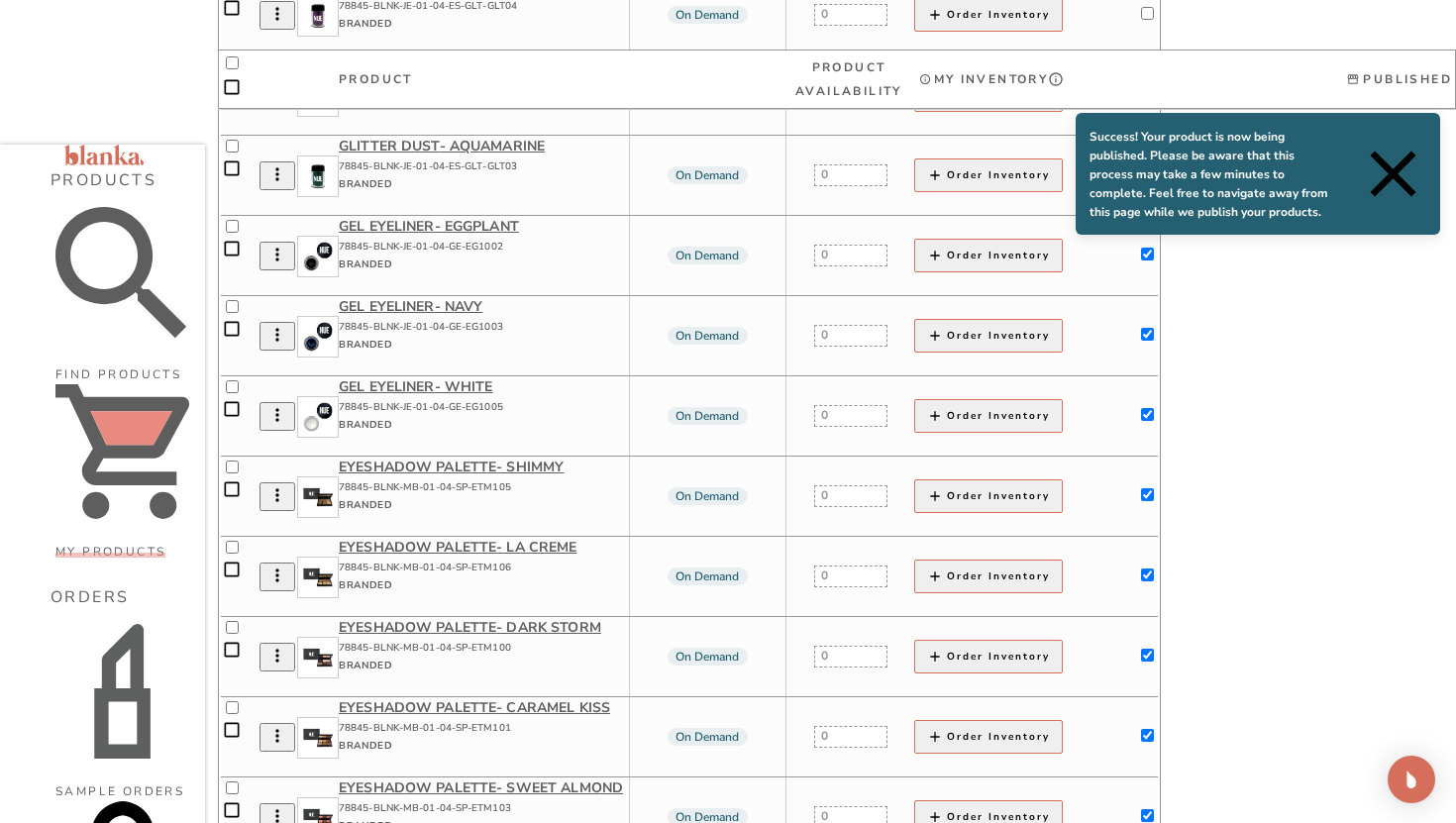 click on "Glitter Dust - 24K 78845-BLNK-JE-01-04-ES-GLT-GLT05 Branded" at bounding box center [483, -65] 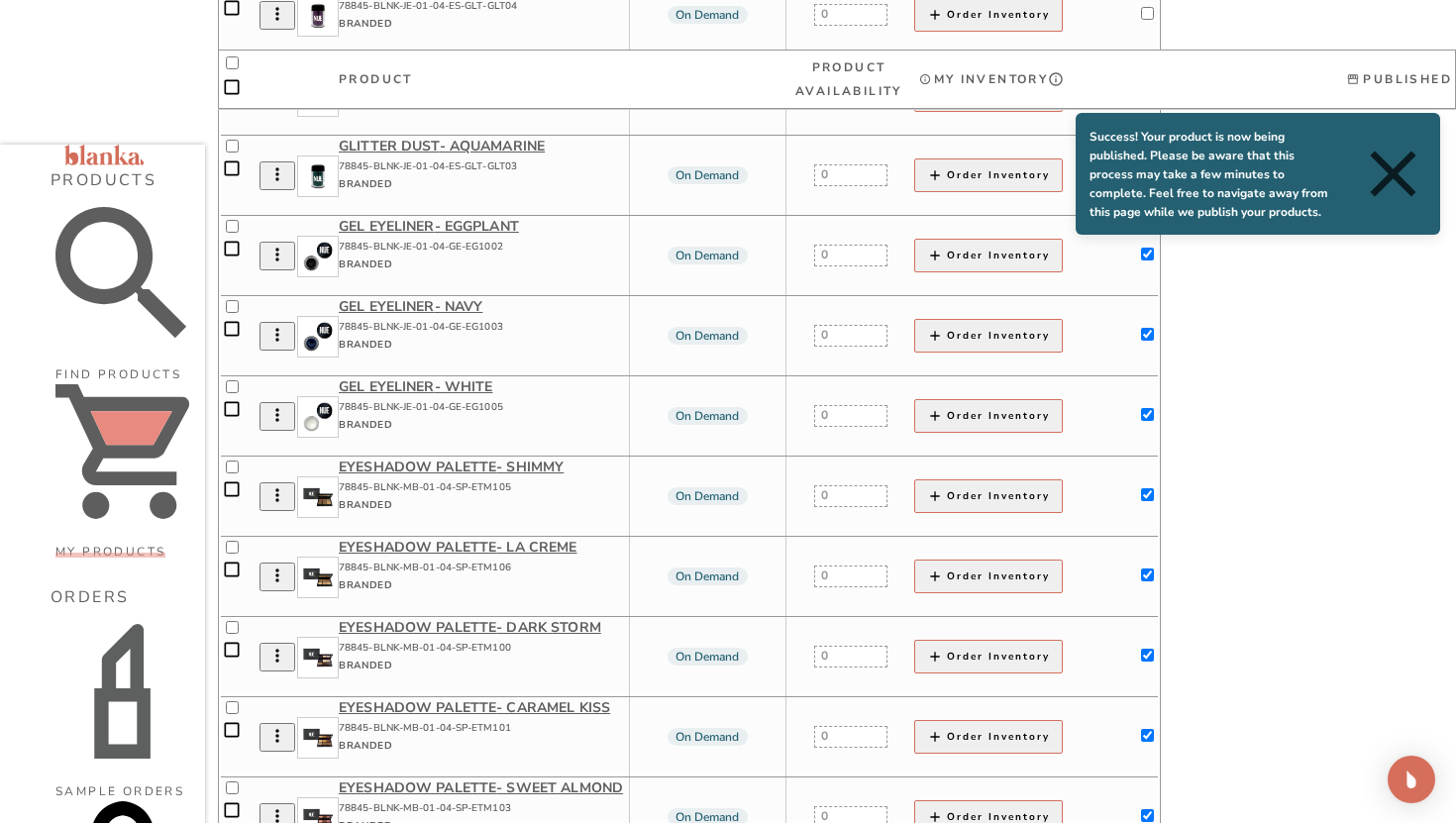 click 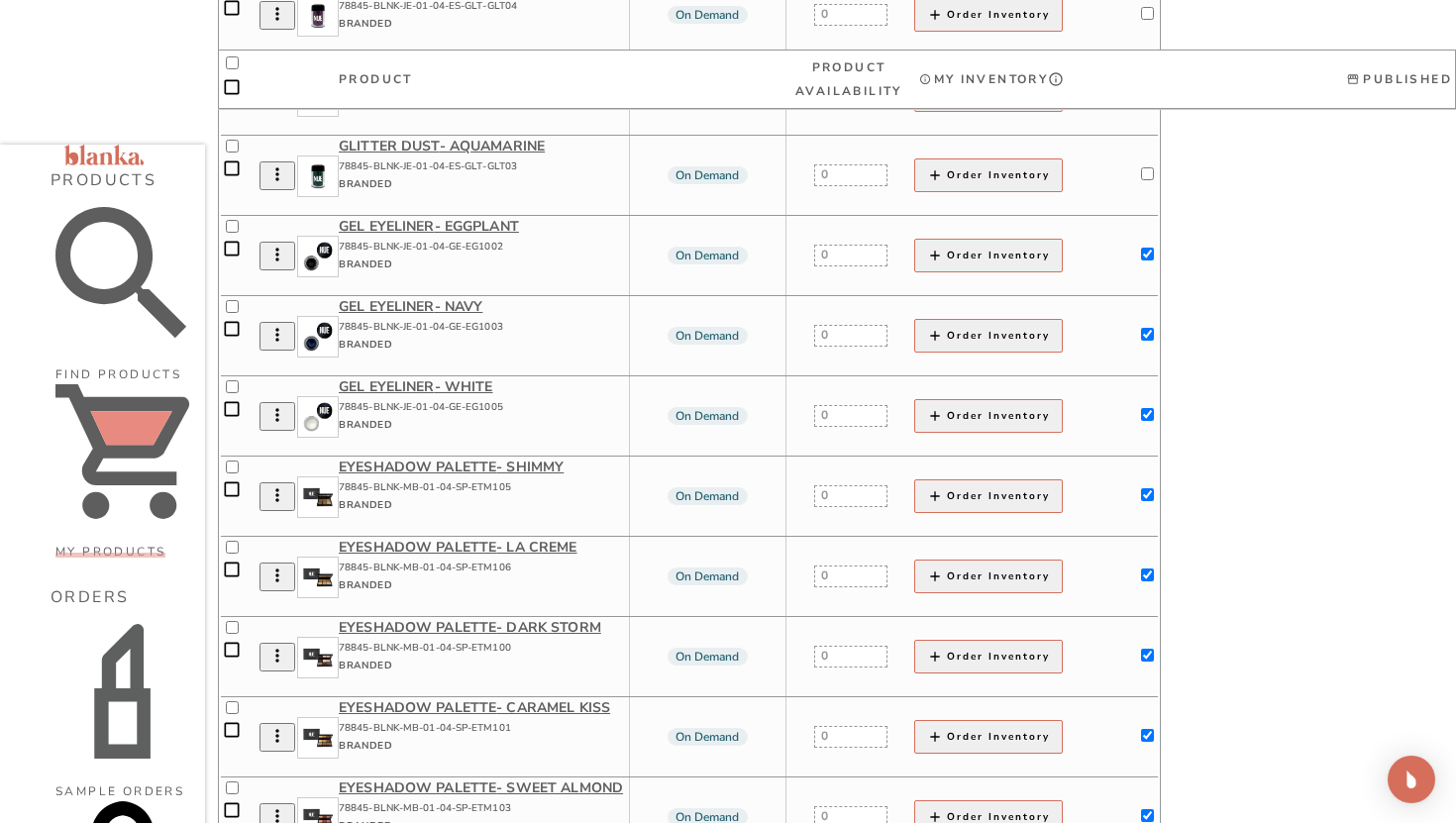 click on "Success! Your product is now being published. Please be aware that this process may take a few minutes to complete. Feel free to navigate away from this page while we publish your products." at bounding box center [1258, 65] 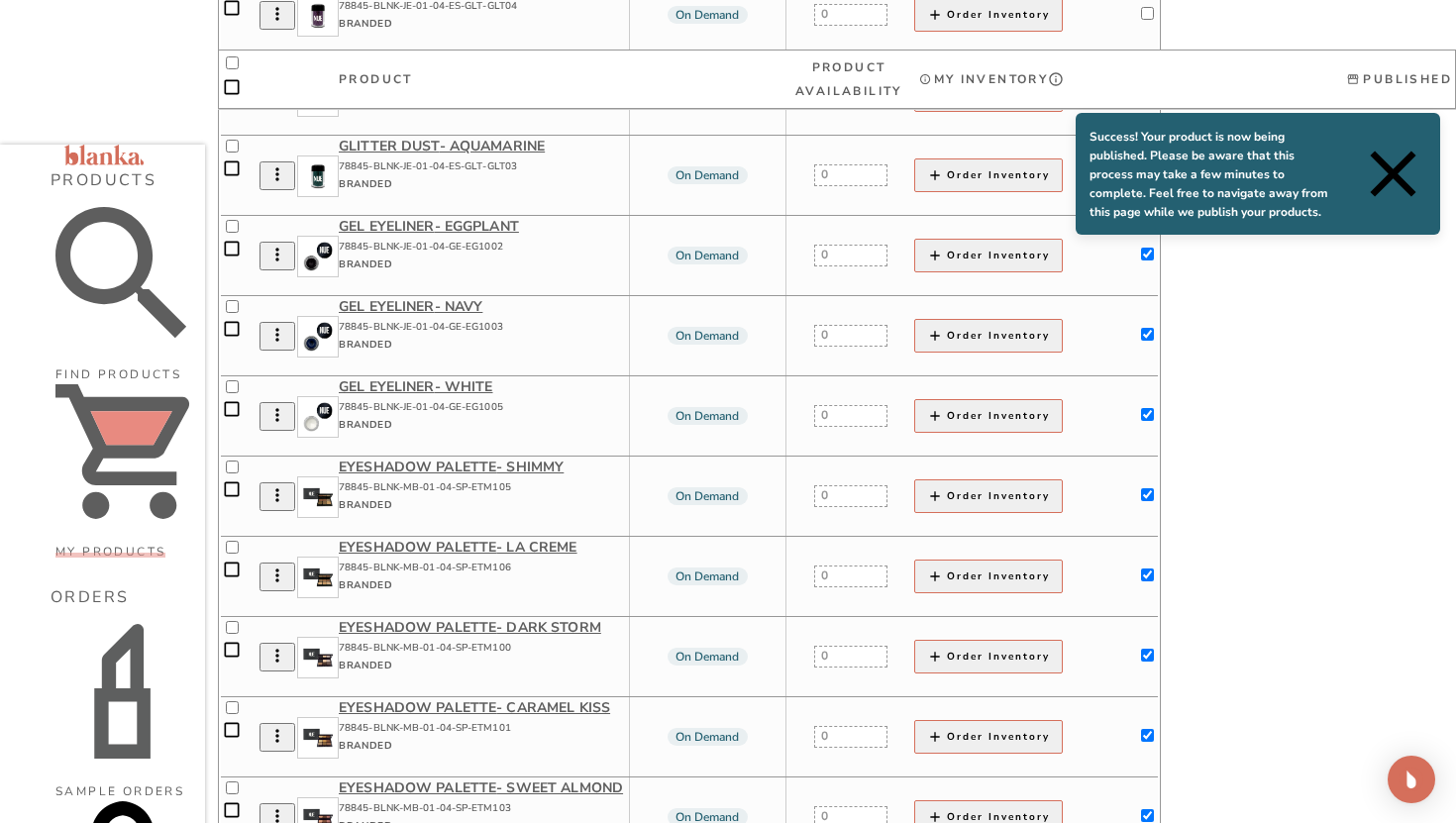 click on "Success! Your product is now being published. Please be aware that this process may take a few minutes to complete. Feel free to navigate away from this page while we publish your products." at bounding box center (1258, 65) 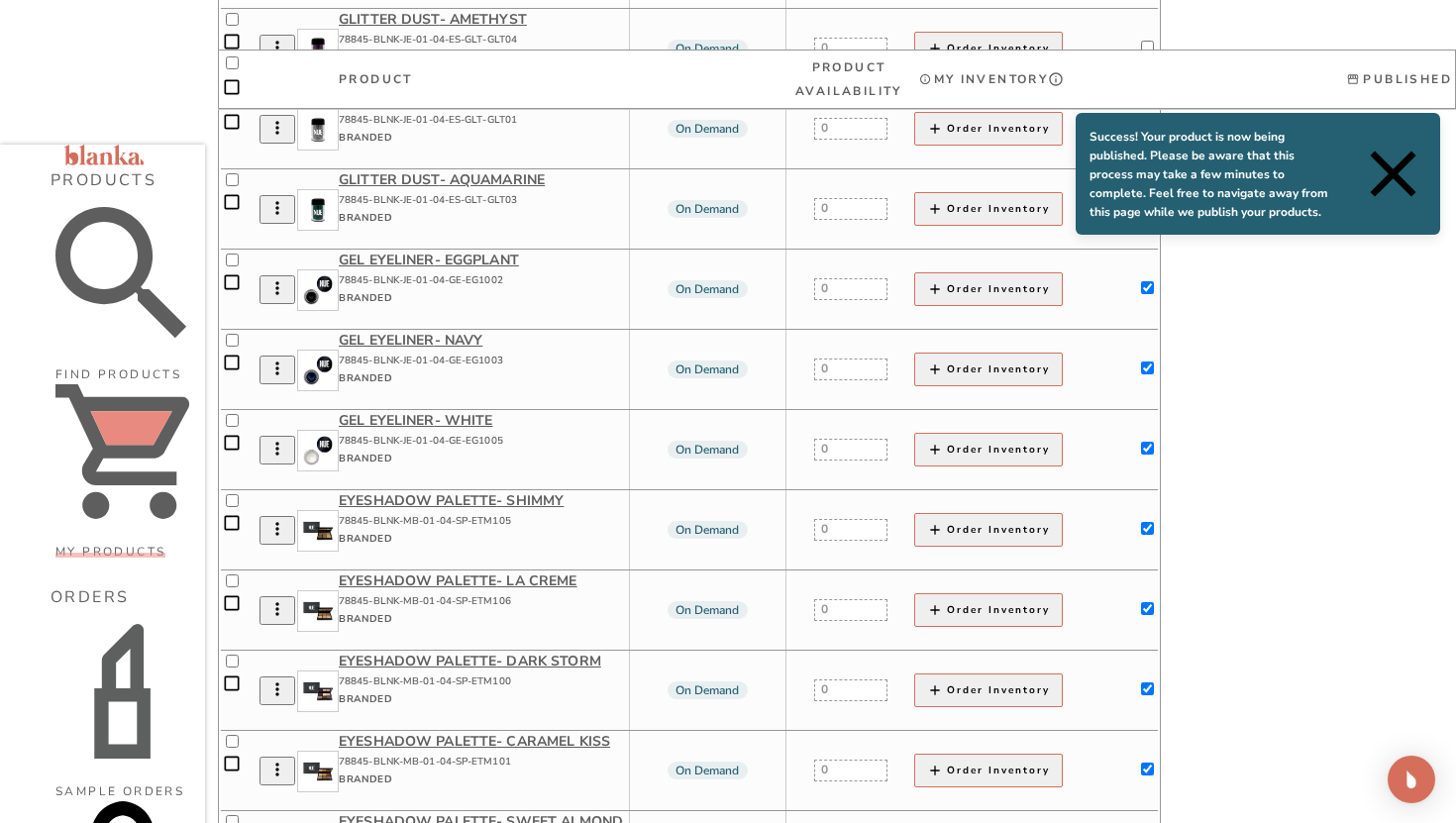 scroll, scrollTop: 1998, scrollLeft: 0, axis: vertical 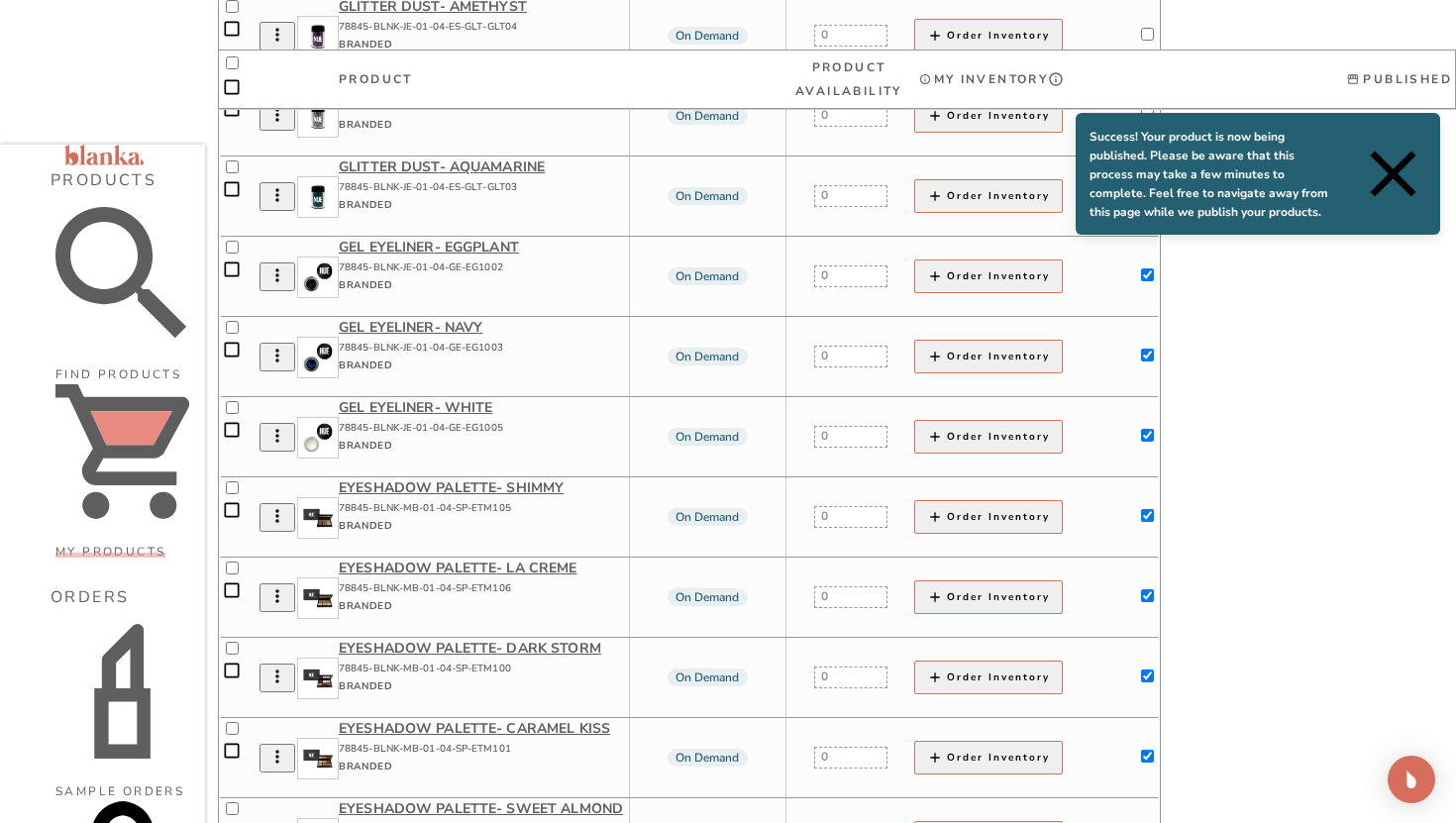 click at bounding box center [1147, 194] 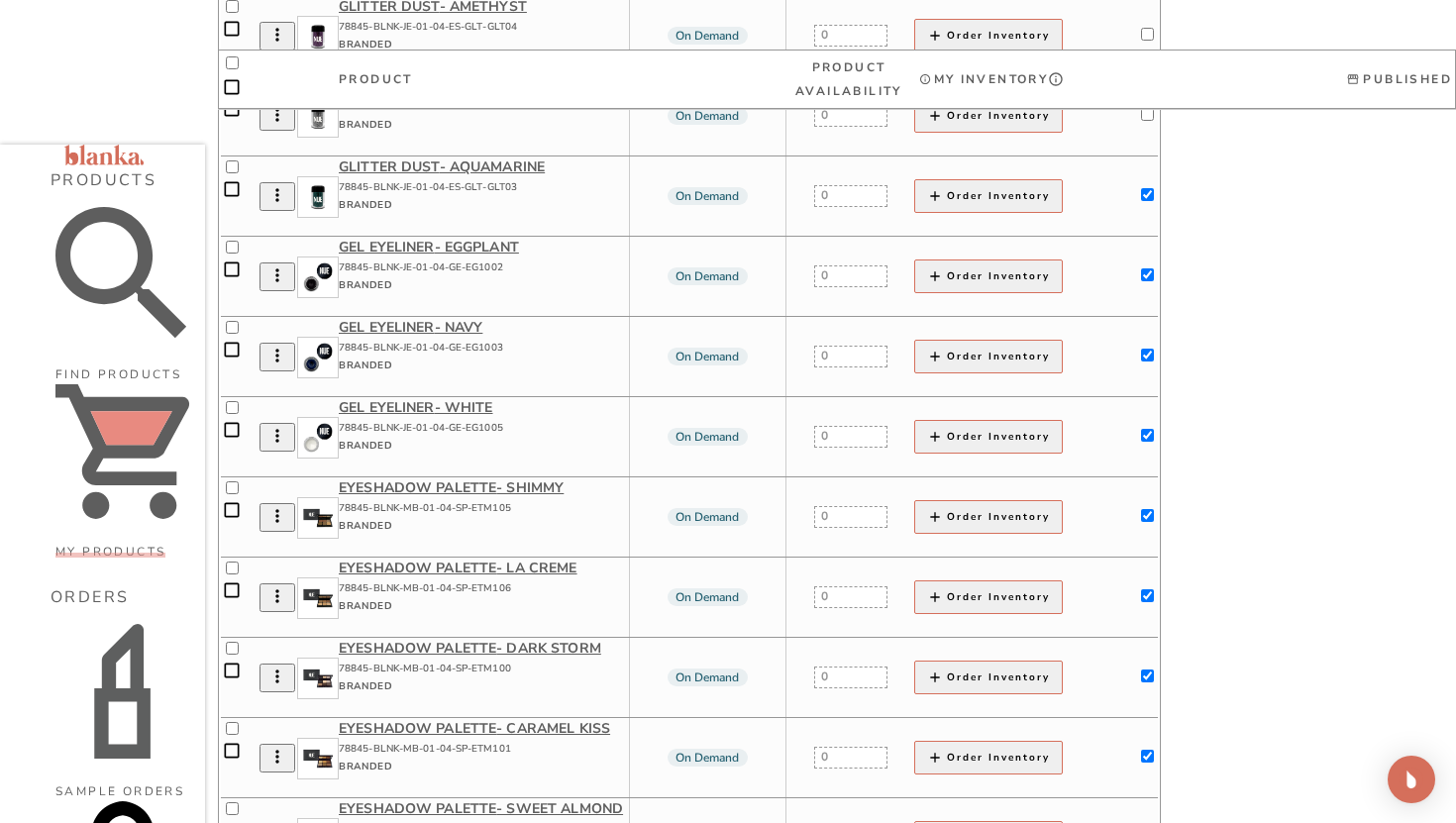click at bounding box center [1147, 114] 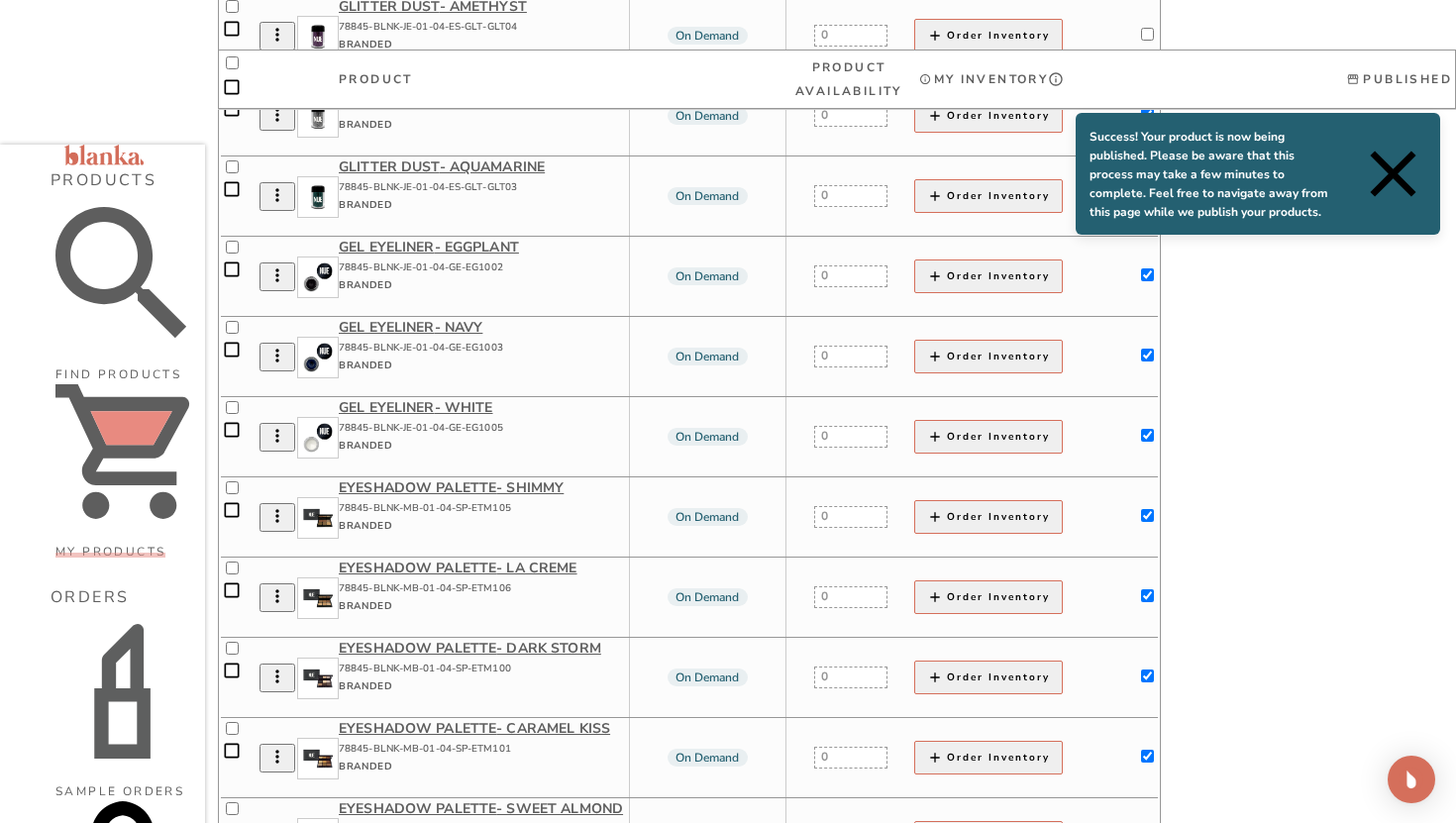 click at bounding box center (1147, 34) 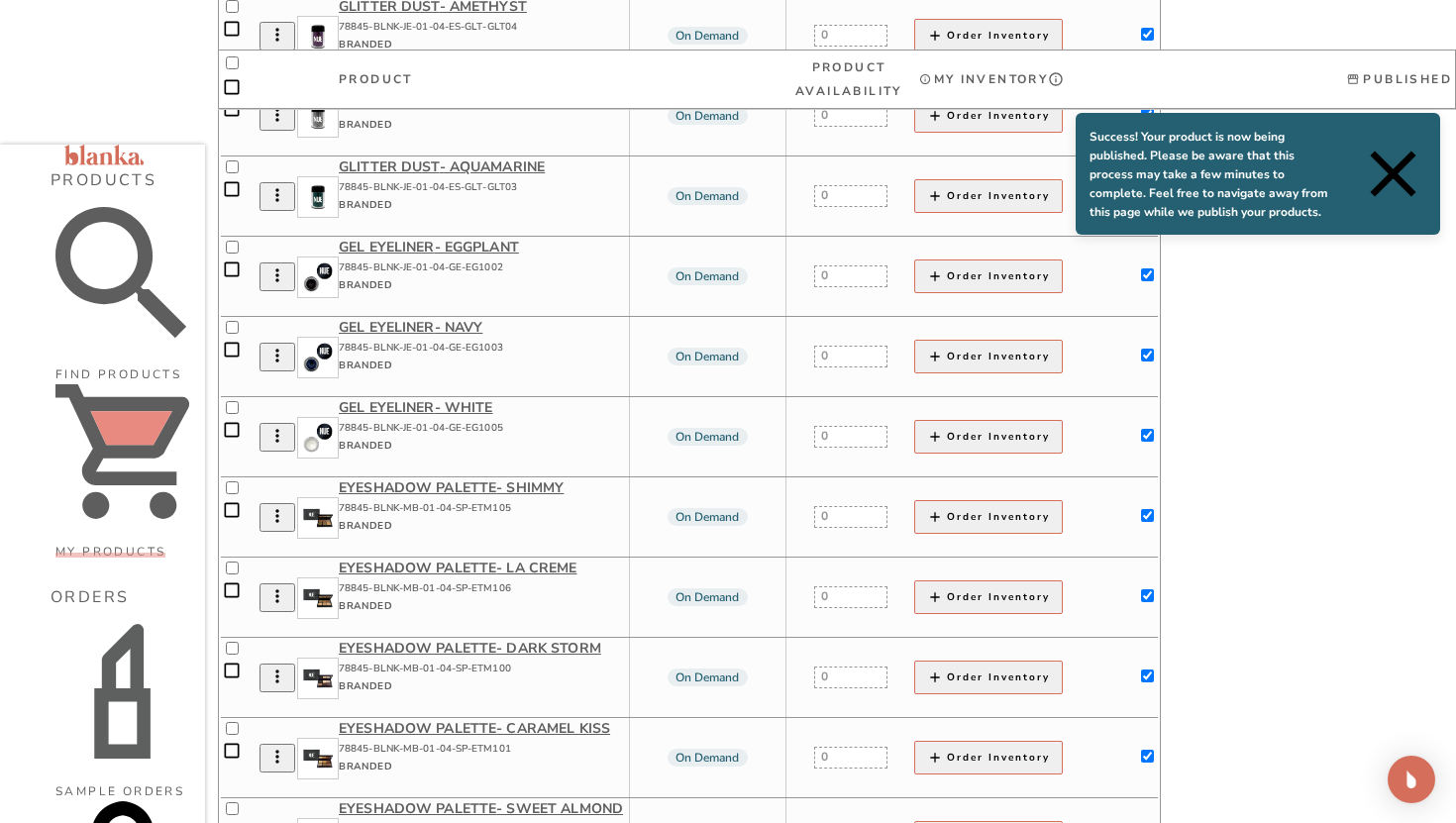click at bounding box center (1147, -47) 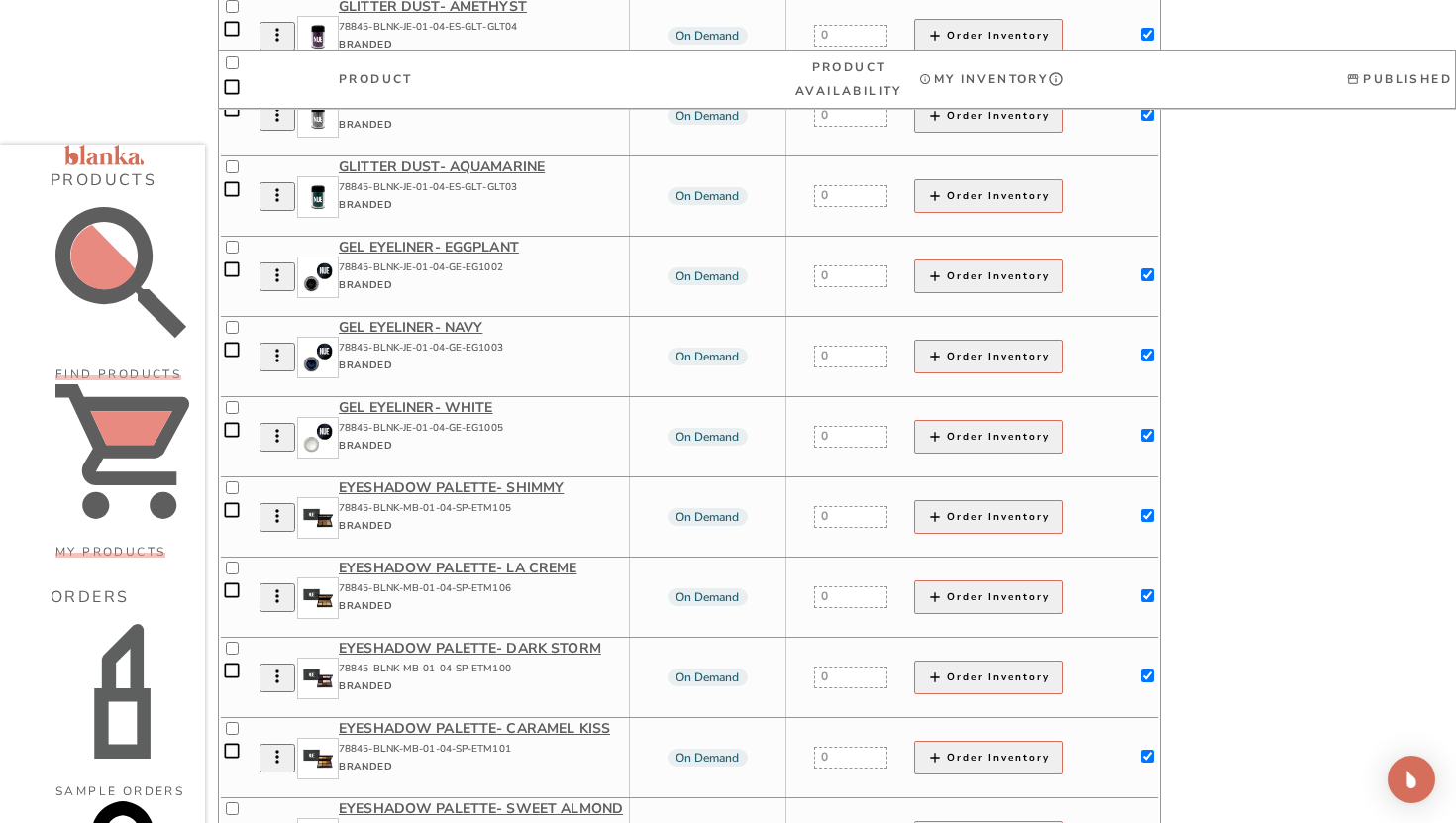 click on "Find Products" at bounding box center [118, 374] 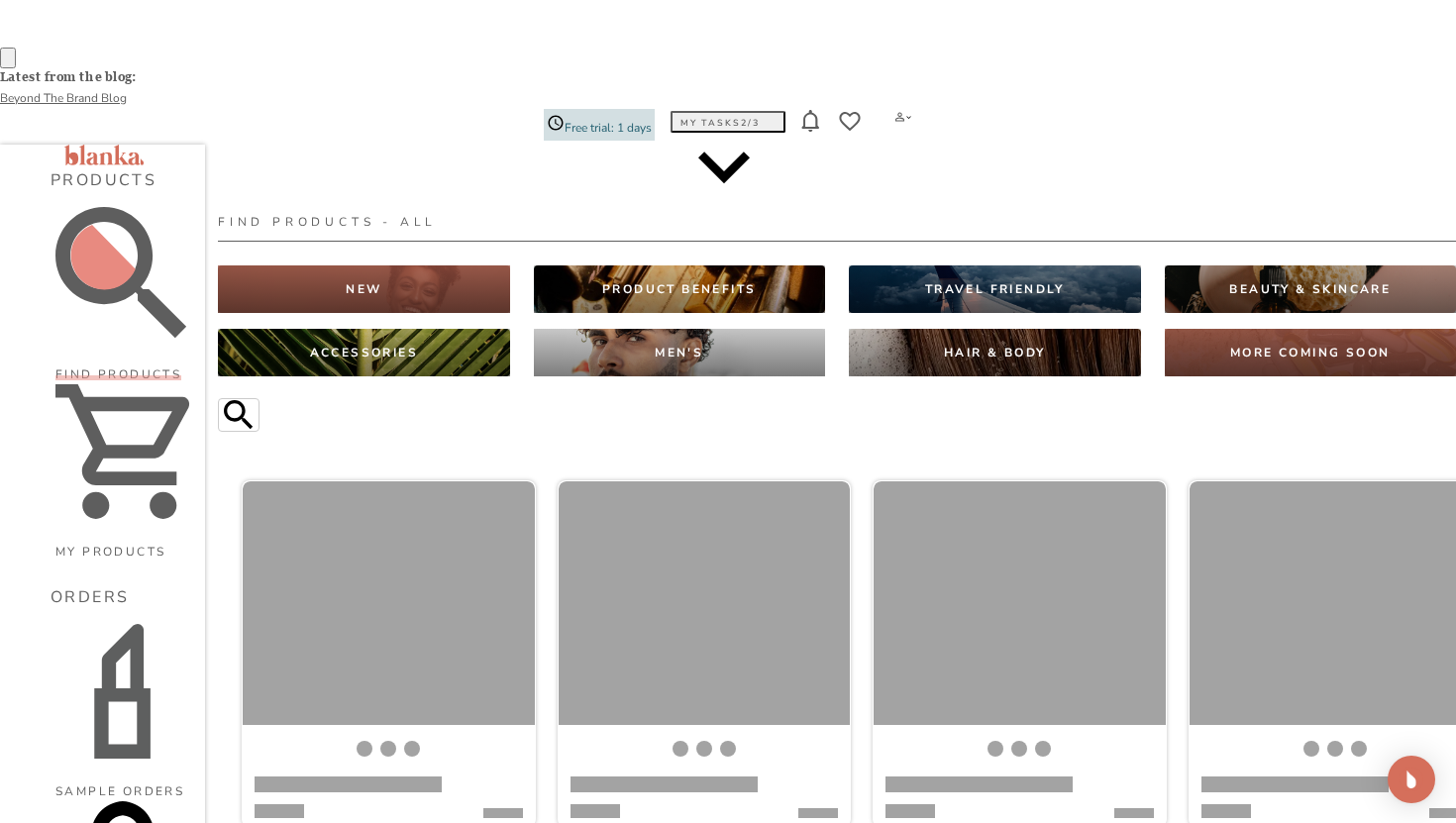 scroll, scrollTop: 0, scrollLeft: 0, axis: both 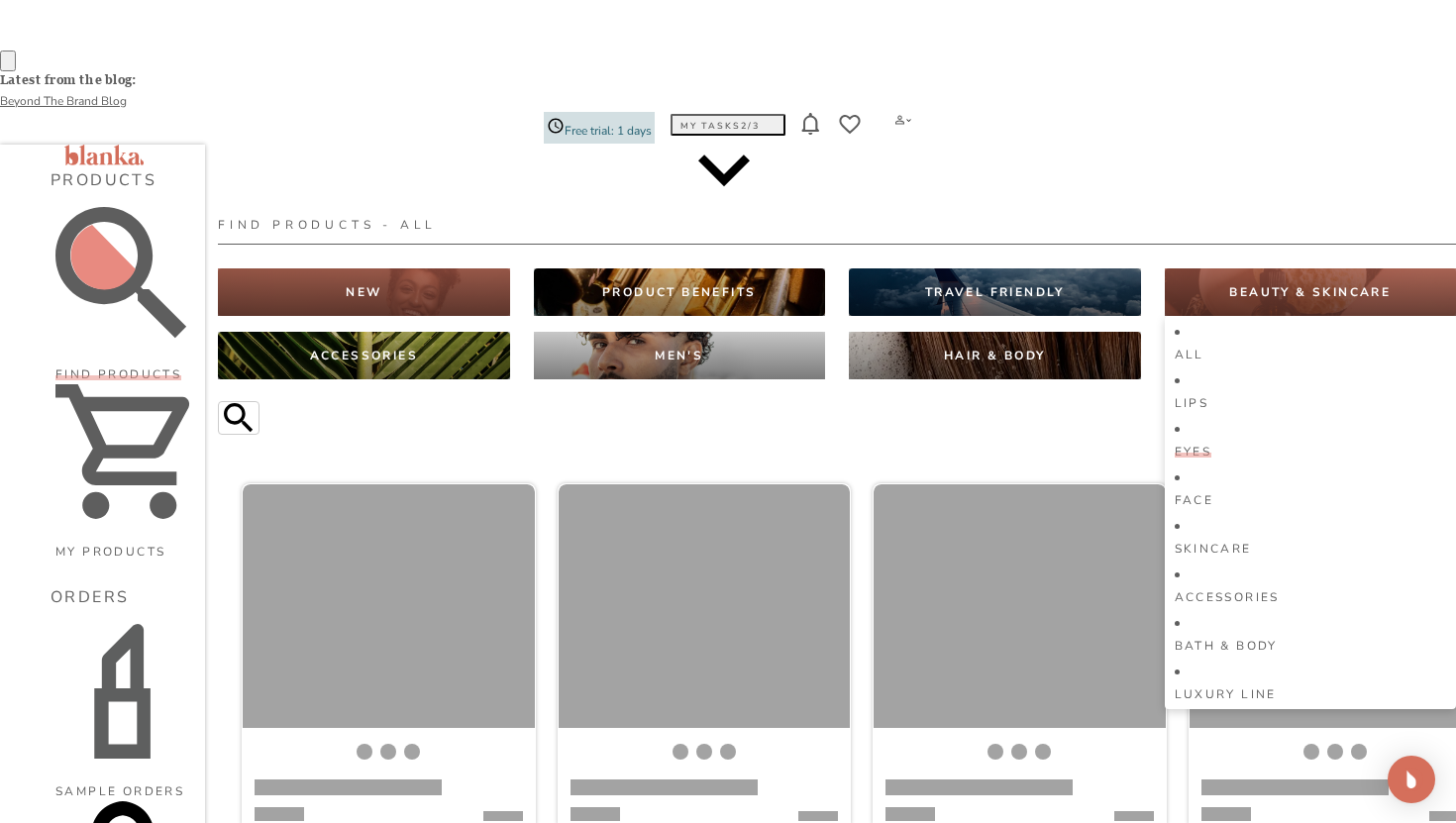 click on "Eyes" at bounding box center [1315, 440] 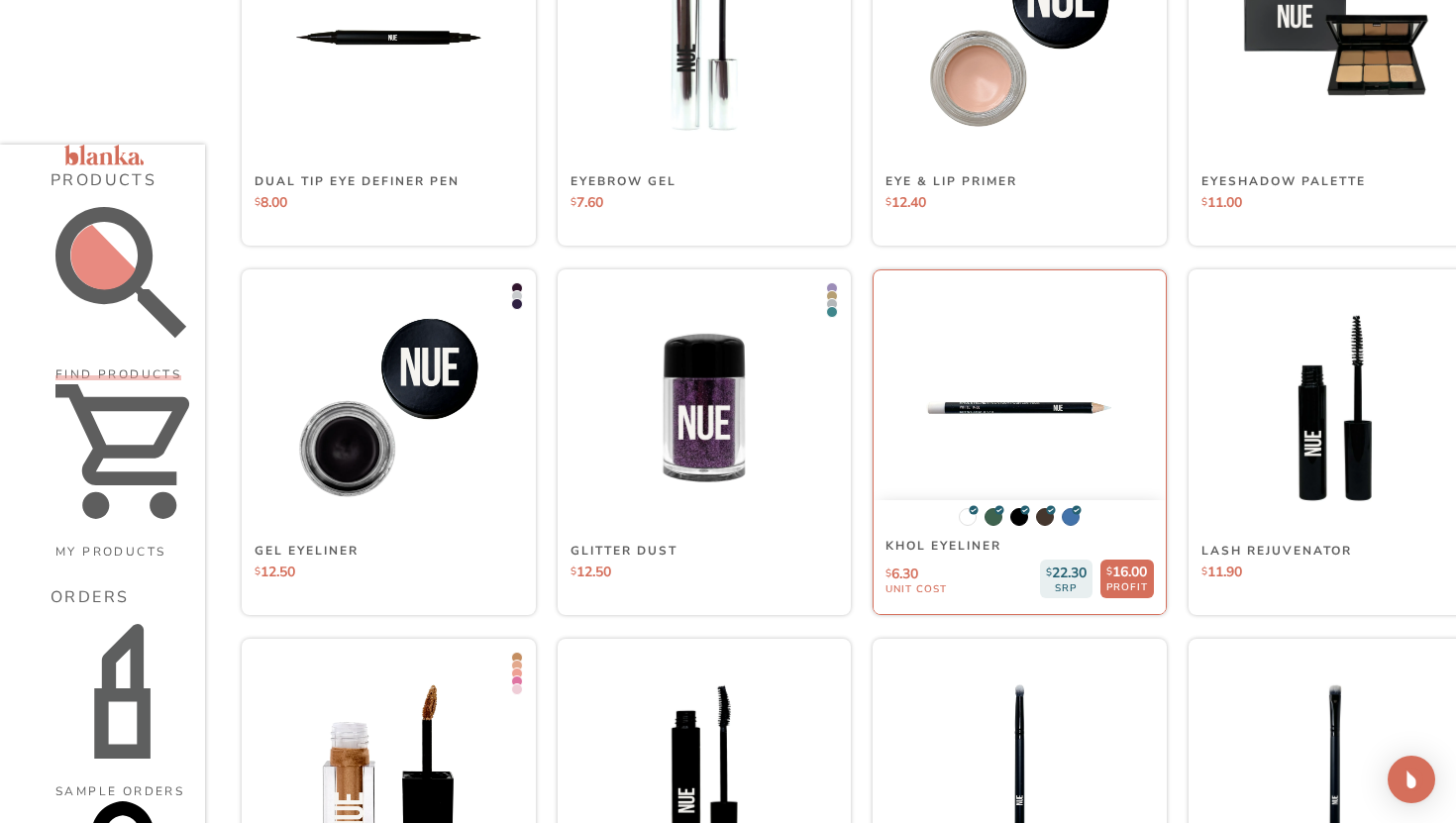 scroll, scrollTop: 1288, scrollLeft: 0, axis: vertical 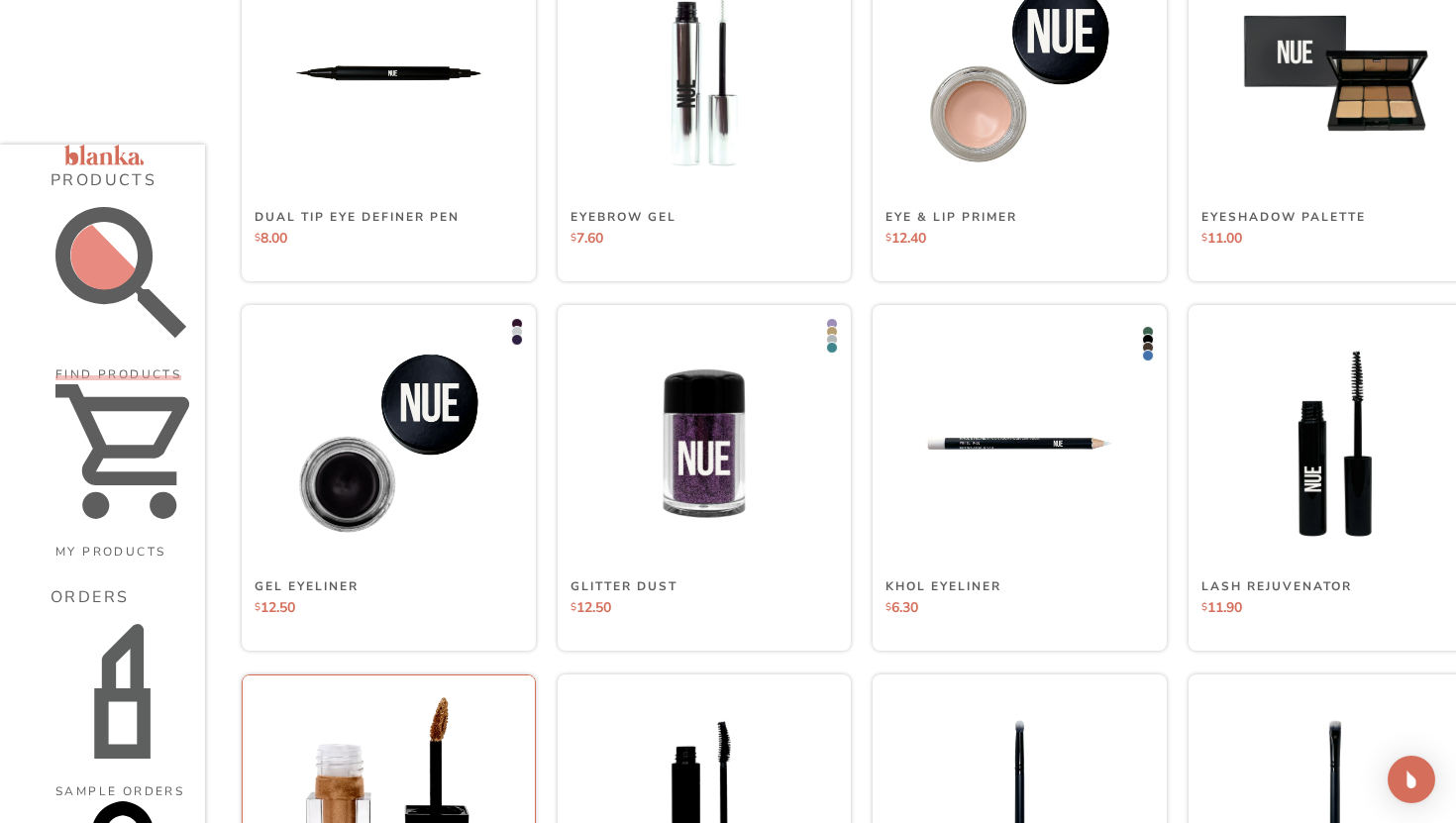click at bounding box center [388, 813] 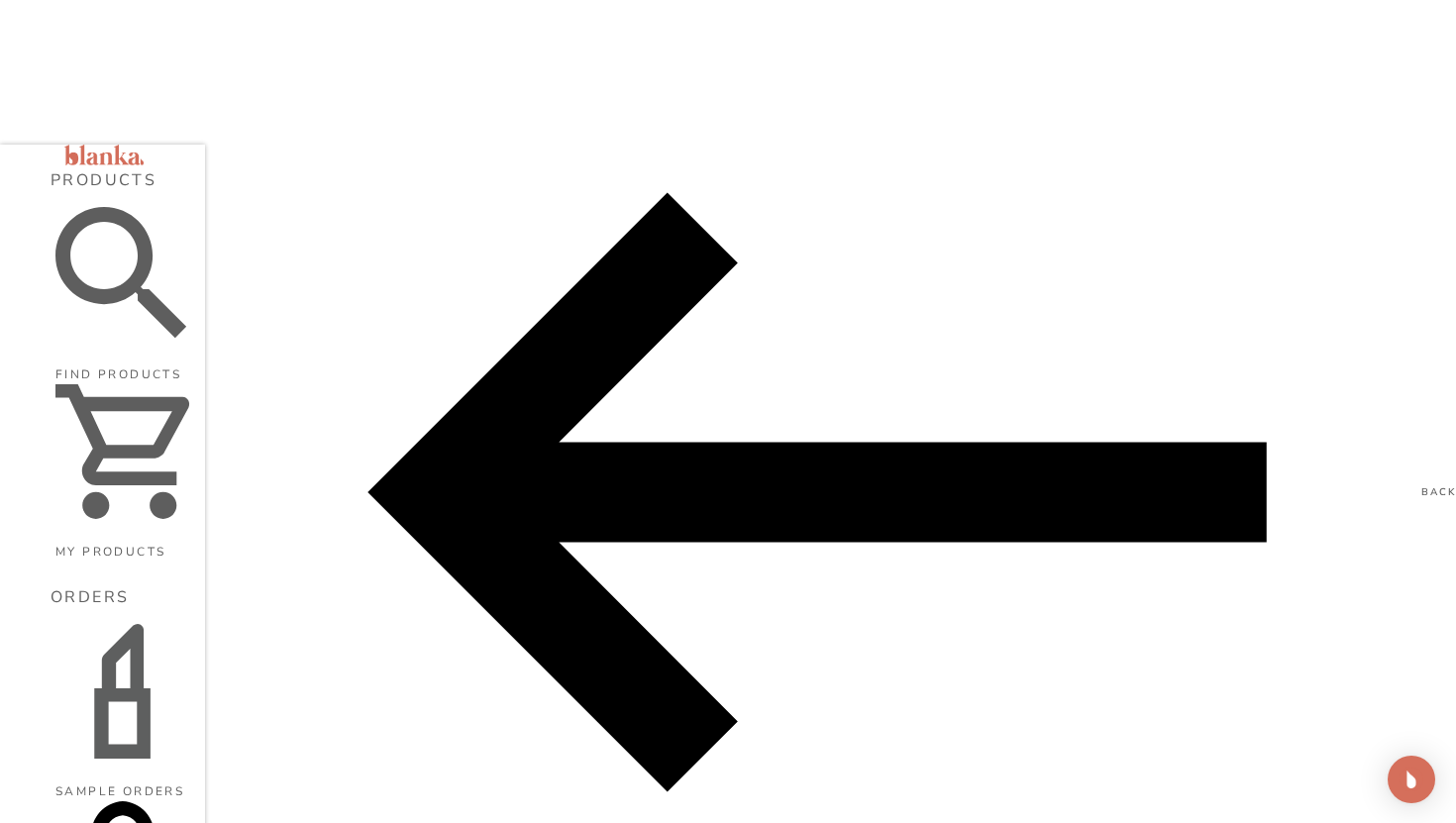 scroll, scrollTop: 0, scrollLeft: 0, axis: both 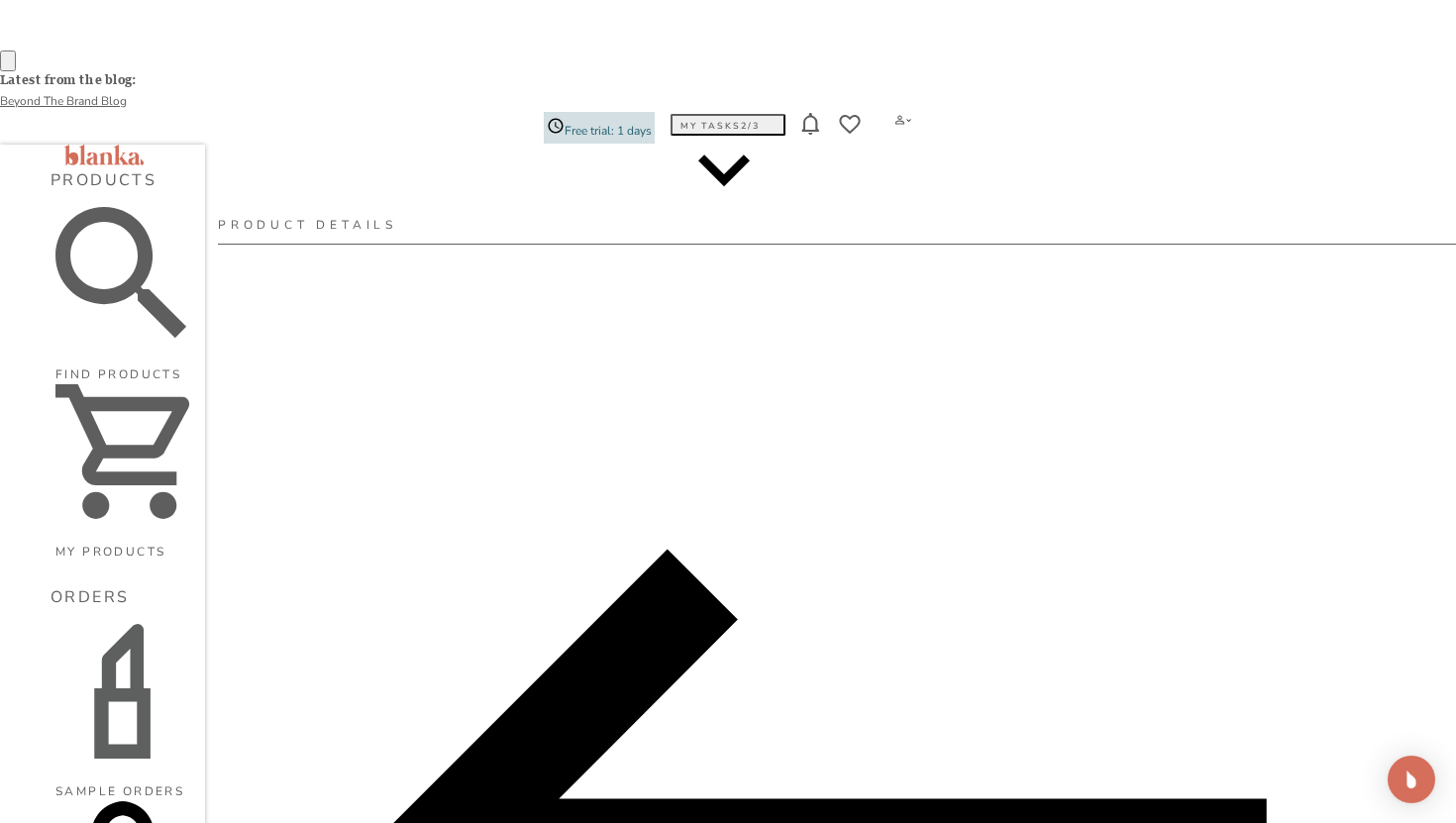 click 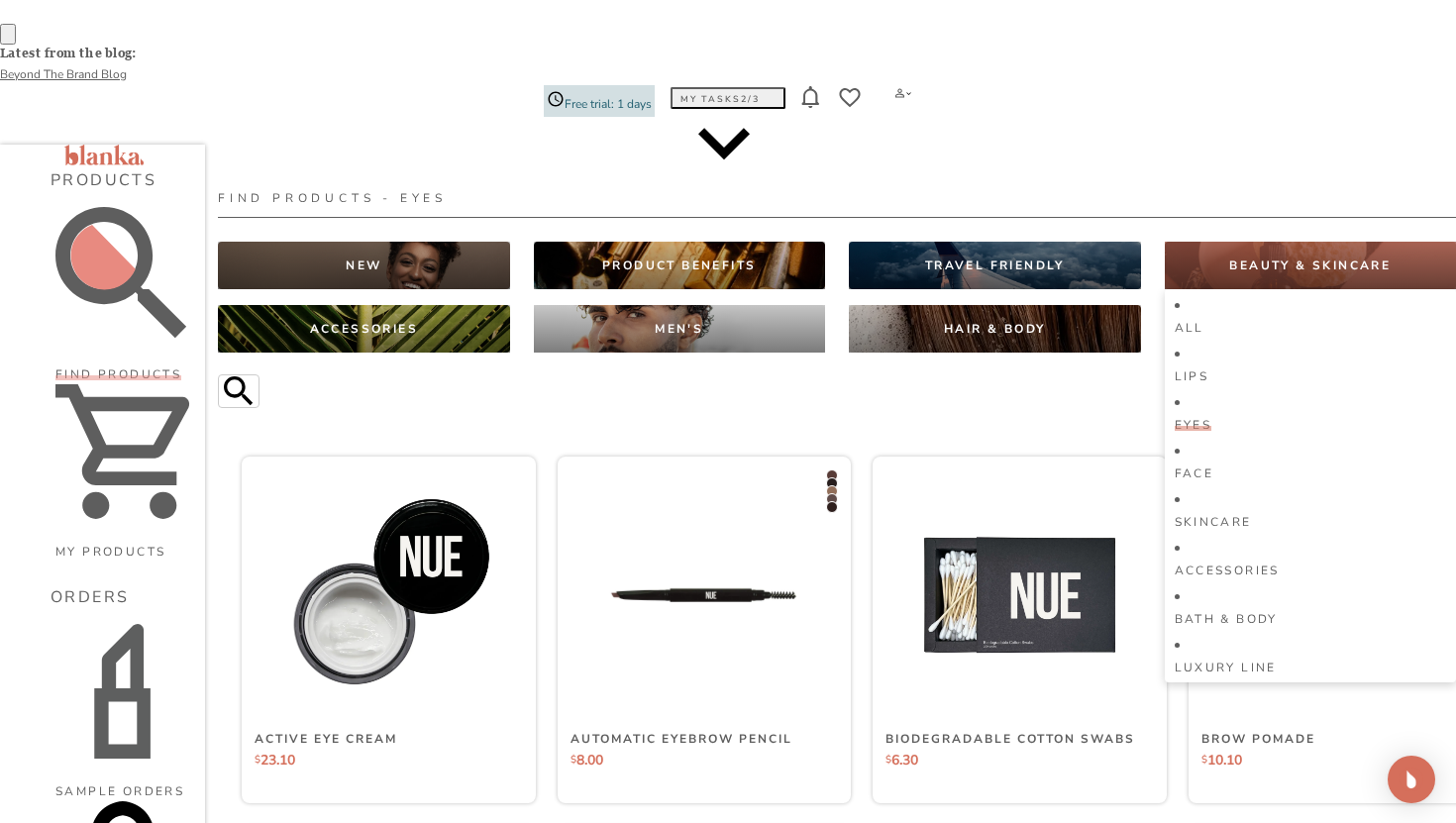 scroll, scrollTop: 0, scrollLeft: 0, axis: both 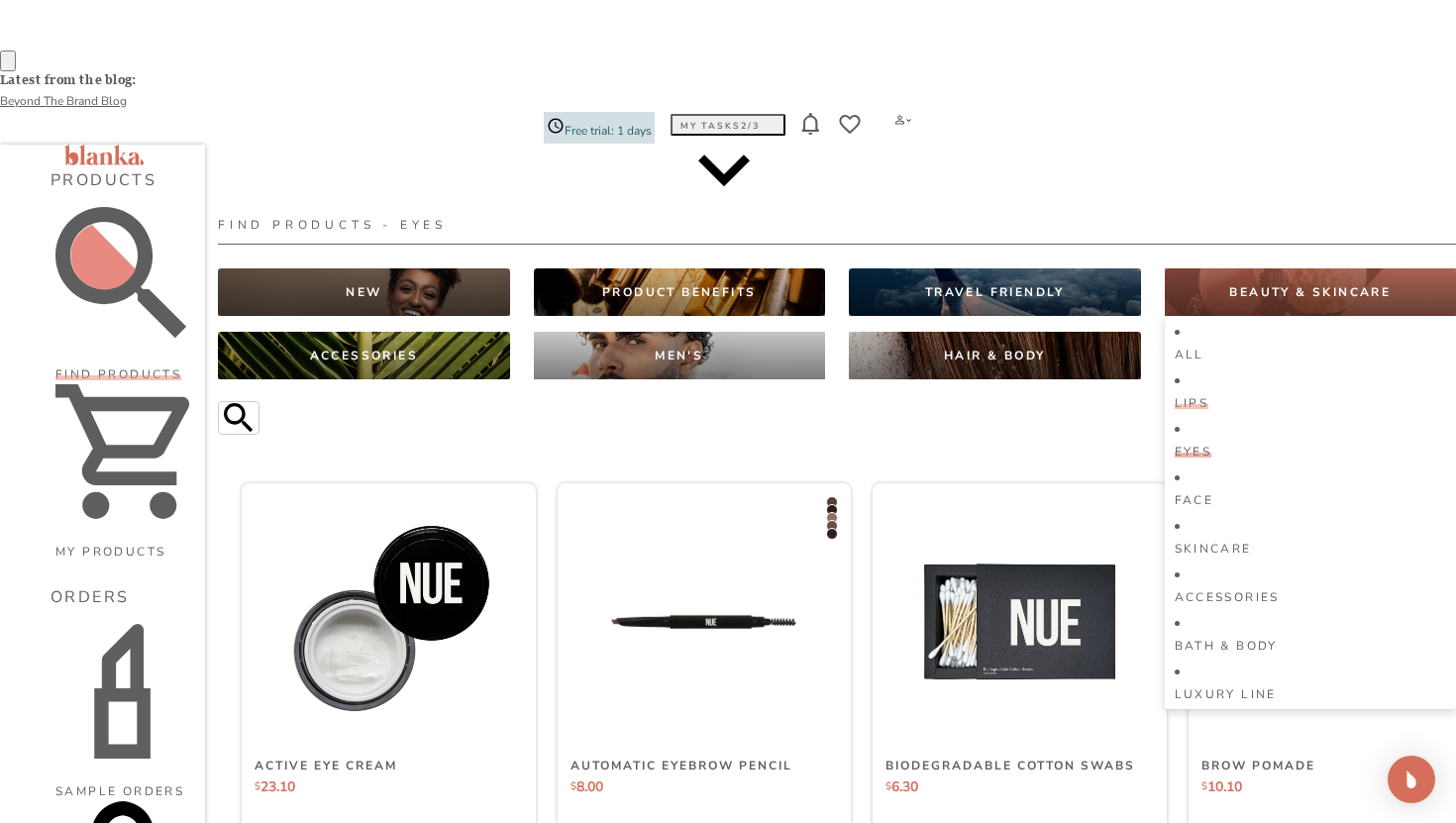 click on "Lips" at bounding box center (1192, 403) 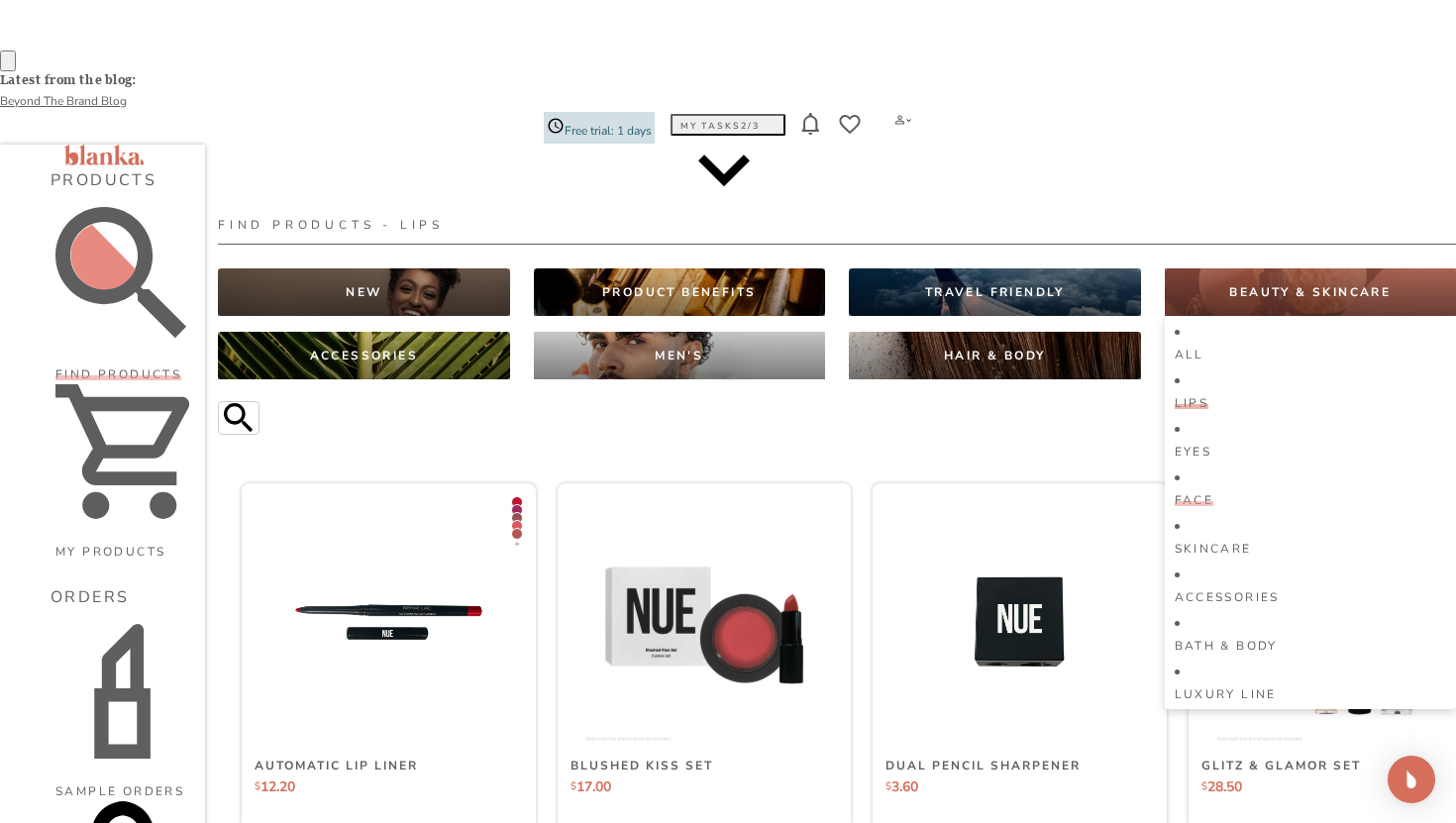 click on "Face" at bounding box center (1195, 500) 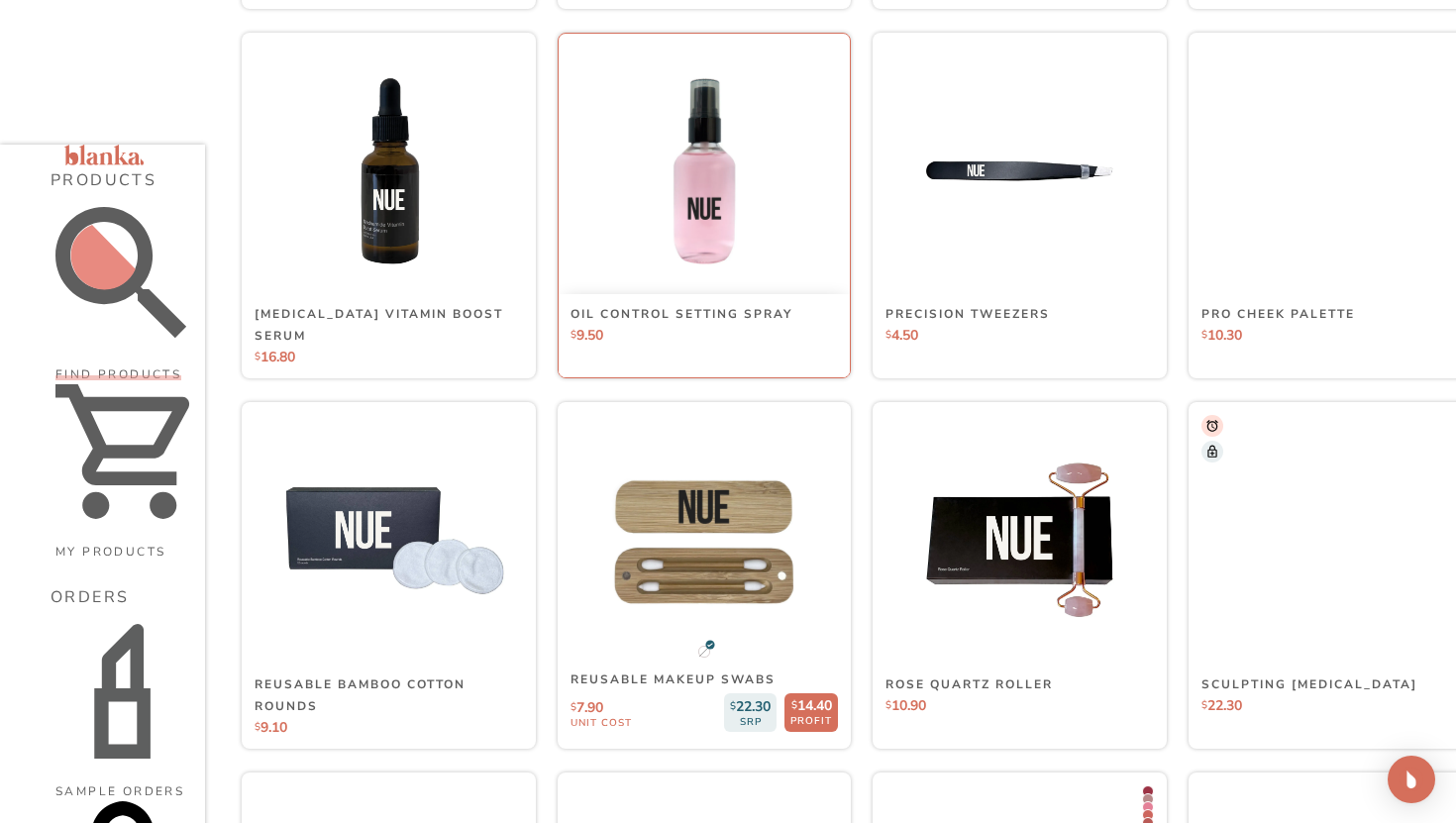 scroll, scrollTop: 4655, scrollLeft: 0, axis: vertical 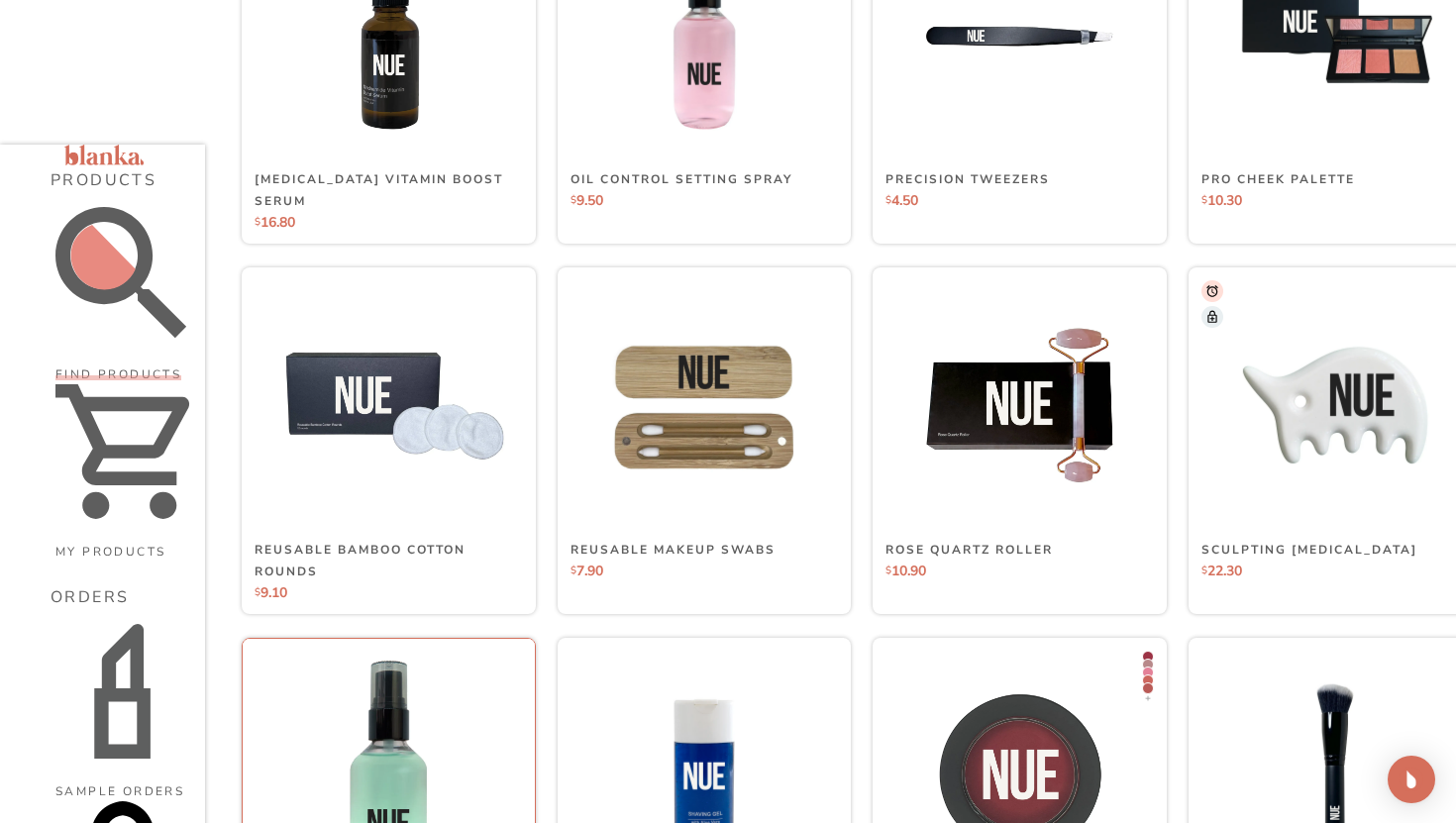 click at bounding box center (388, 775) 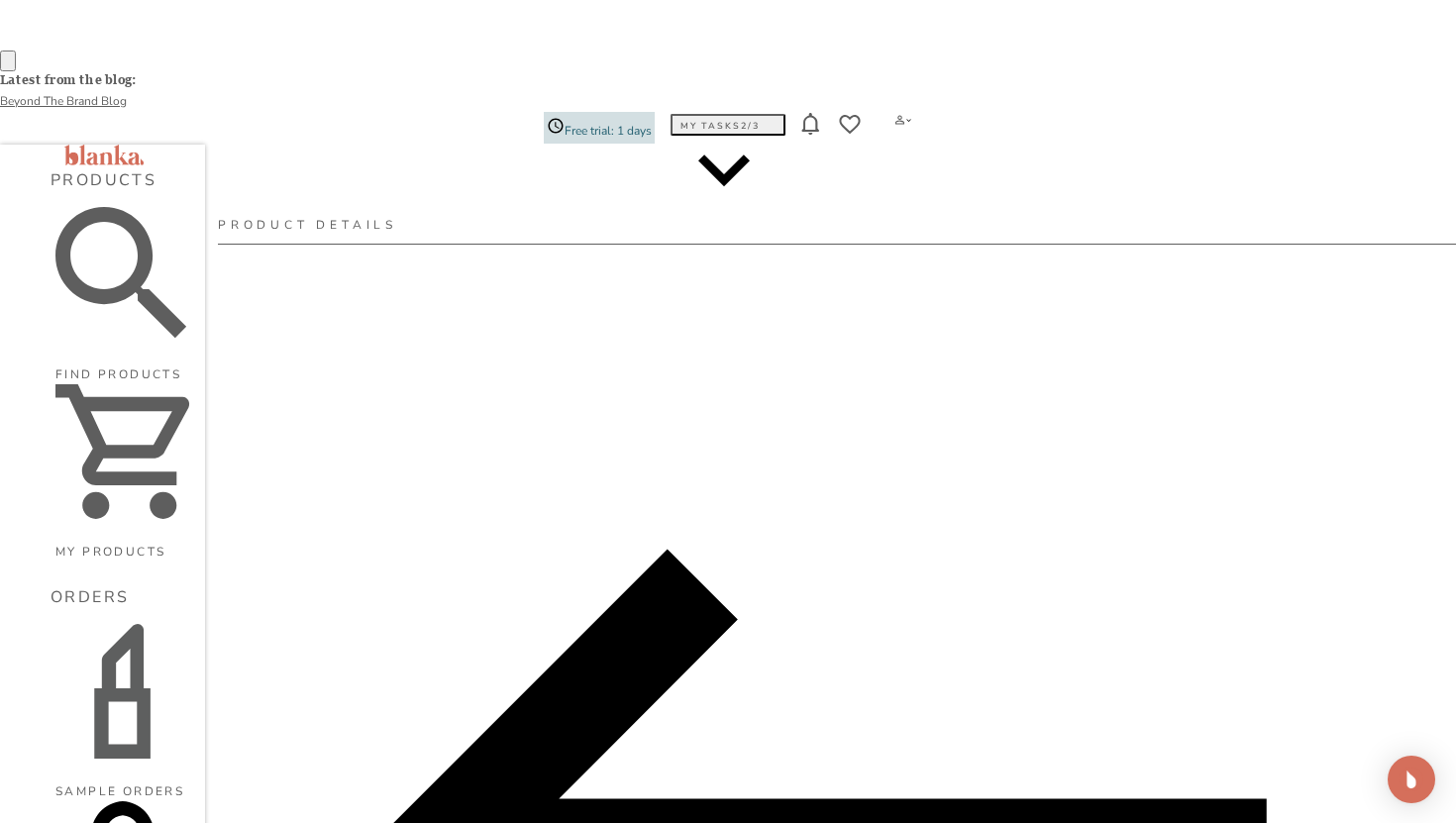 click on "Add to my products" at bounding box center (1214, 1960) 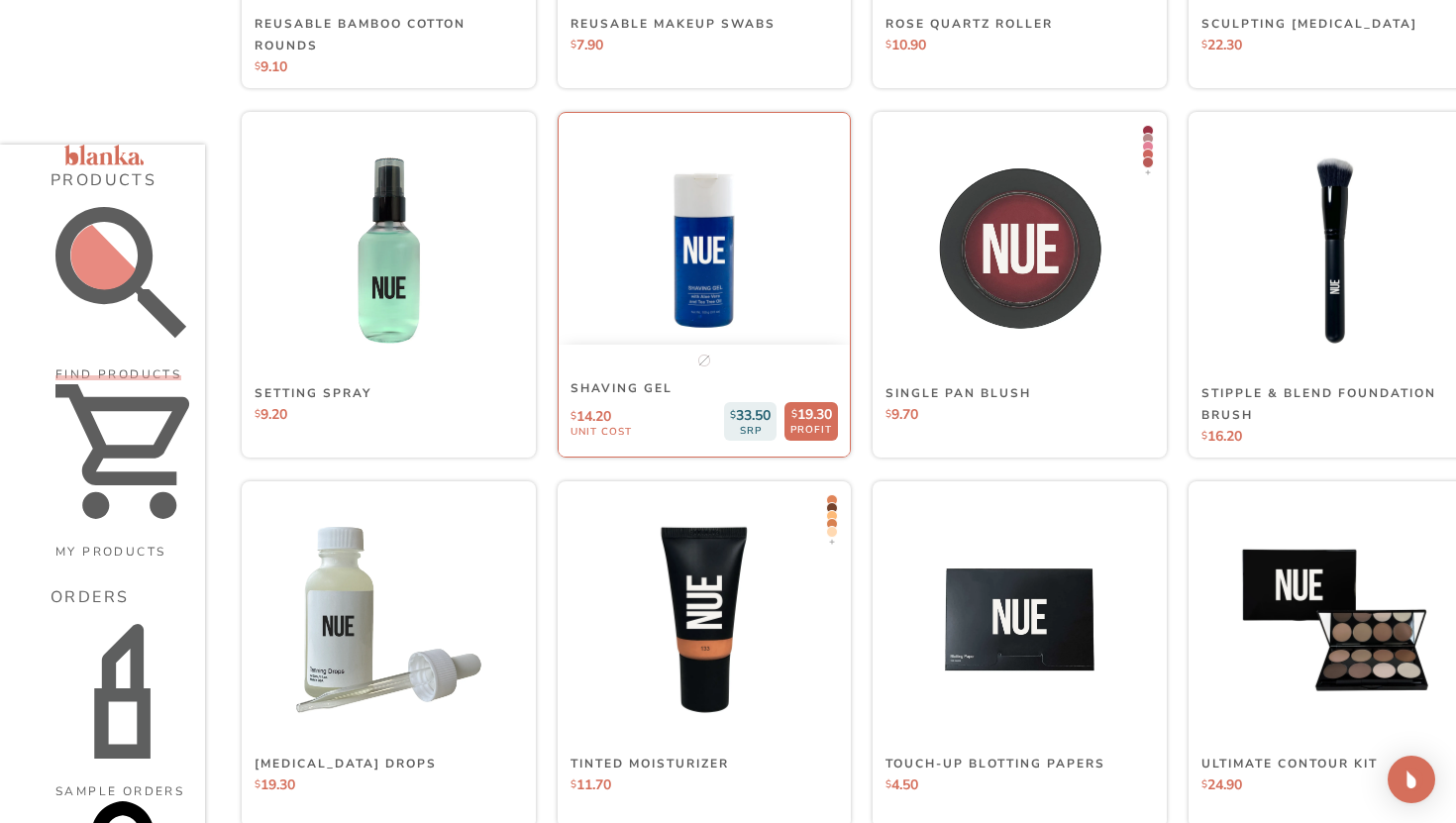 scroll, scrollTop: 5285, scrollLeft: 0, axis: vertical 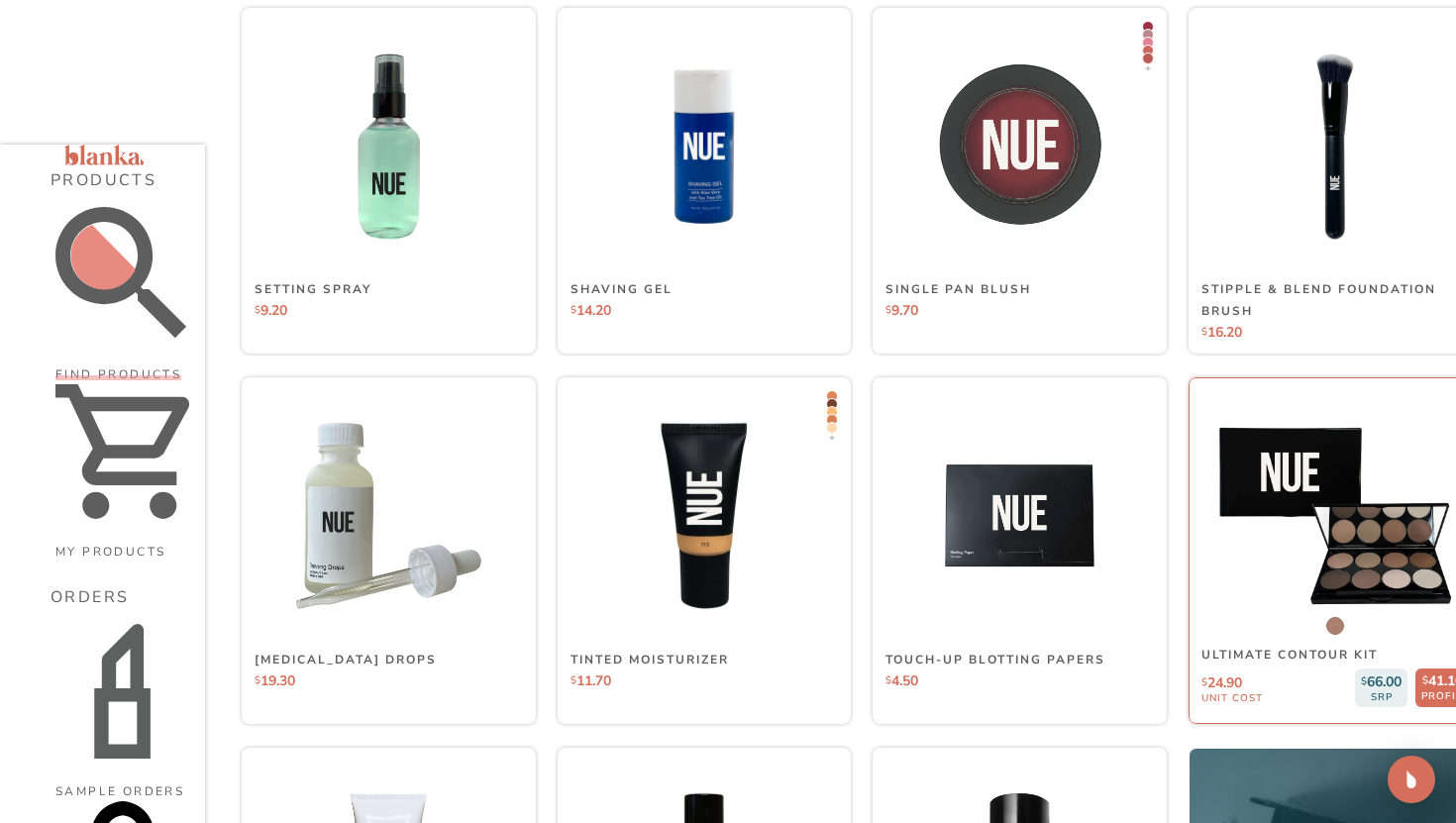 click at bounding box center (1334, 516) 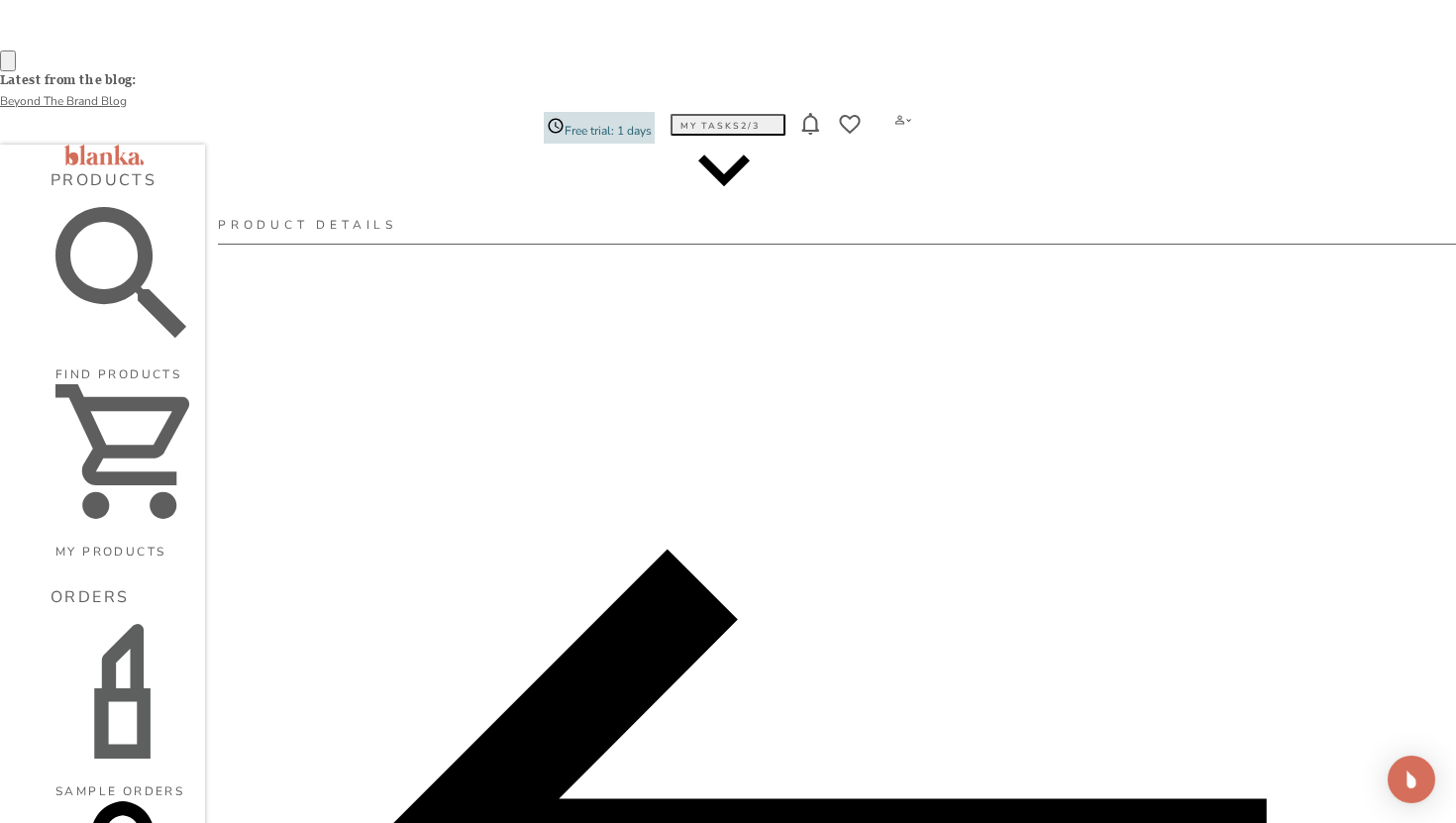click on "Add to my products" at bounding box center [1214, 1960] 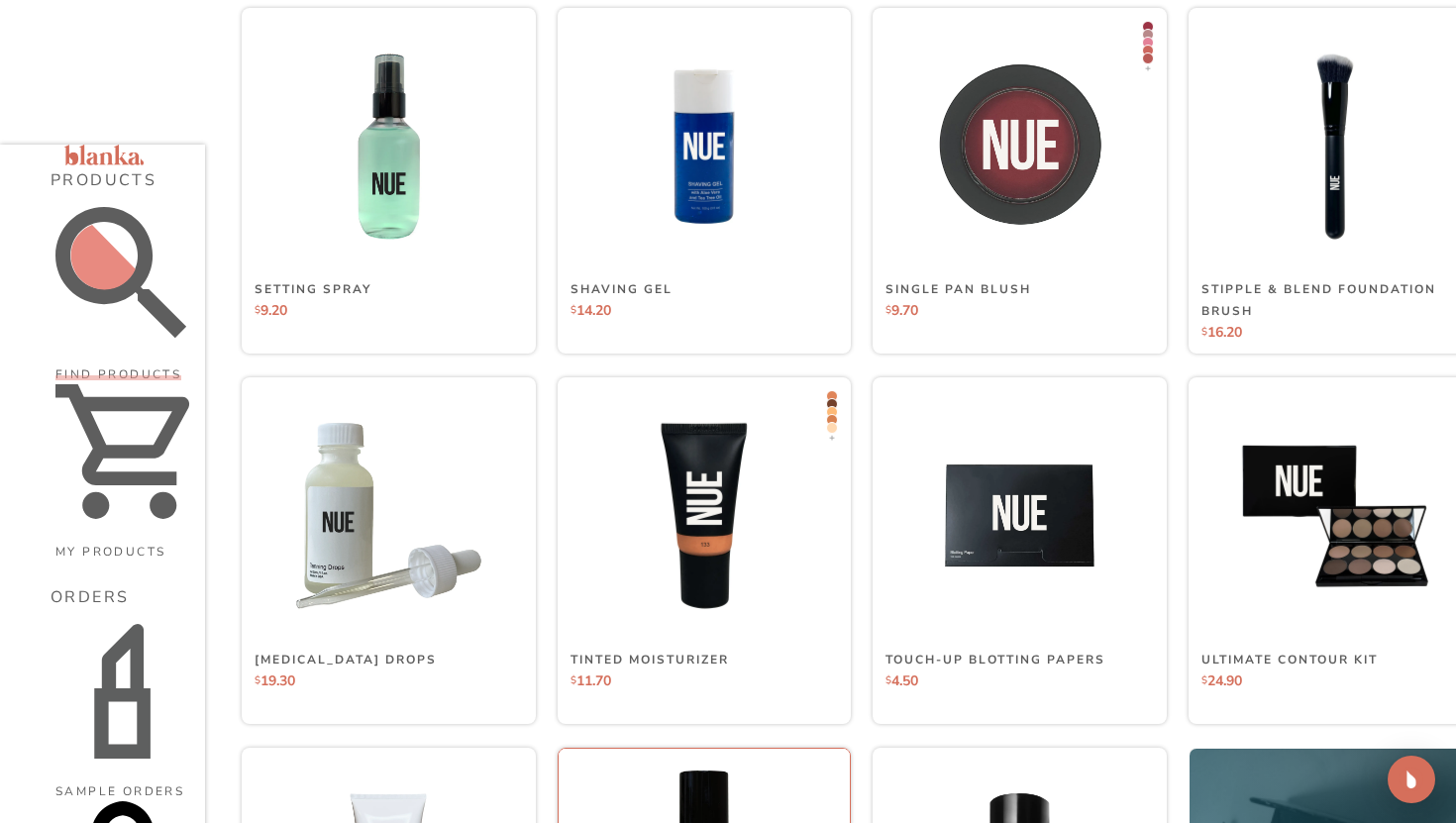scroll, scrollTop: 5285, scrollLeft: 0, axis: vertical 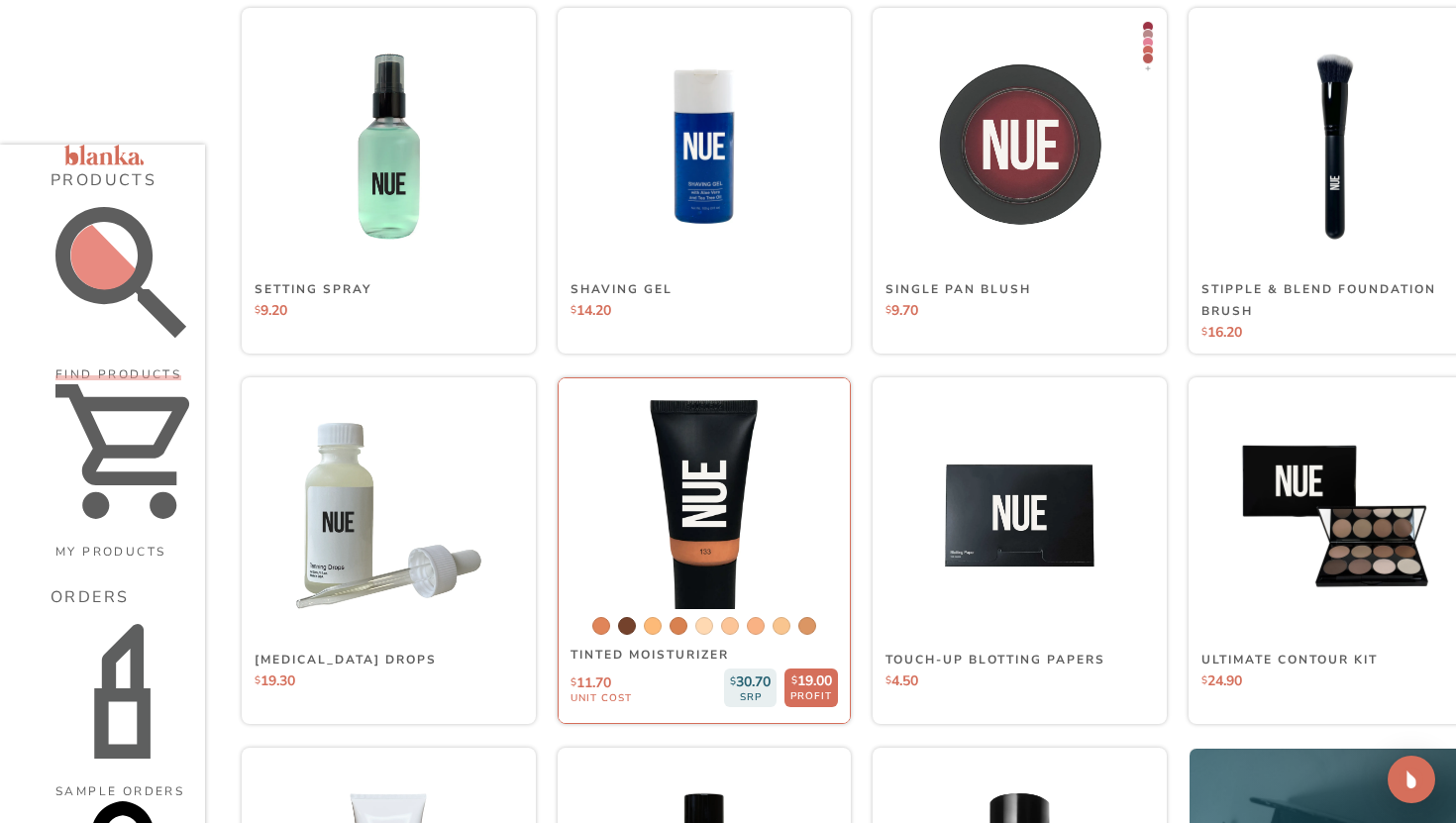 click at bounding box center [703, 516] 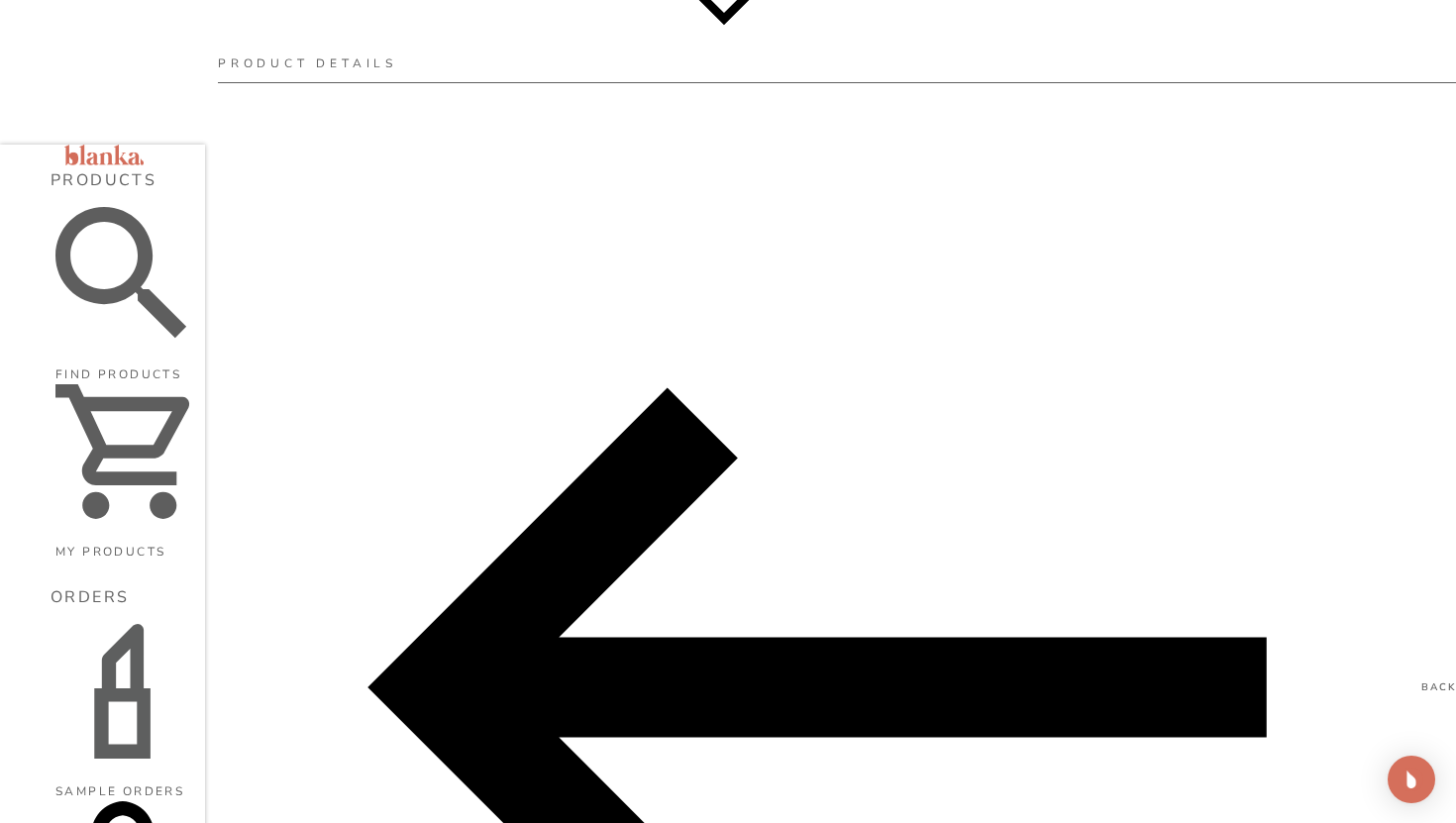 scroll, scrollTop: 171, scrollLeft: 0, axis: vertical 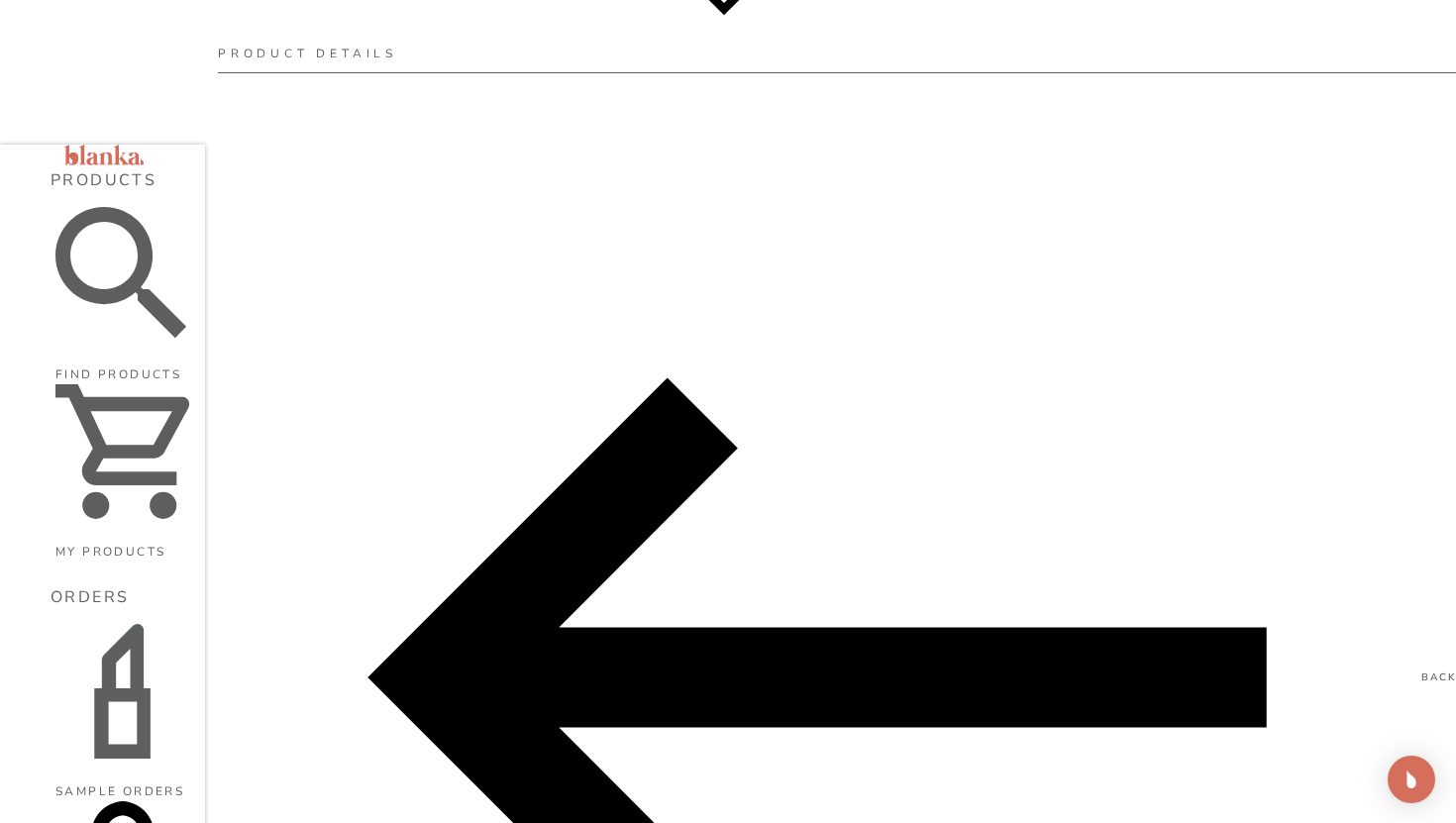 click on "Add to my products" at bounding box center (1214, 2012) 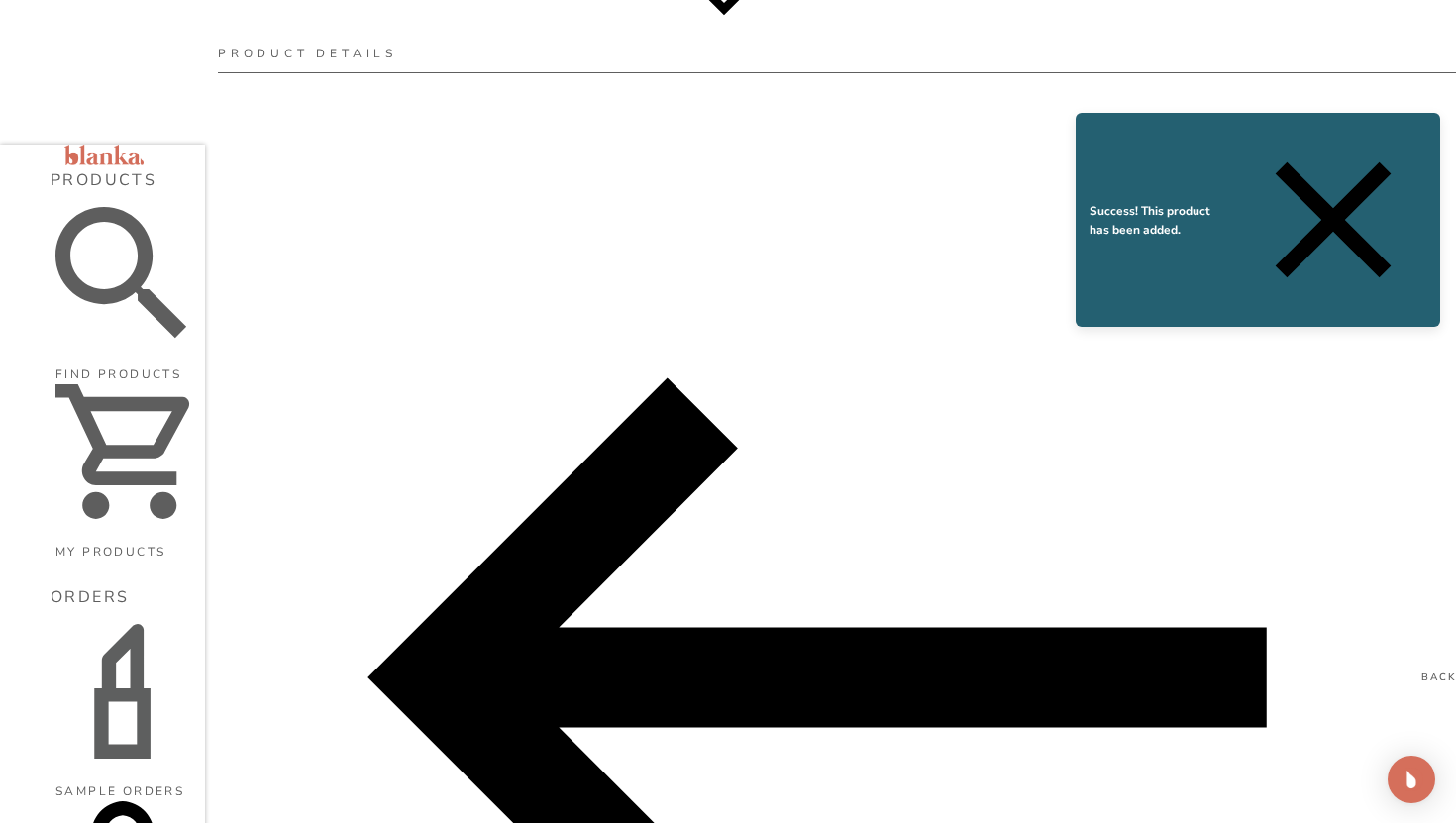 click on "Sandstone" at bounding box center [1083, 1655] 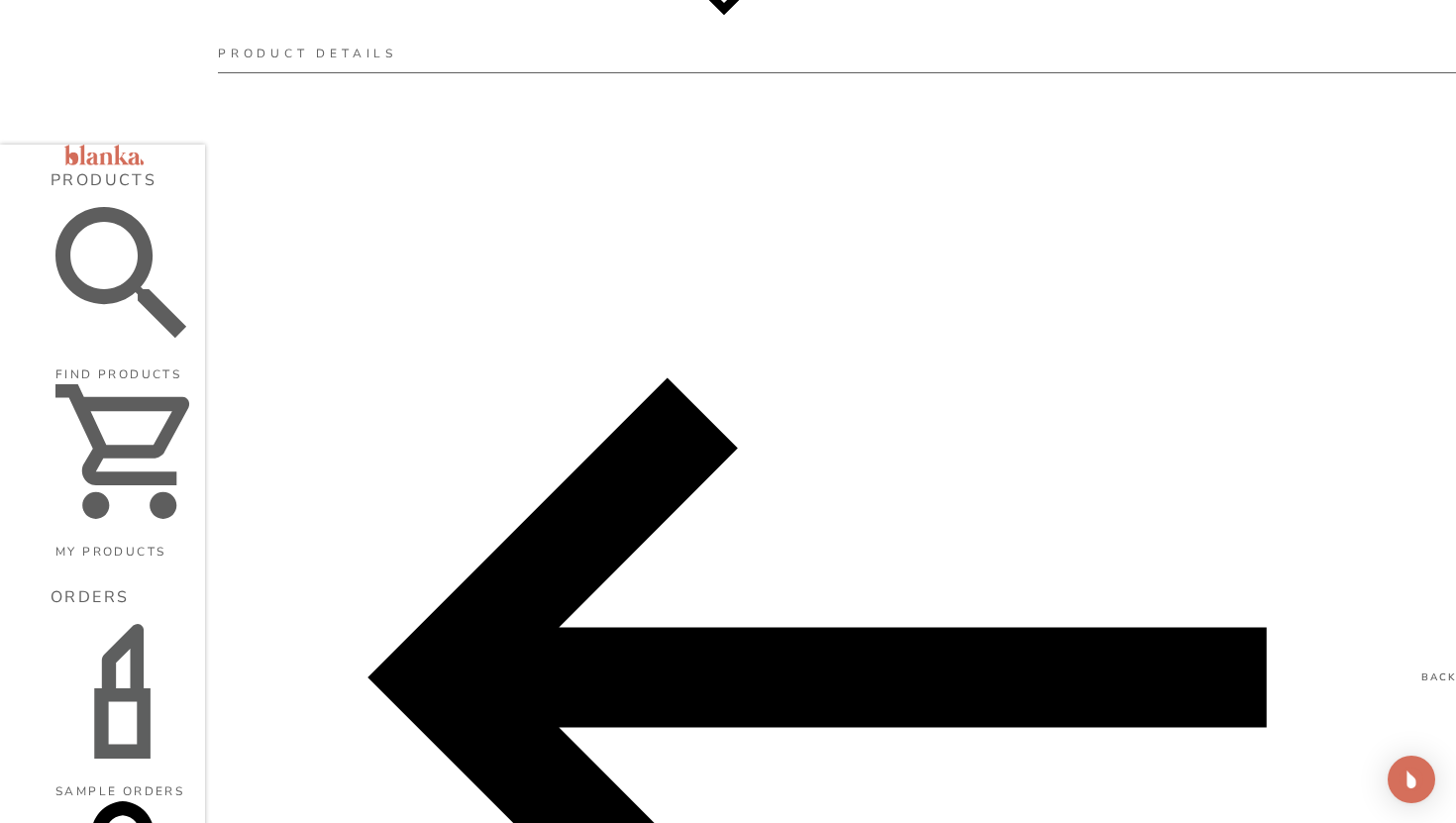 click on "Buttercream" at bounding box center [1083, 1708] 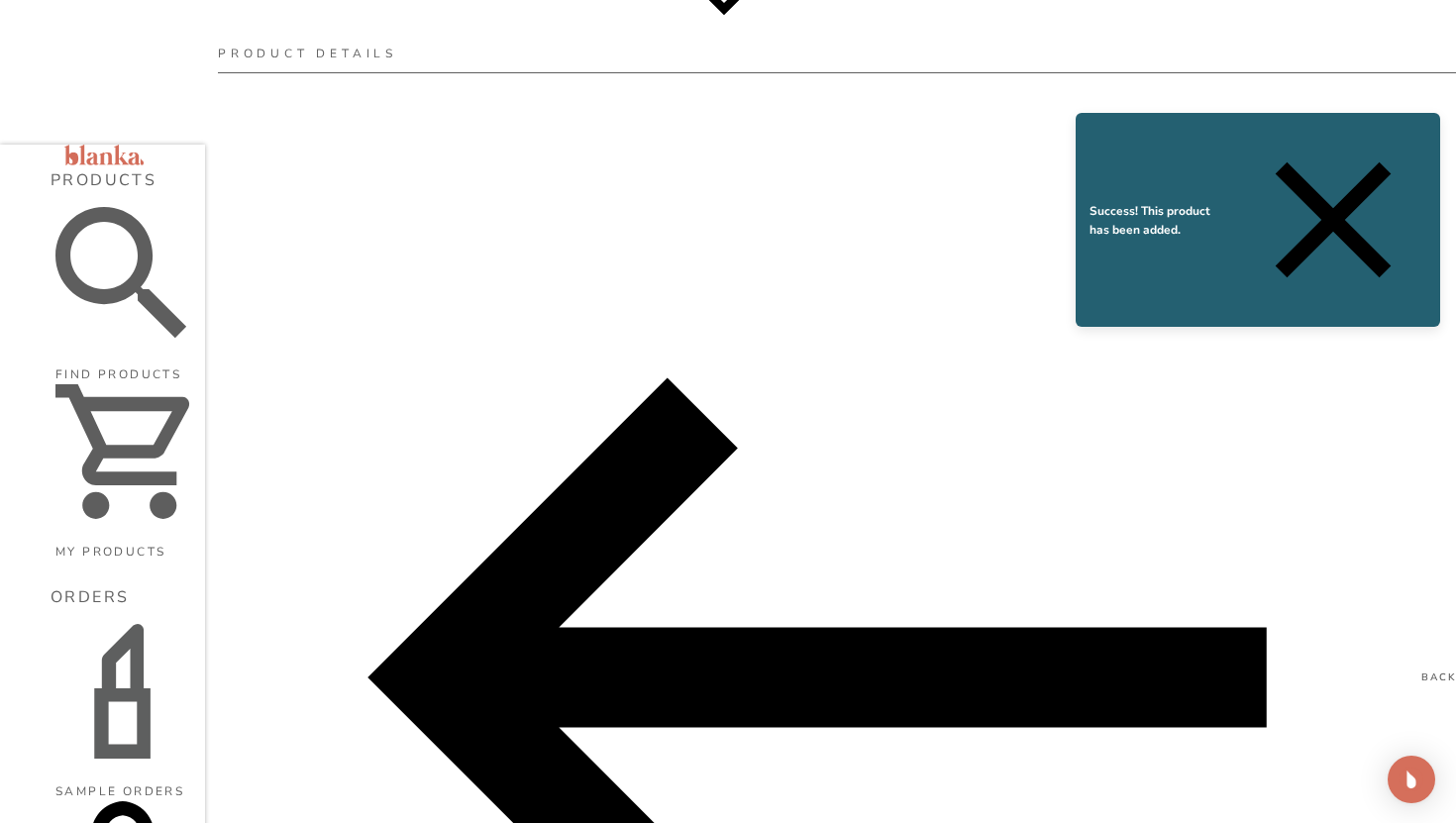 click on "Add to my products" at bounding box center (1214, 2012) 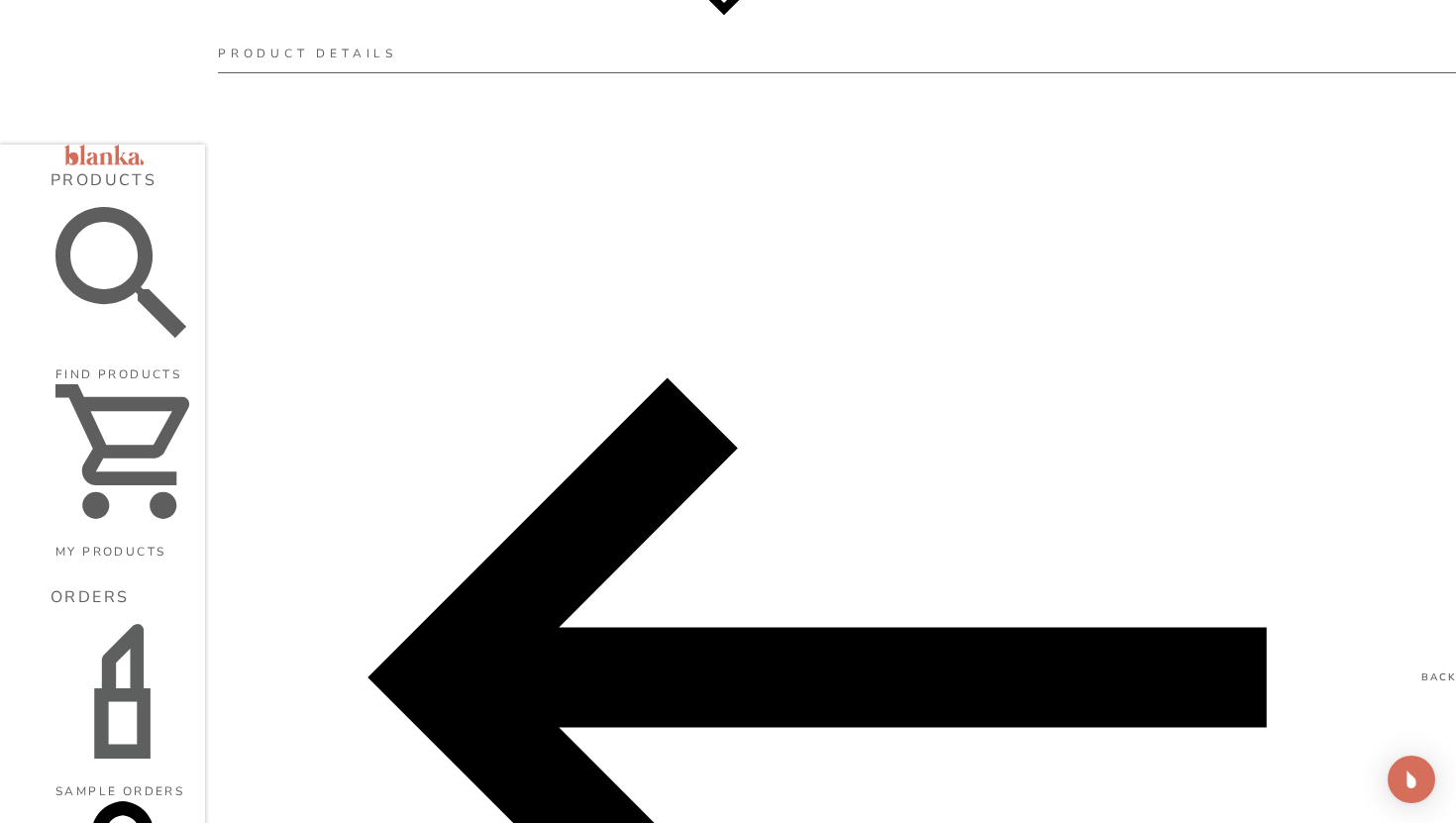 drag, startPoint x: 1199, startPoint y: 513, endPoint x: 1089, endPoint y: 512, distance: 110.00455 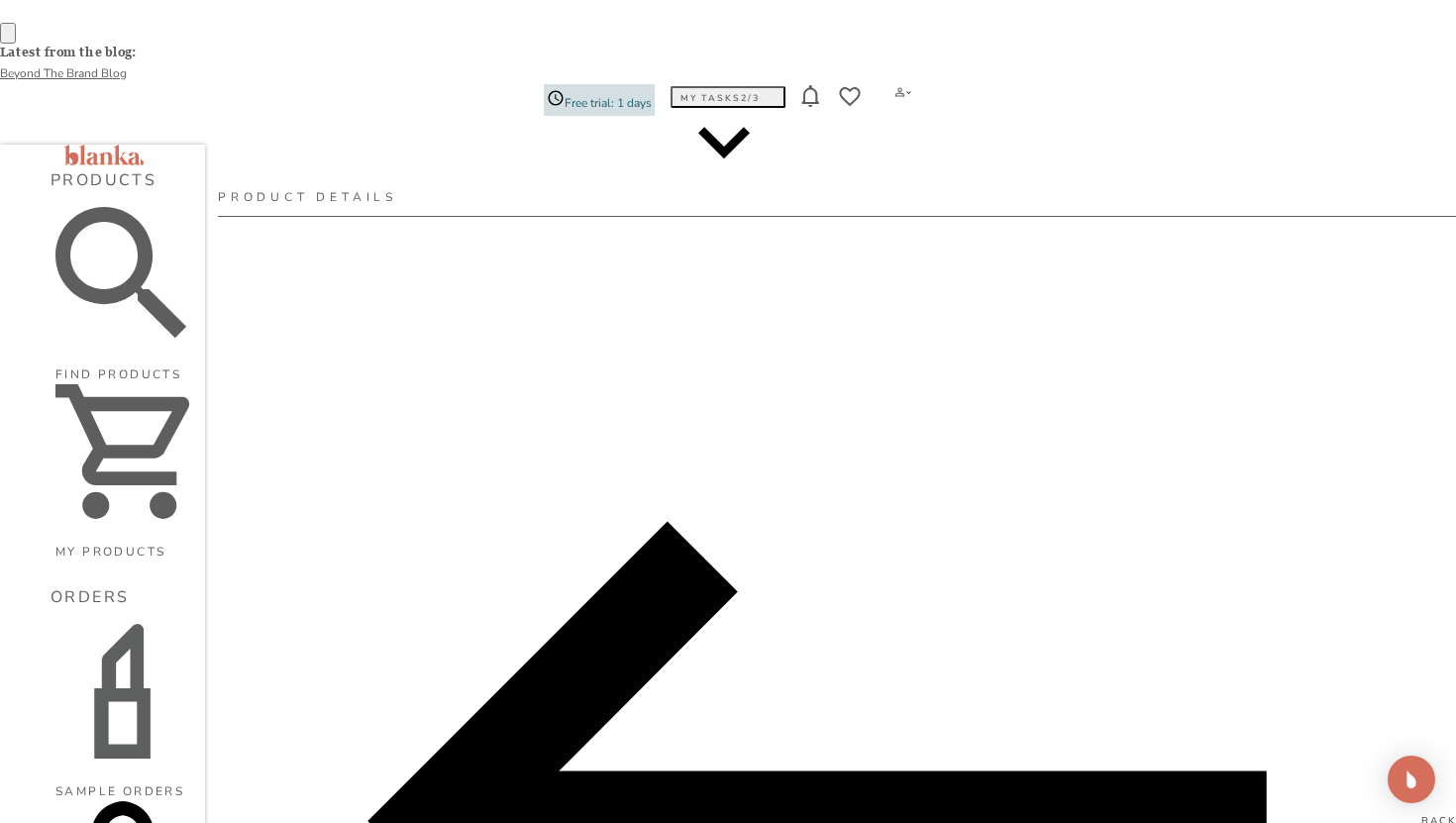 scroll, scrollTop: 0, scrollLeft: 0, axis: both 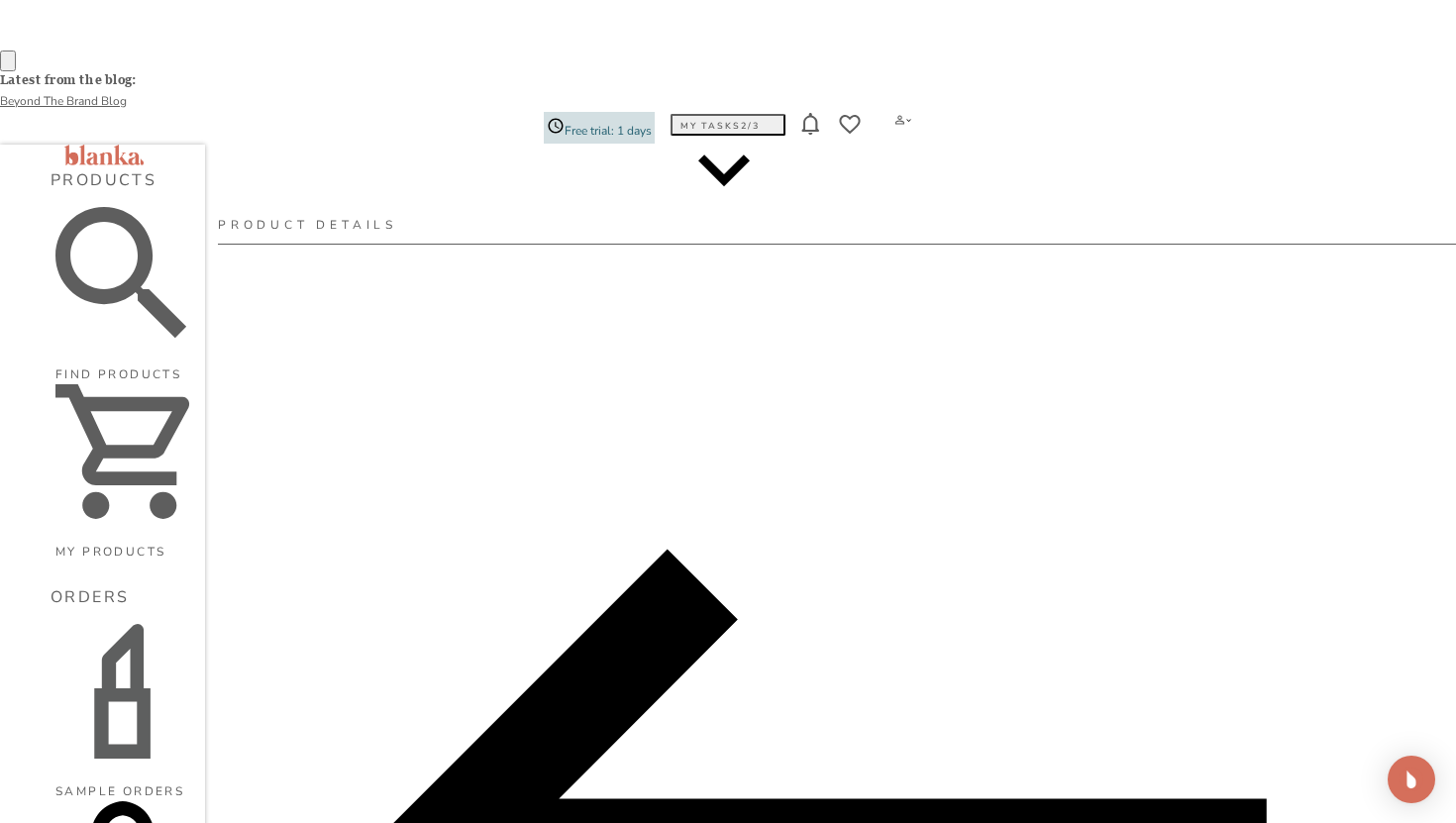 click 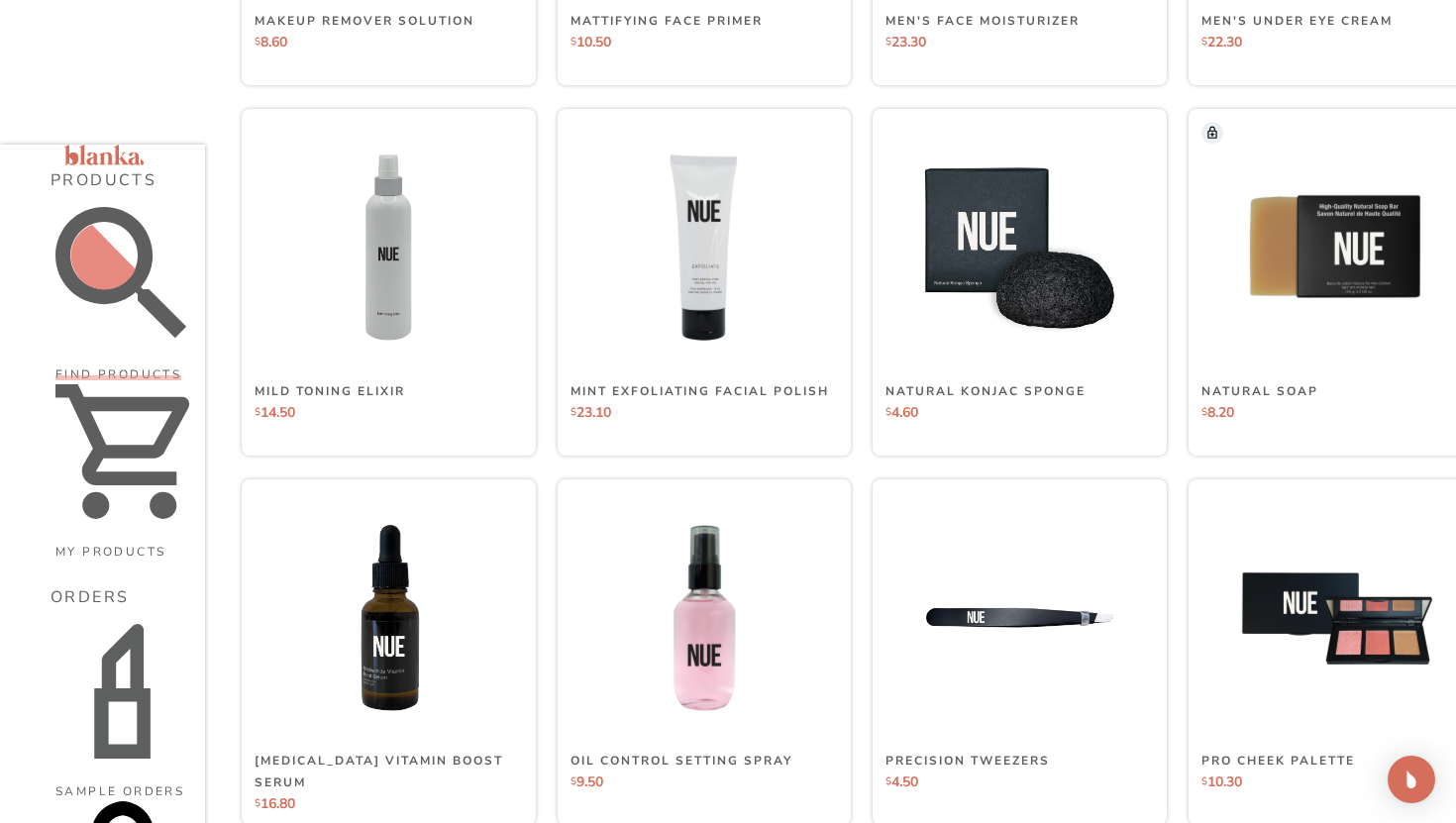 scroll, scrollTop: 4069, scrollLeft: 0, axis: vertical 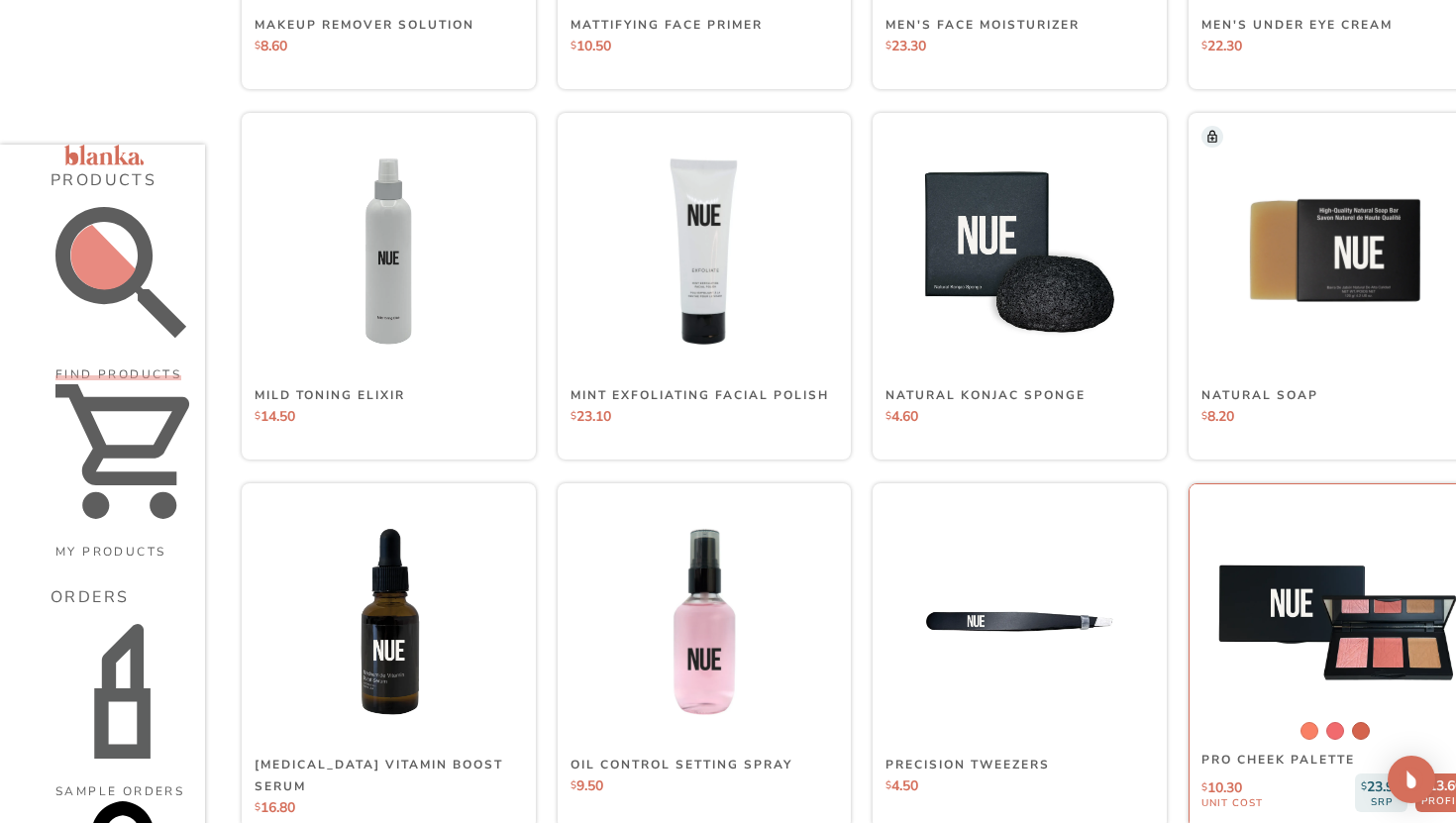 click at bounding box center [1334, 621] 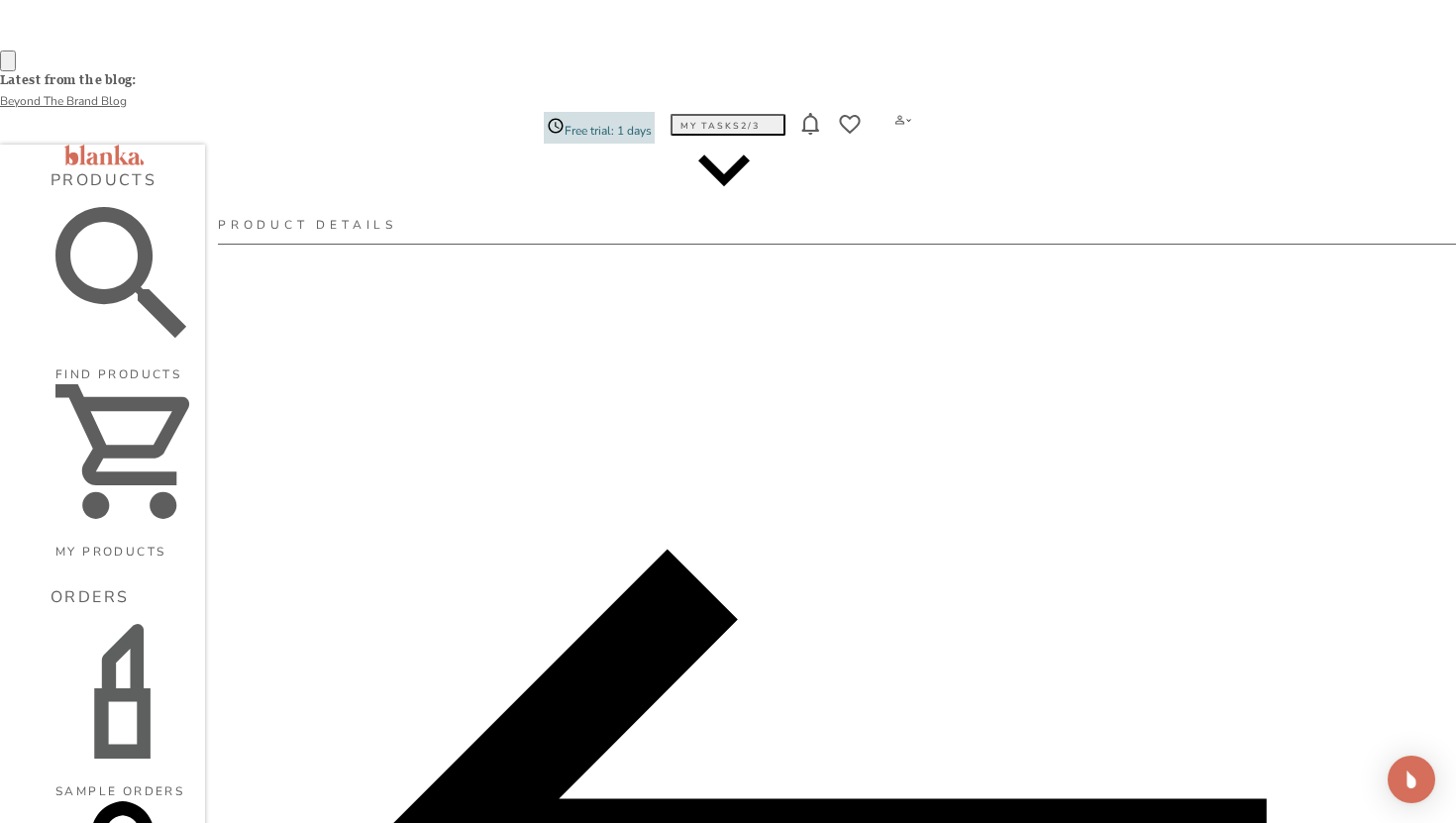click 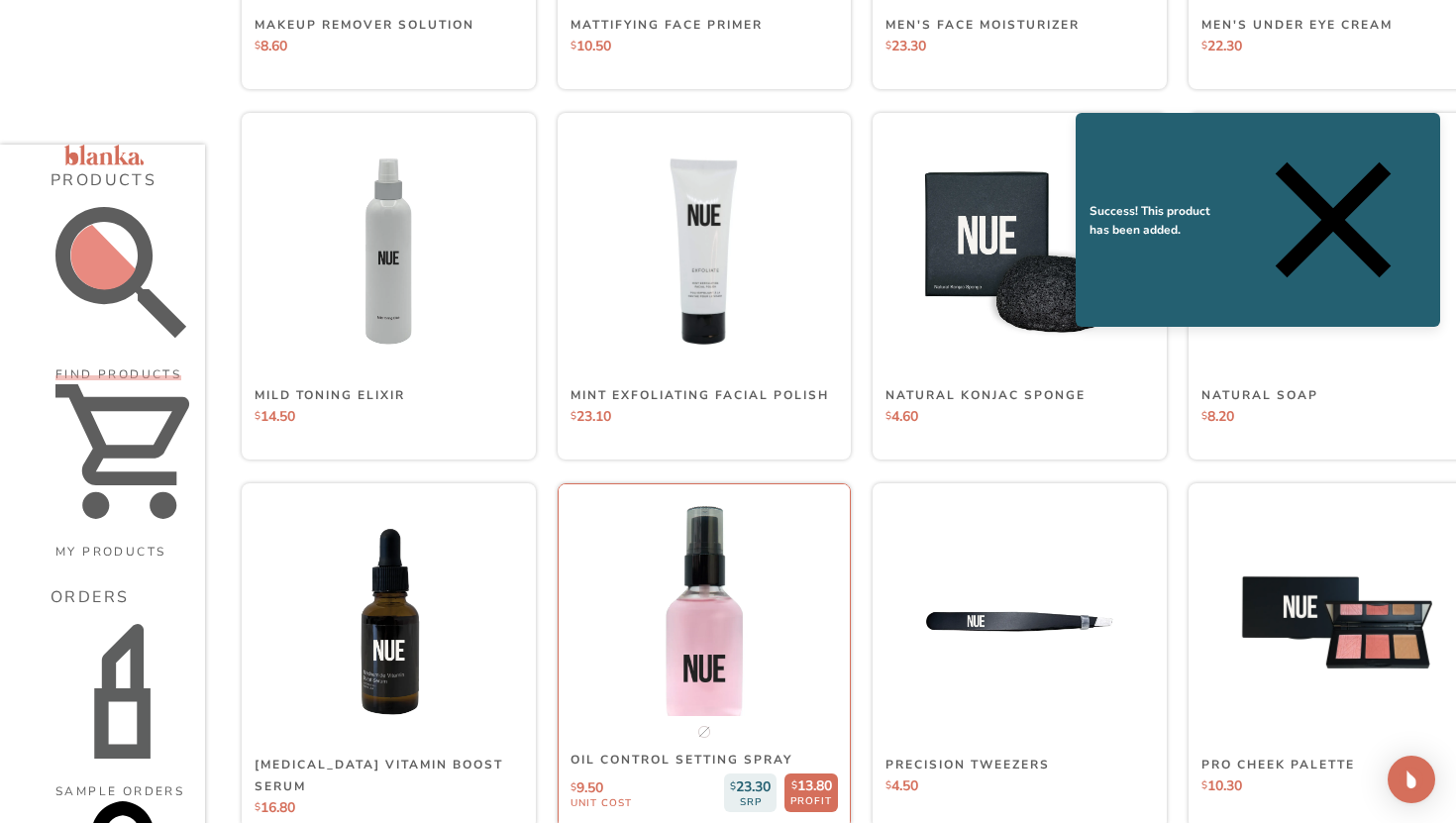 scroll, scrollTop: 4109, scrollLeft: 0, axis: vertical 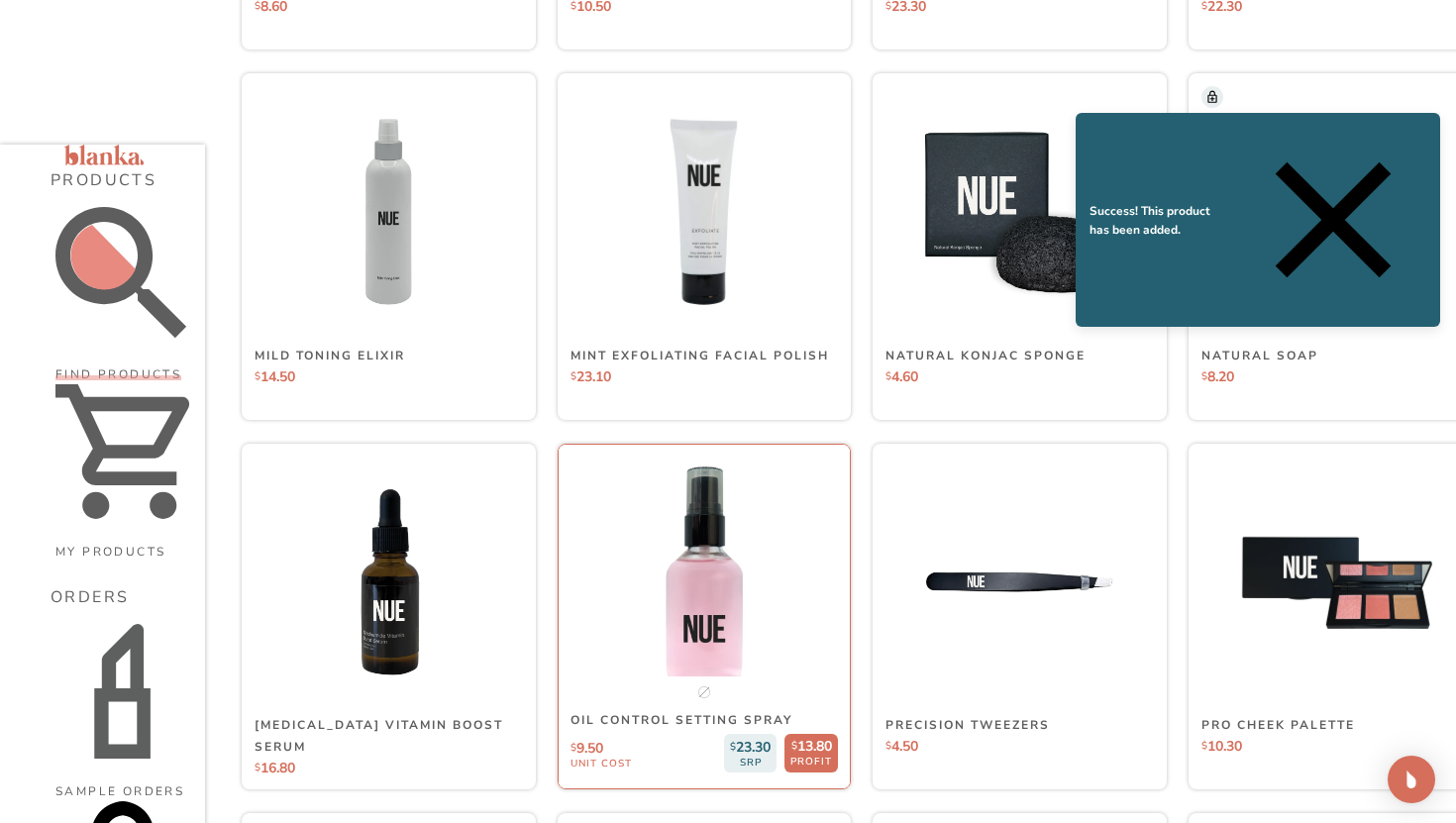 click at bounding box center (703, 581) 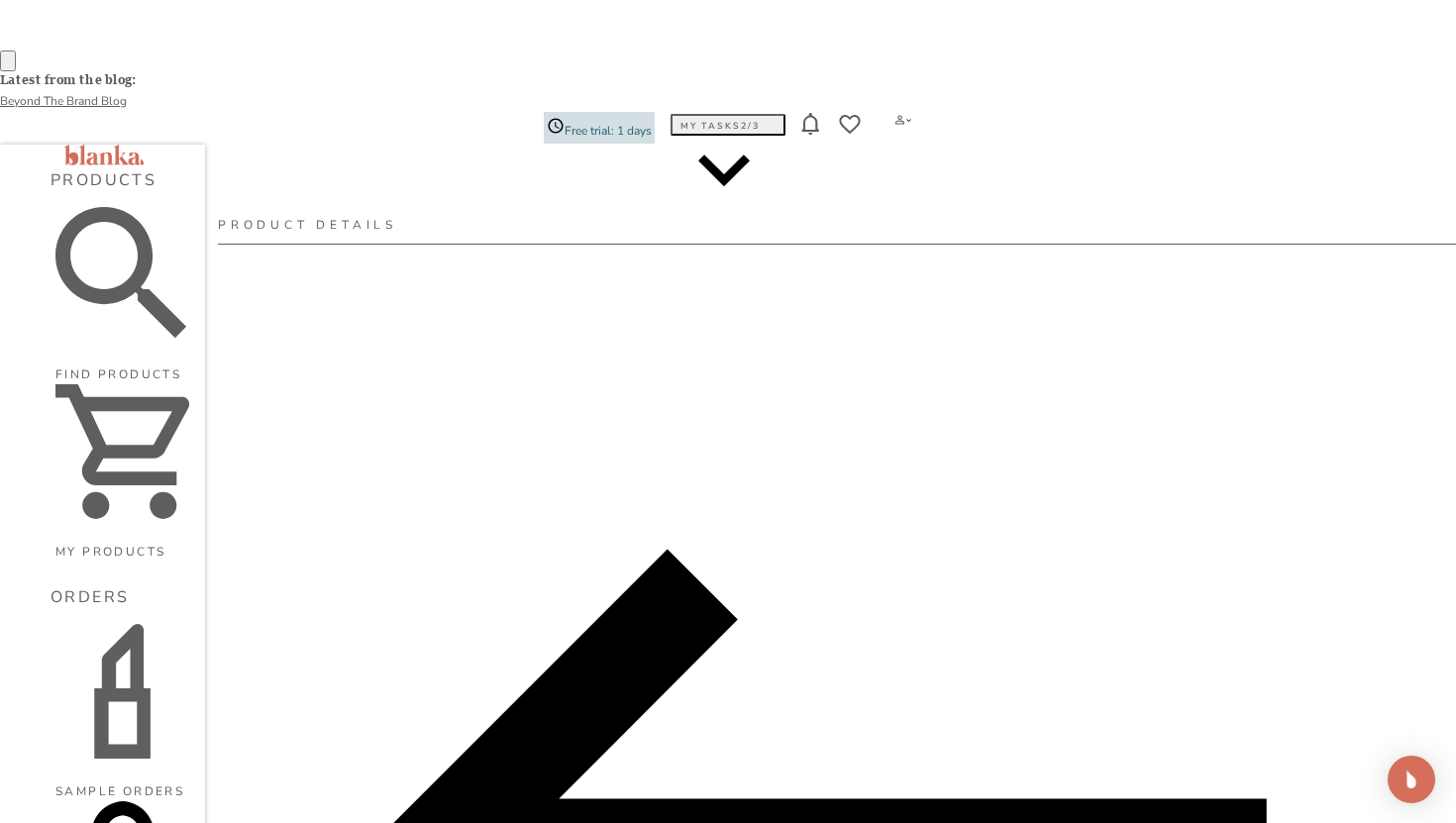 click on "Add to my products" at bounding box center [1214, 1960] 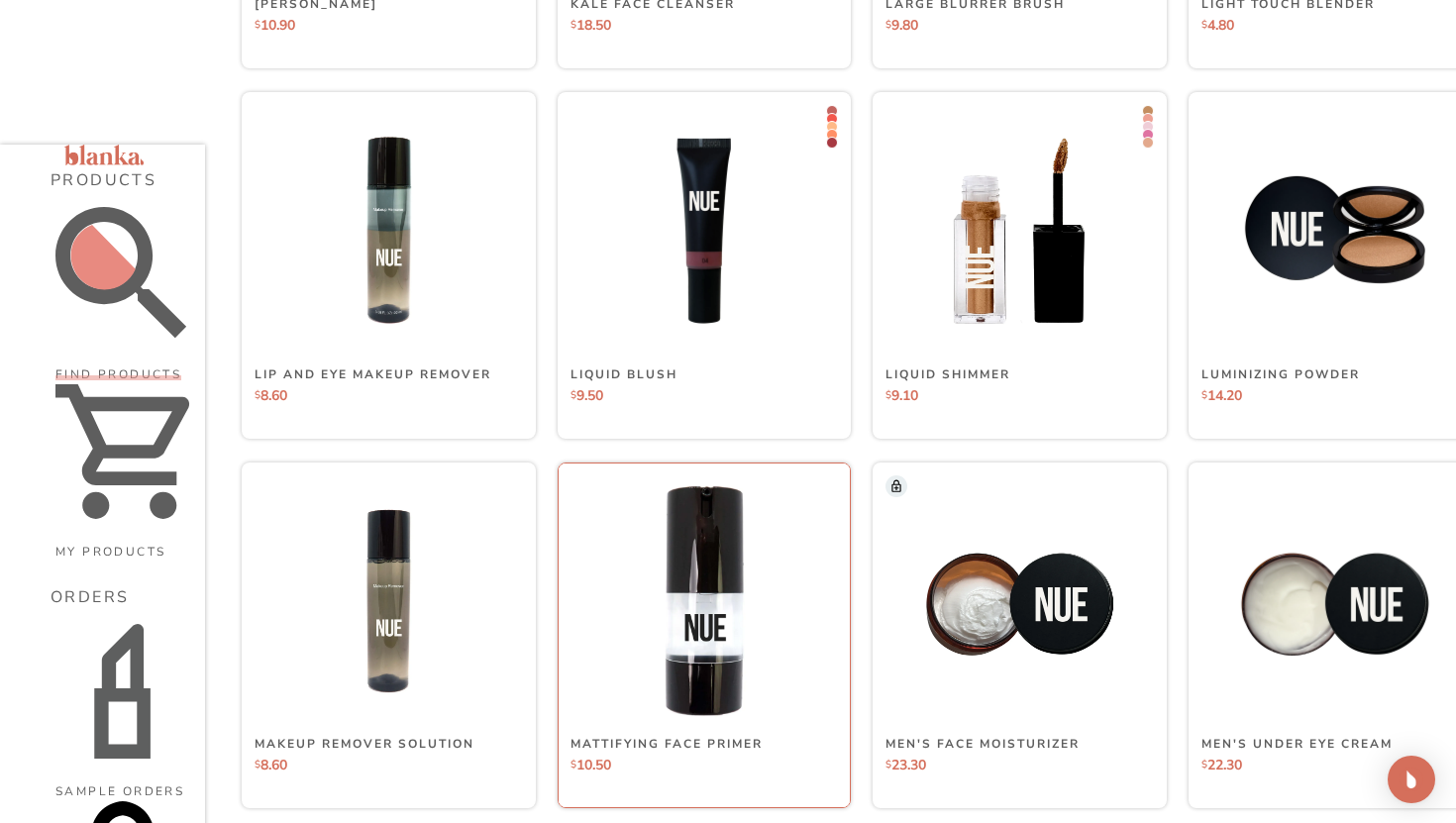 scroll, scrollTop: 3319, scrollLeft: 0, axis: vertical 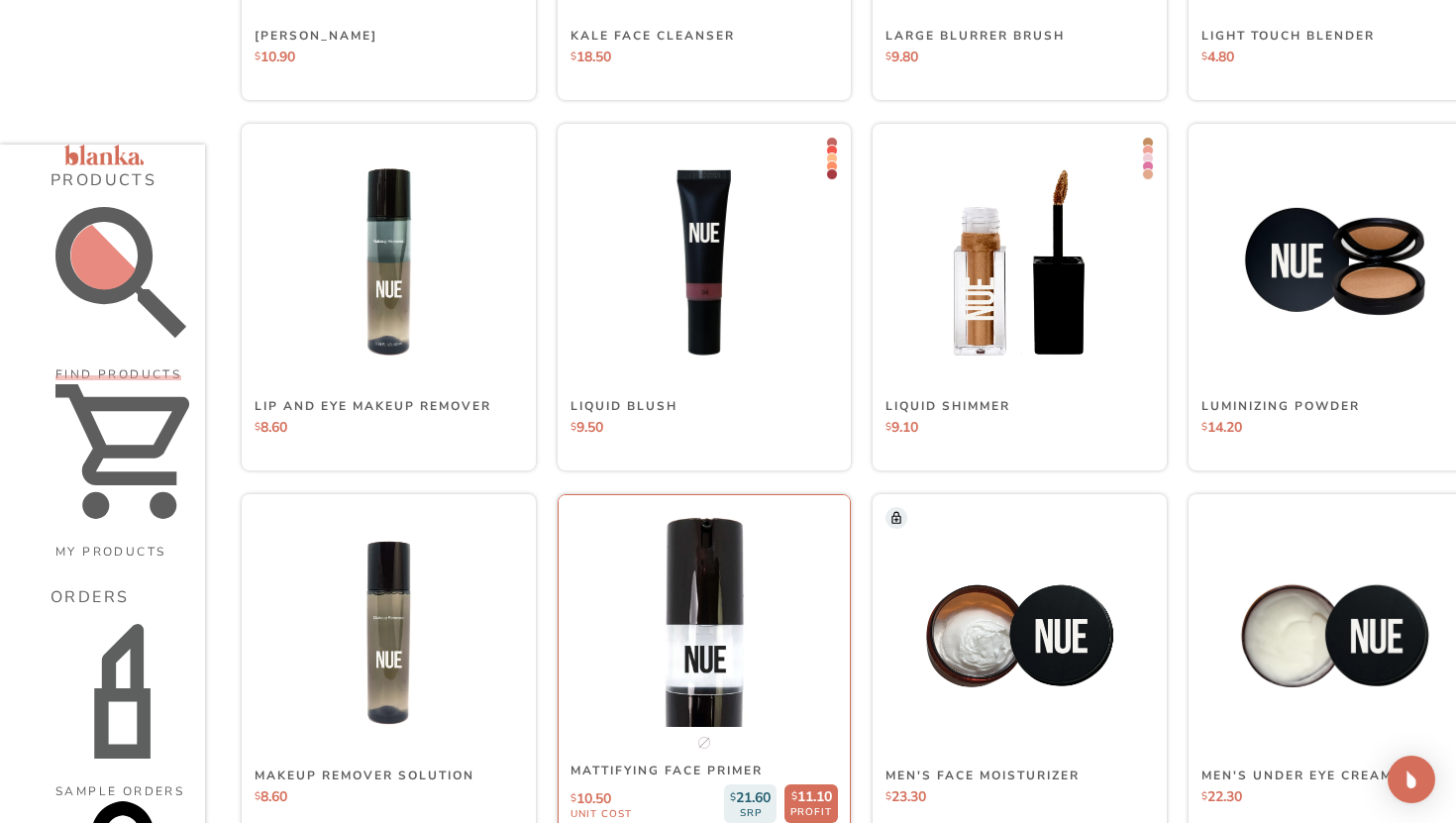 click at bounding box center [703, 632] 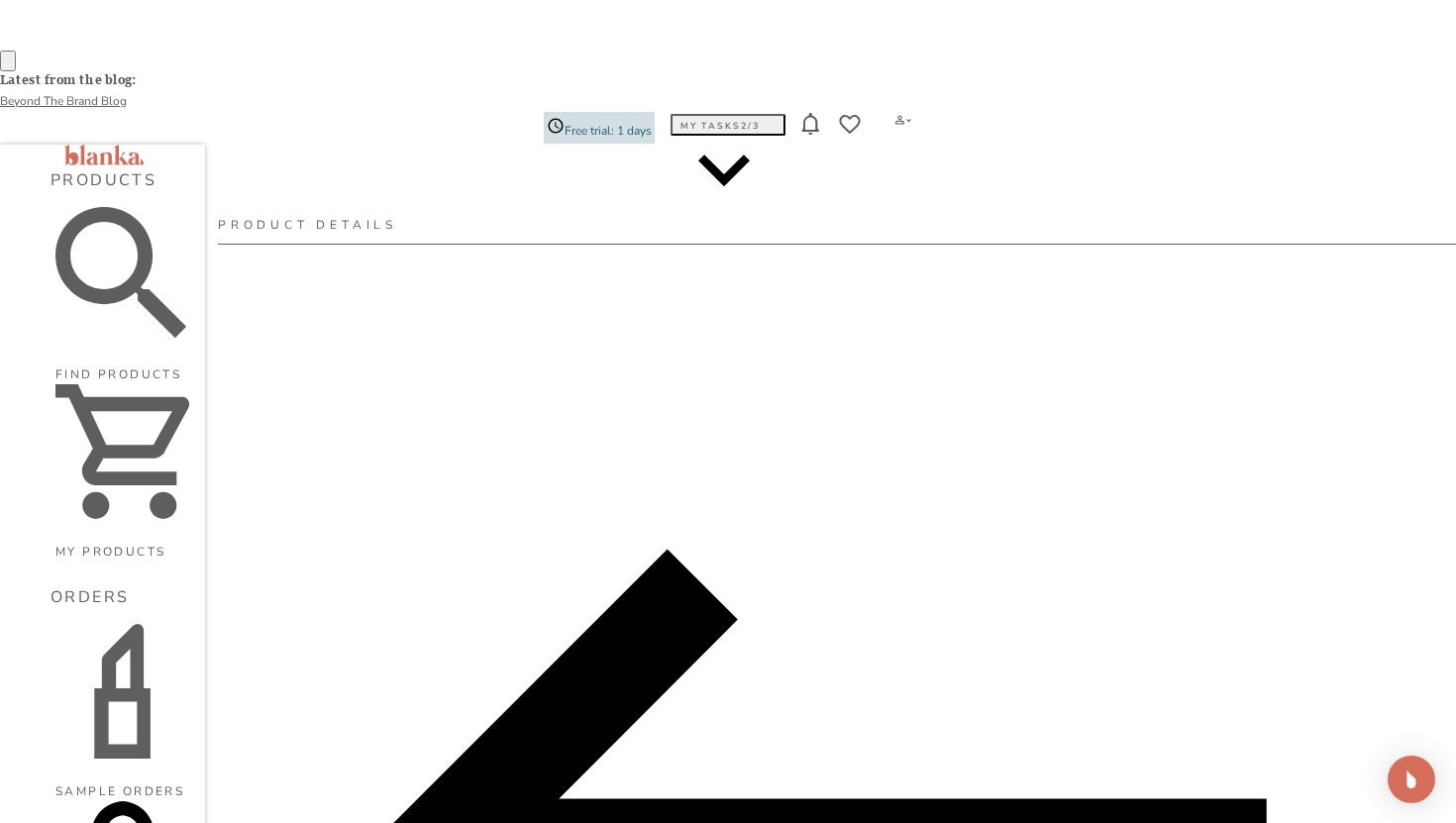 click on "Add to my products" at bounding box center (1214, 1960) 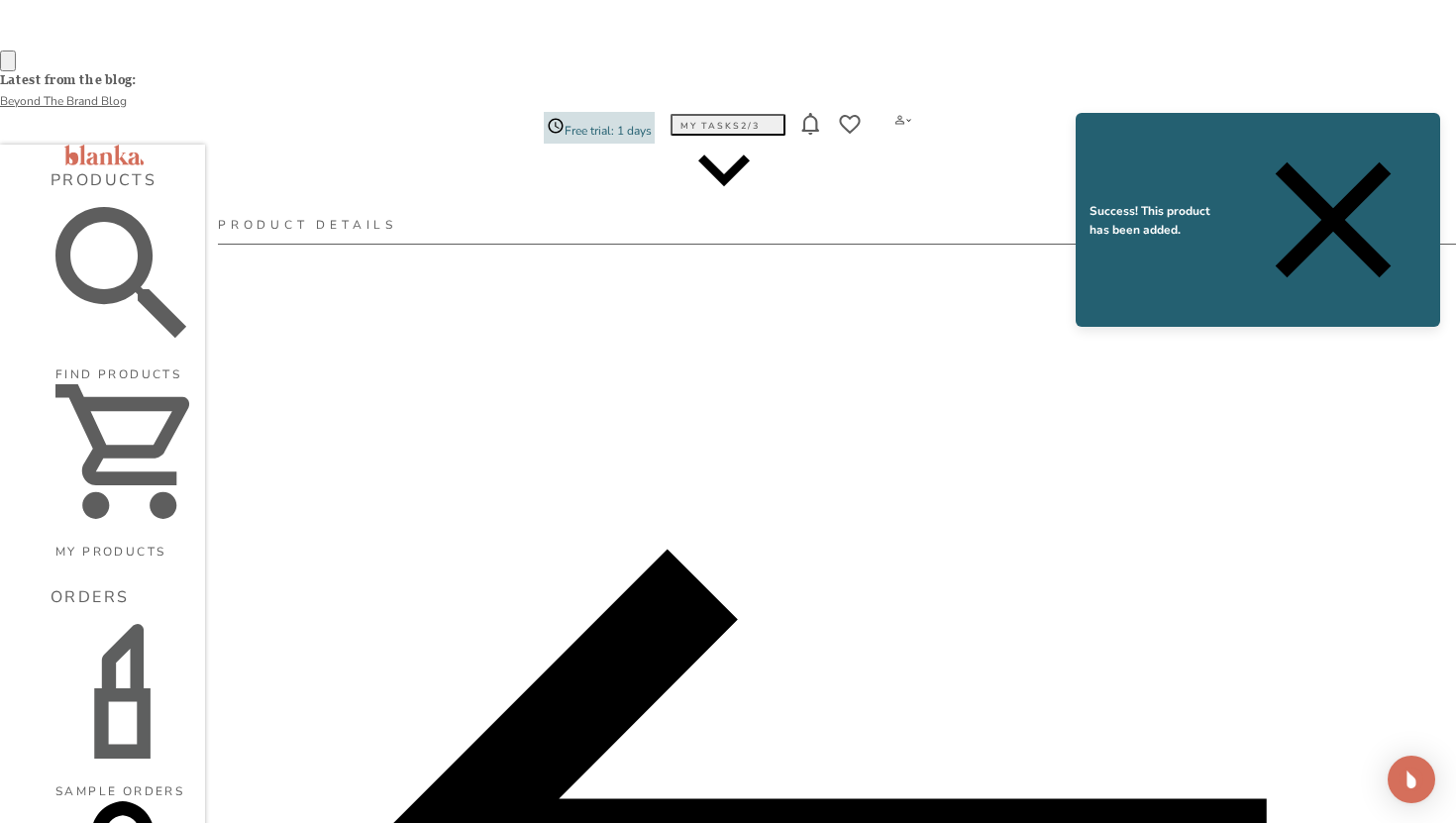 click on "BACK" at bounding box center [837, 849] 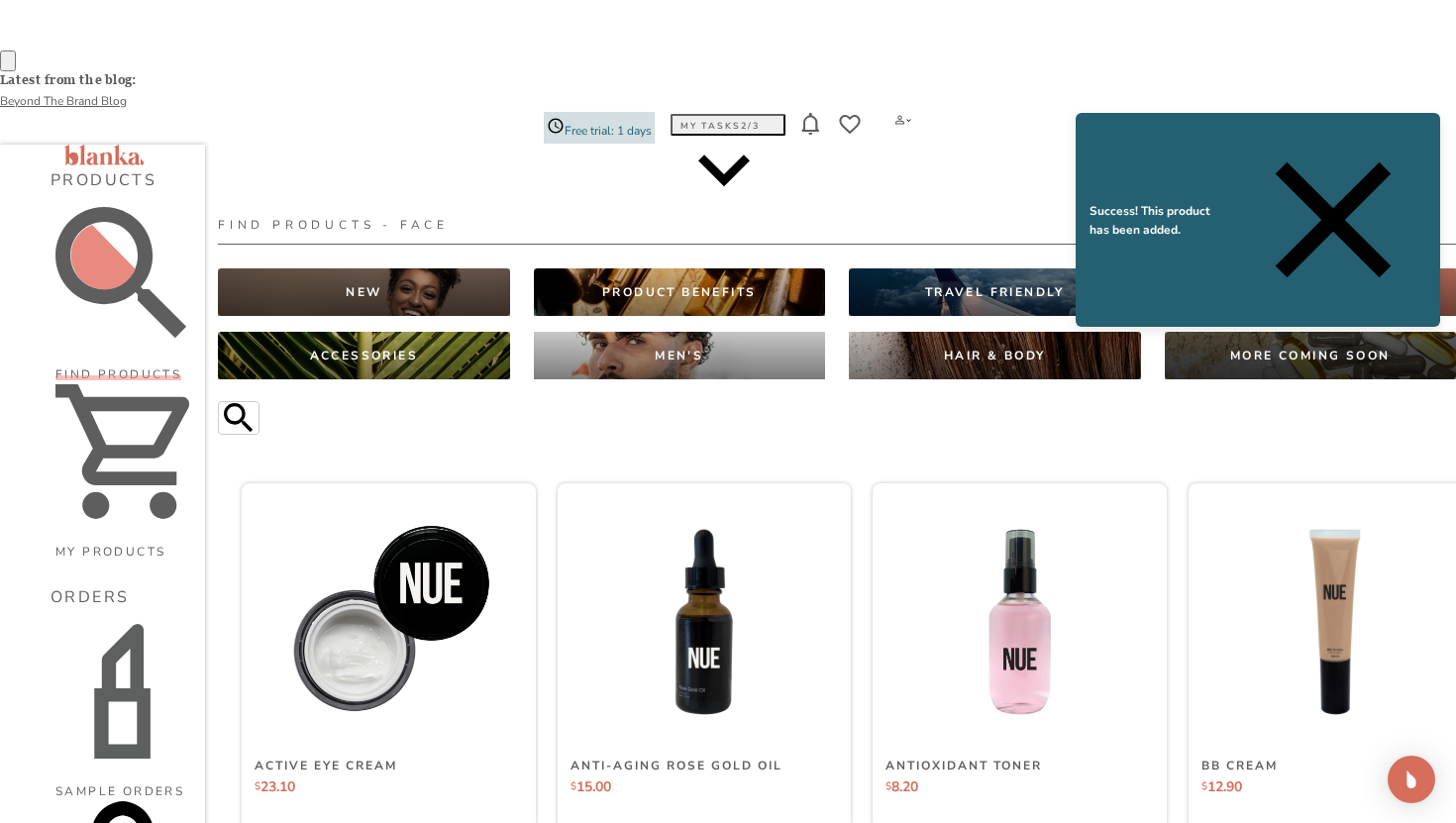 scroll, scrollTop: 3319, scrollLeft: 0, axis: vertical 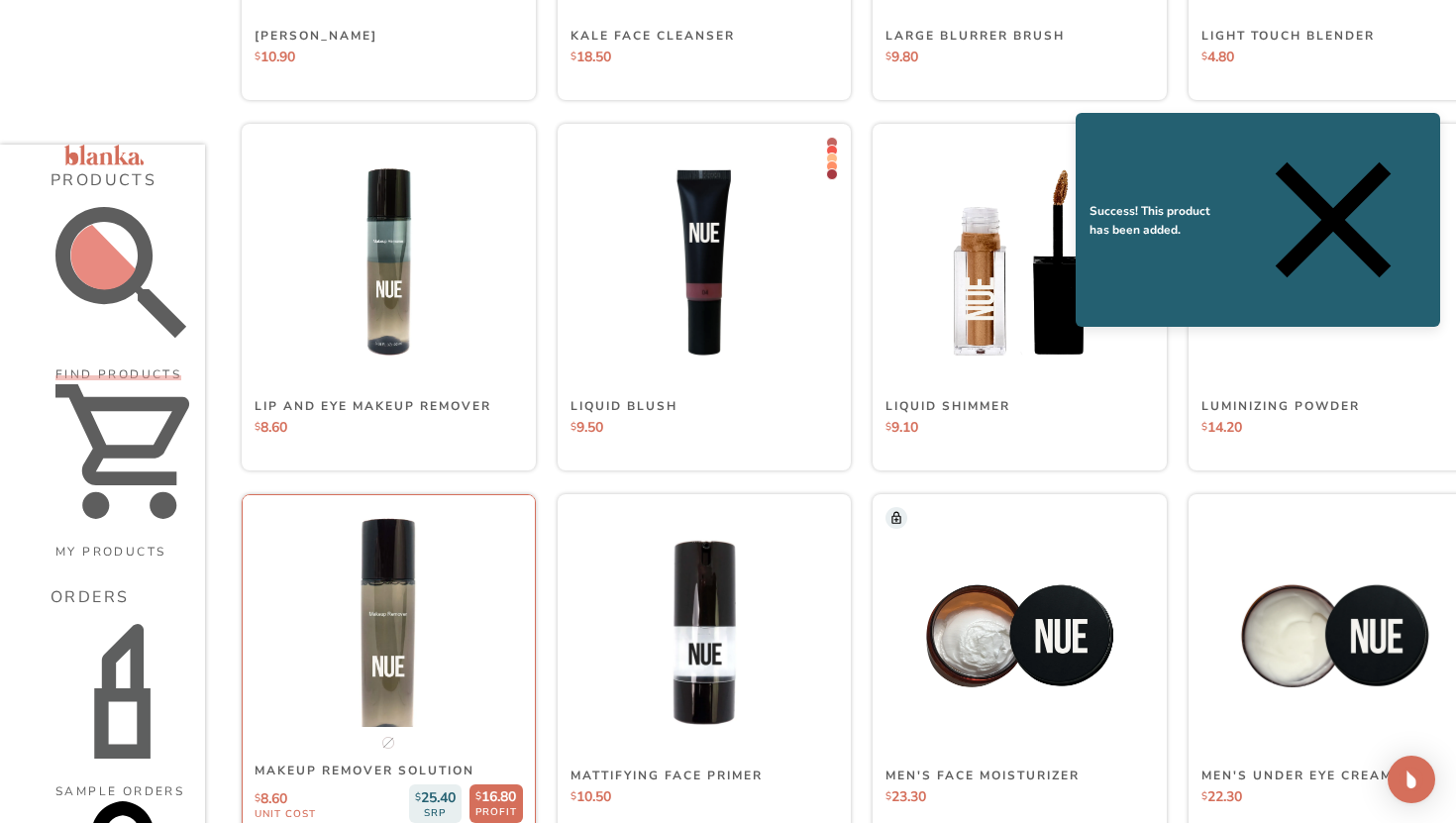 click at bounding box center (388, 632) 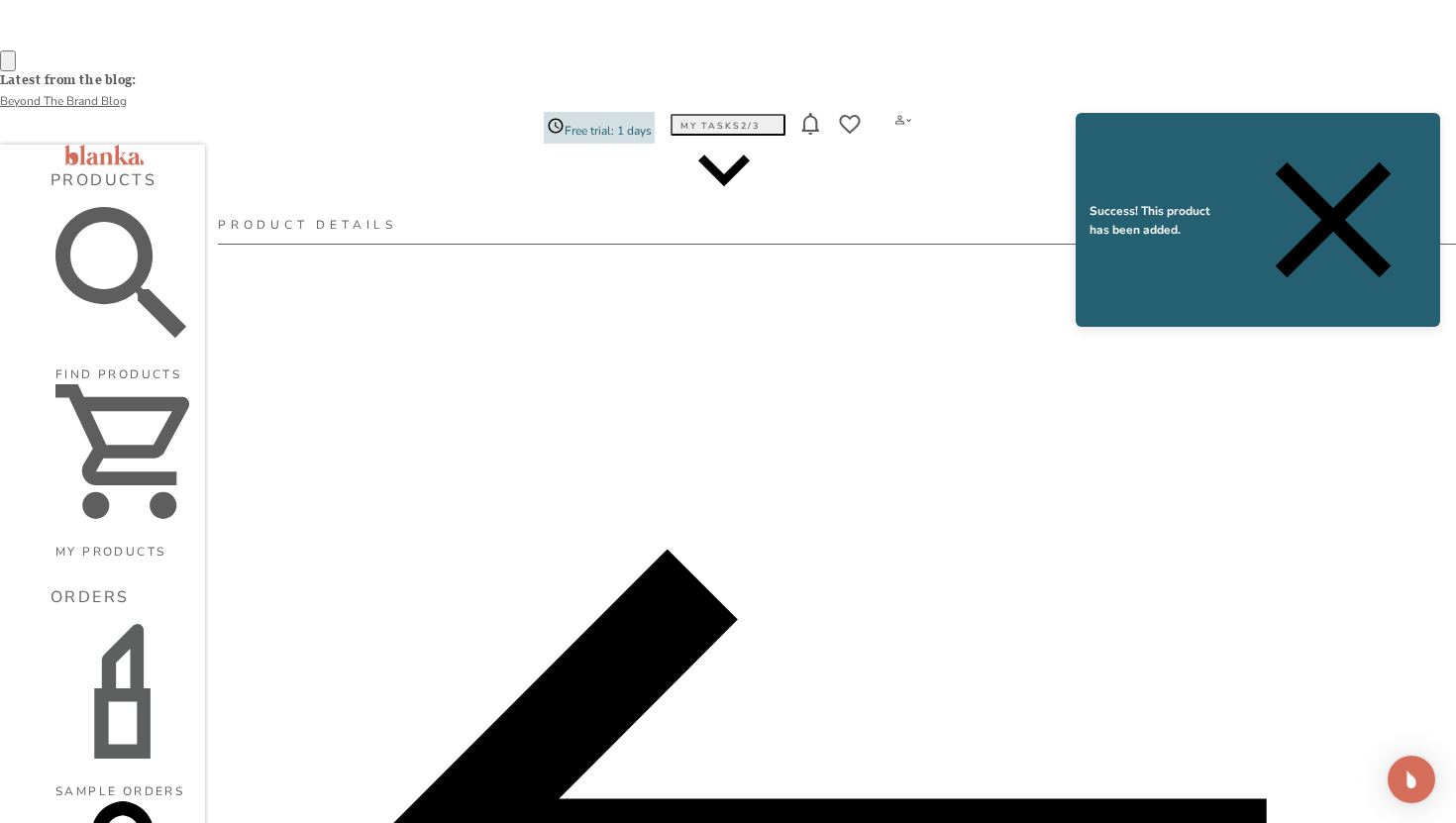 click on "Add to my products" at bounding box center [1214, 1960] 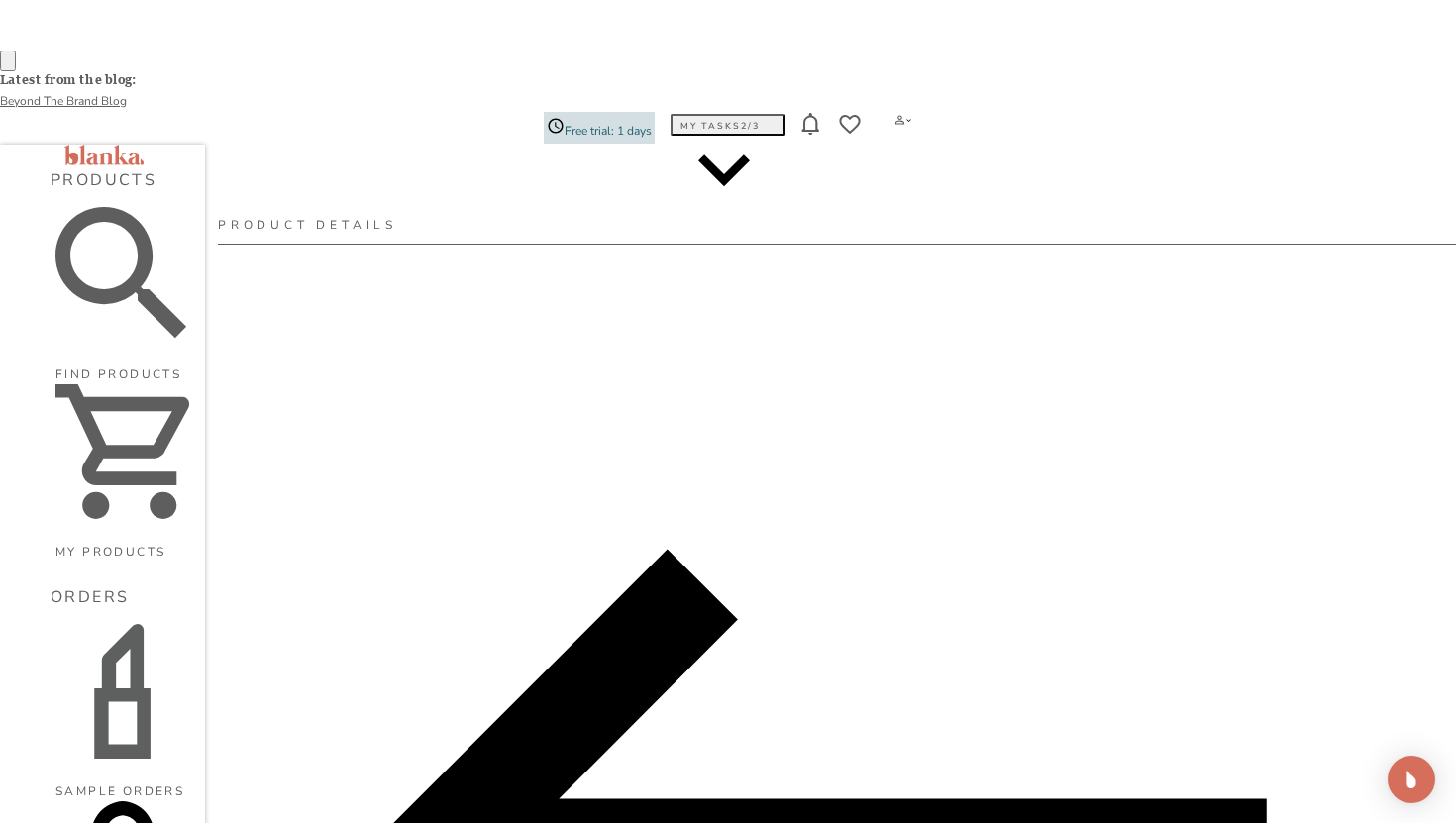 click on "BACK" at bounding box center (837, 849) 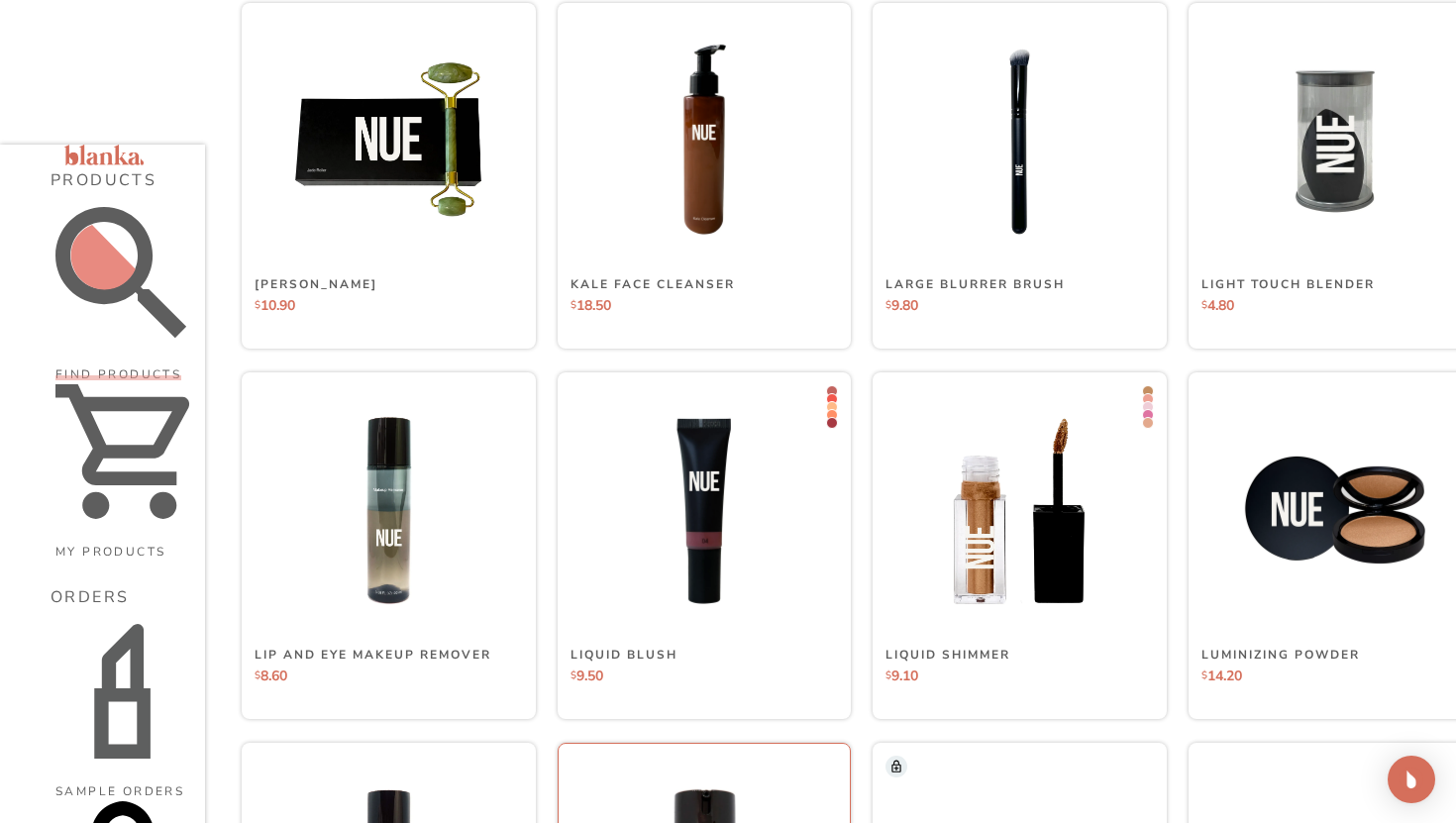 scroll, scrollTop: 3041, scrollLeft: 0, axis: vertical 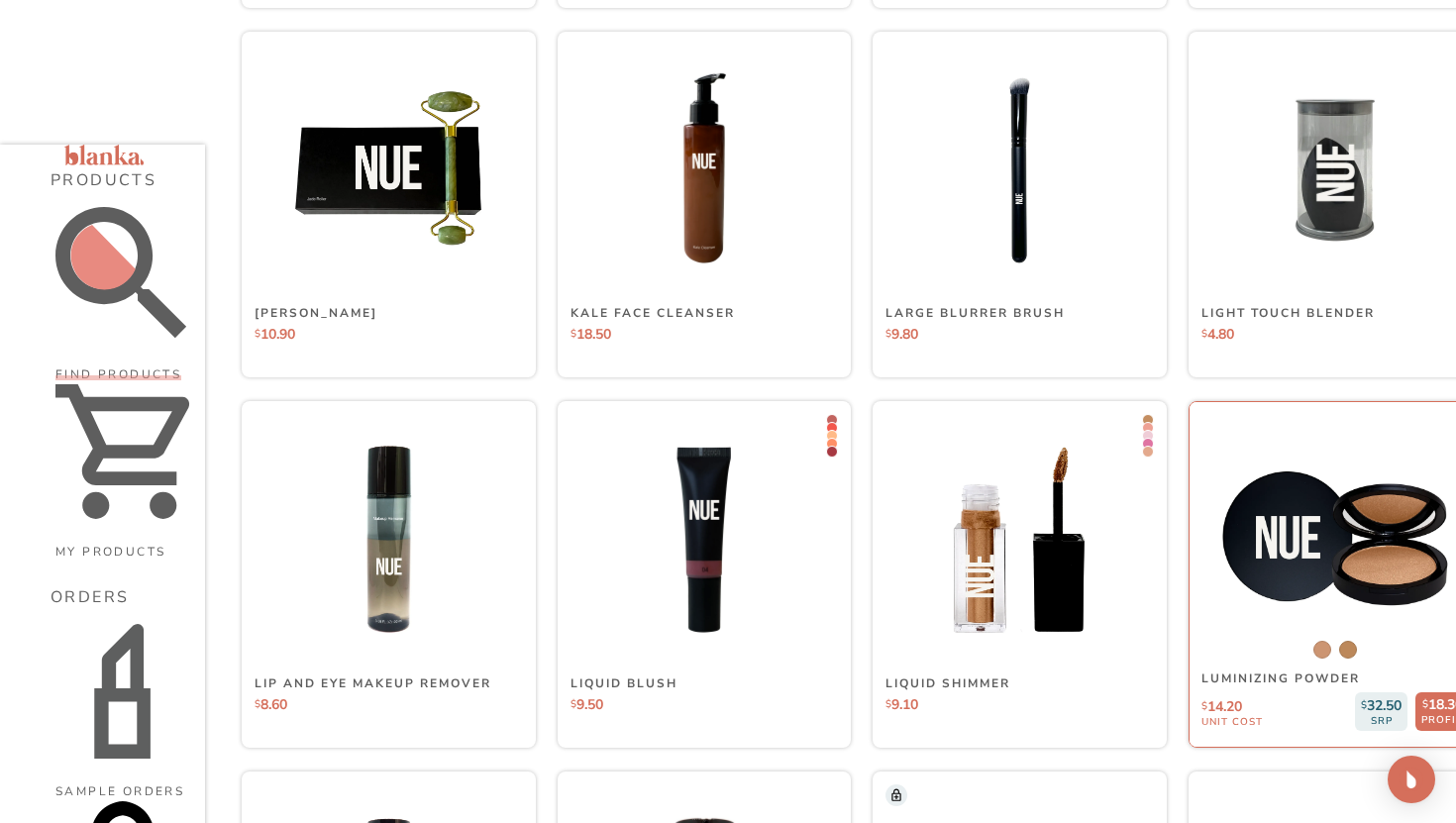 click at bounding box center (1334, 540) 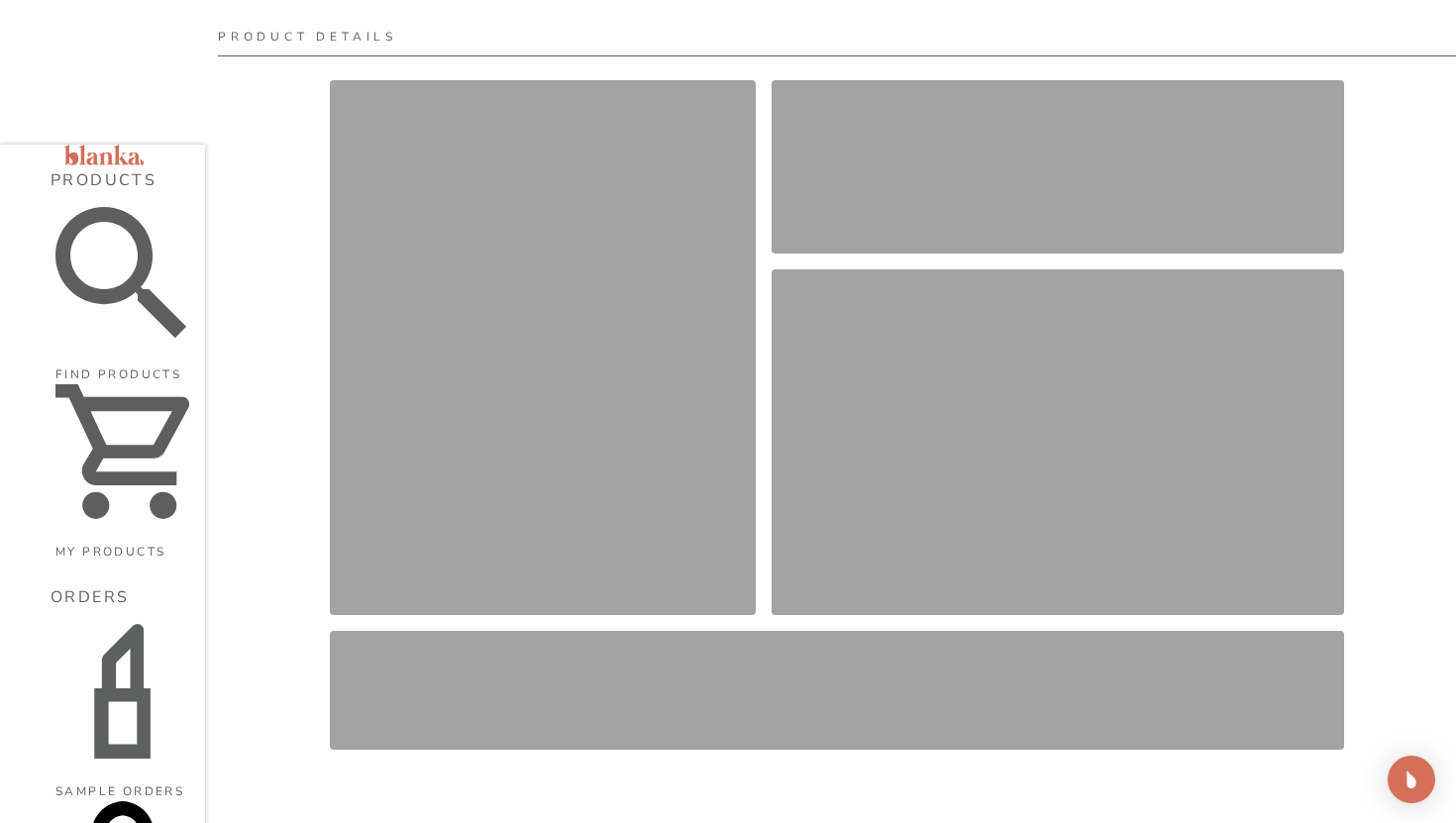 scroll, scrollTop: 0, scrollLeft: 0, axis: both 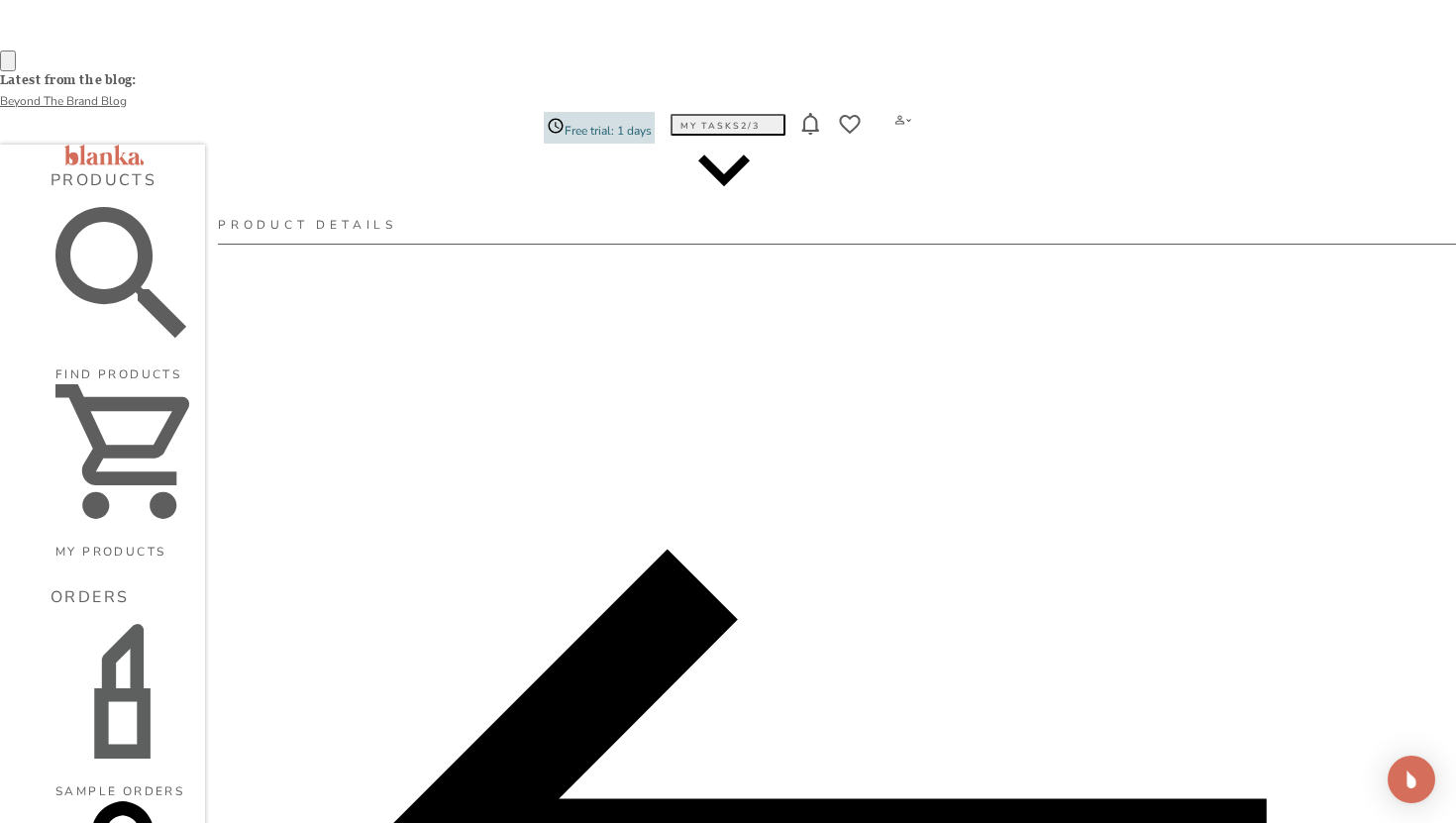 click on "Add to my products" at bounding box center [1214, 2085] 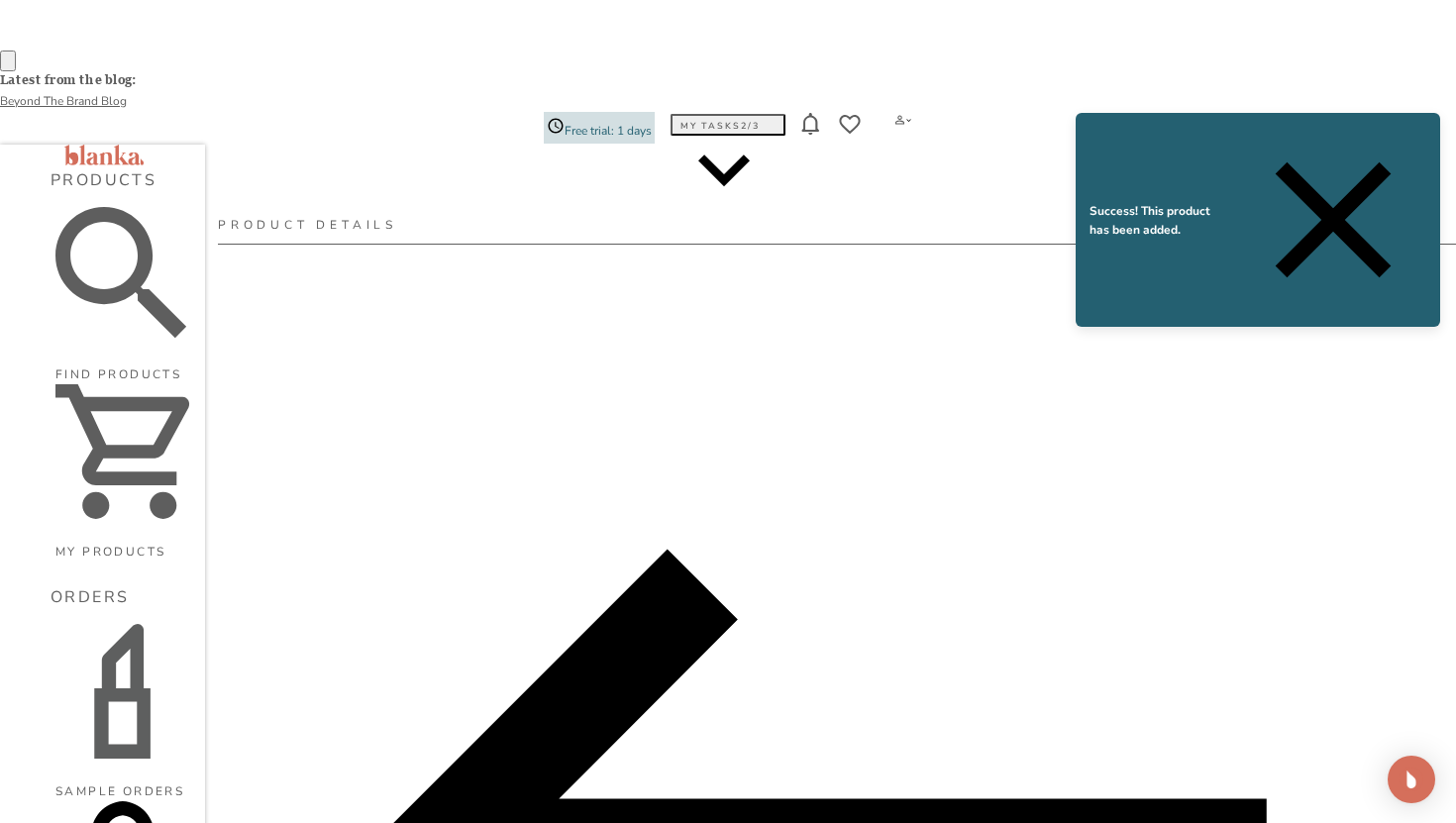 click on "78845-BLNK-MB-01-02-LZ-LMZ01" at bounding box center (1094, 1790) 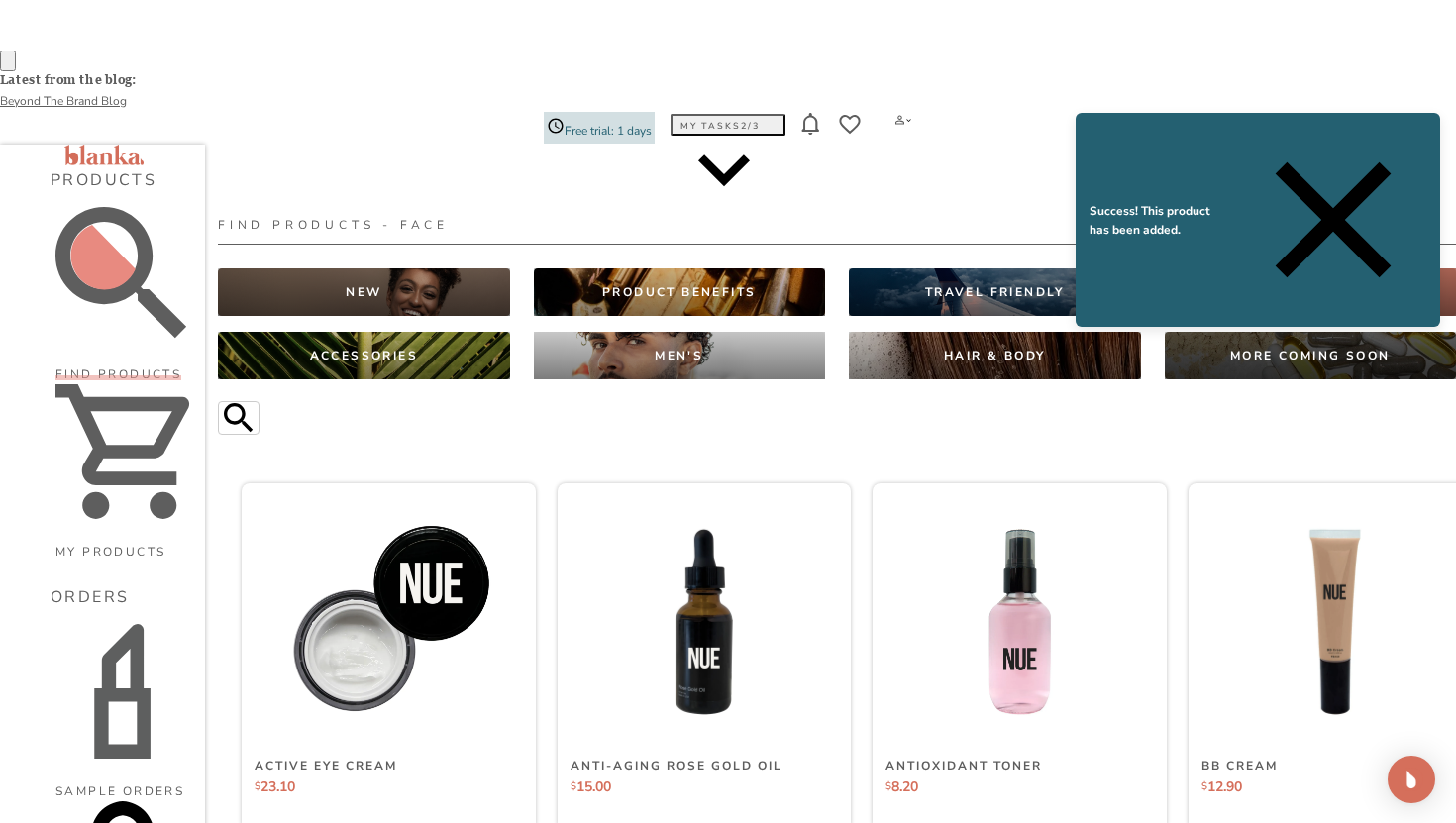 scroll, scrollTop: 3041, scrollLeft: 0, axis: vertical 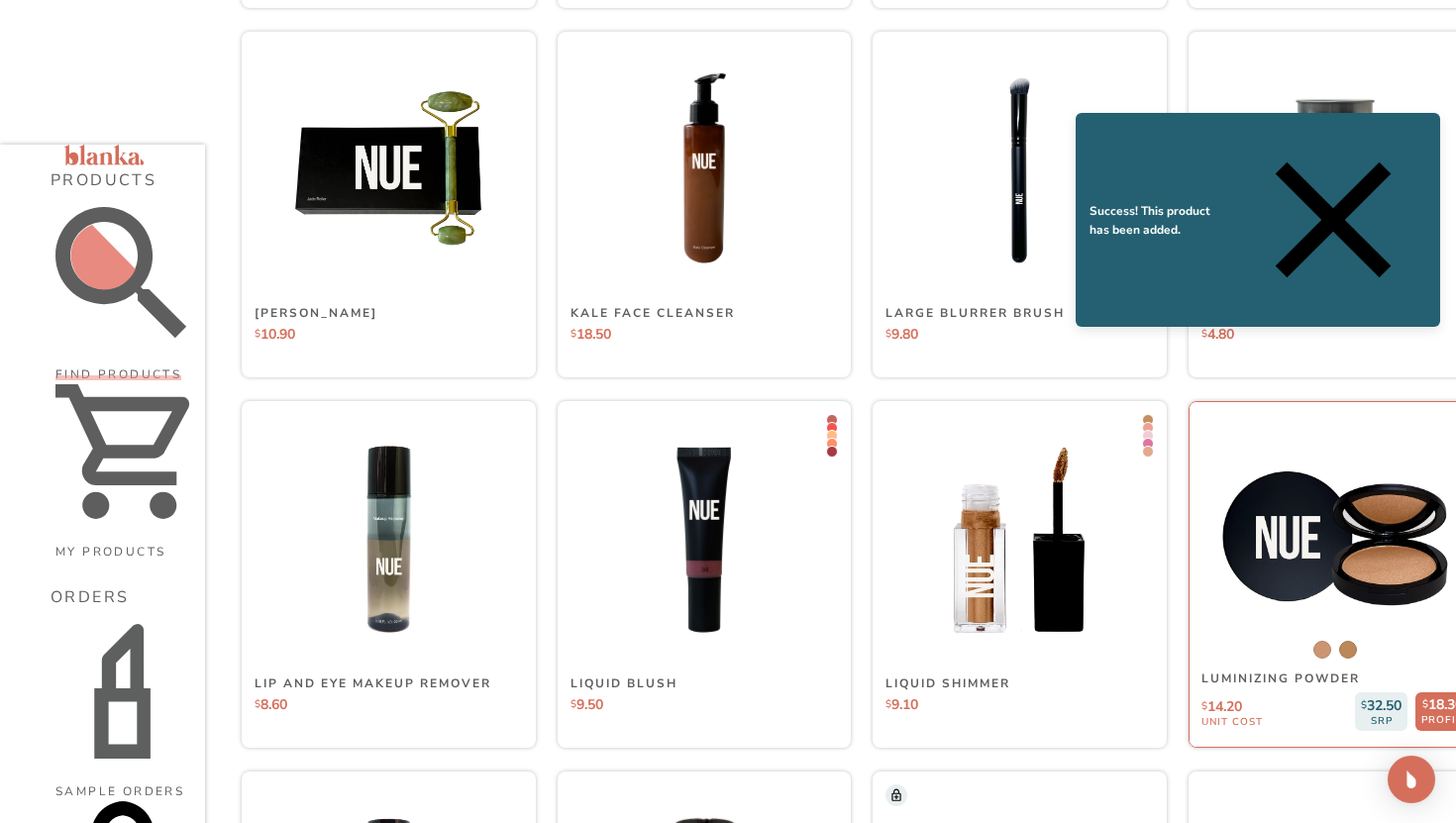 click at bounding box center [1334, 540] 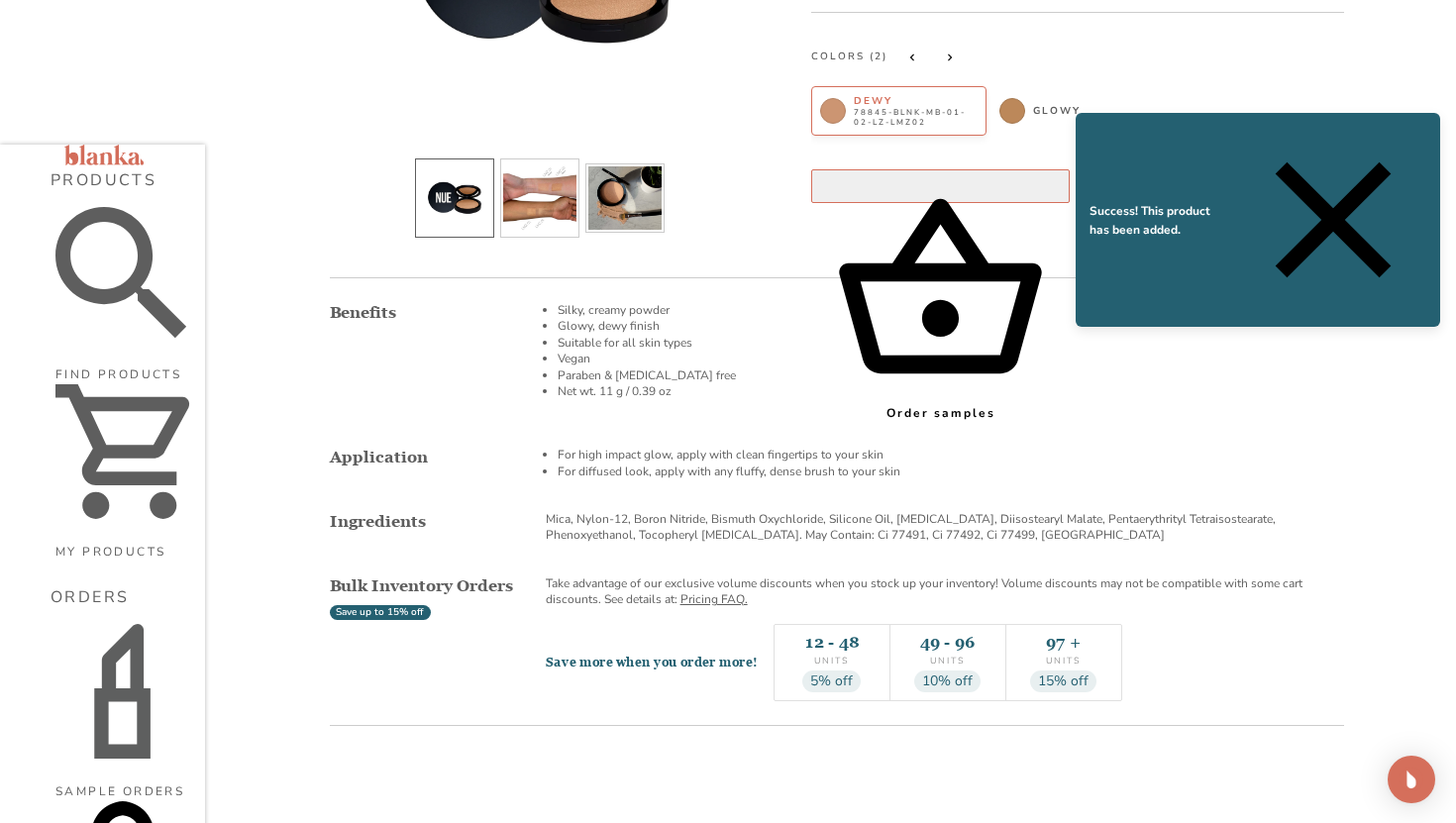 scroll, scrollTop: 0, scrollLeft: 0, axis: both 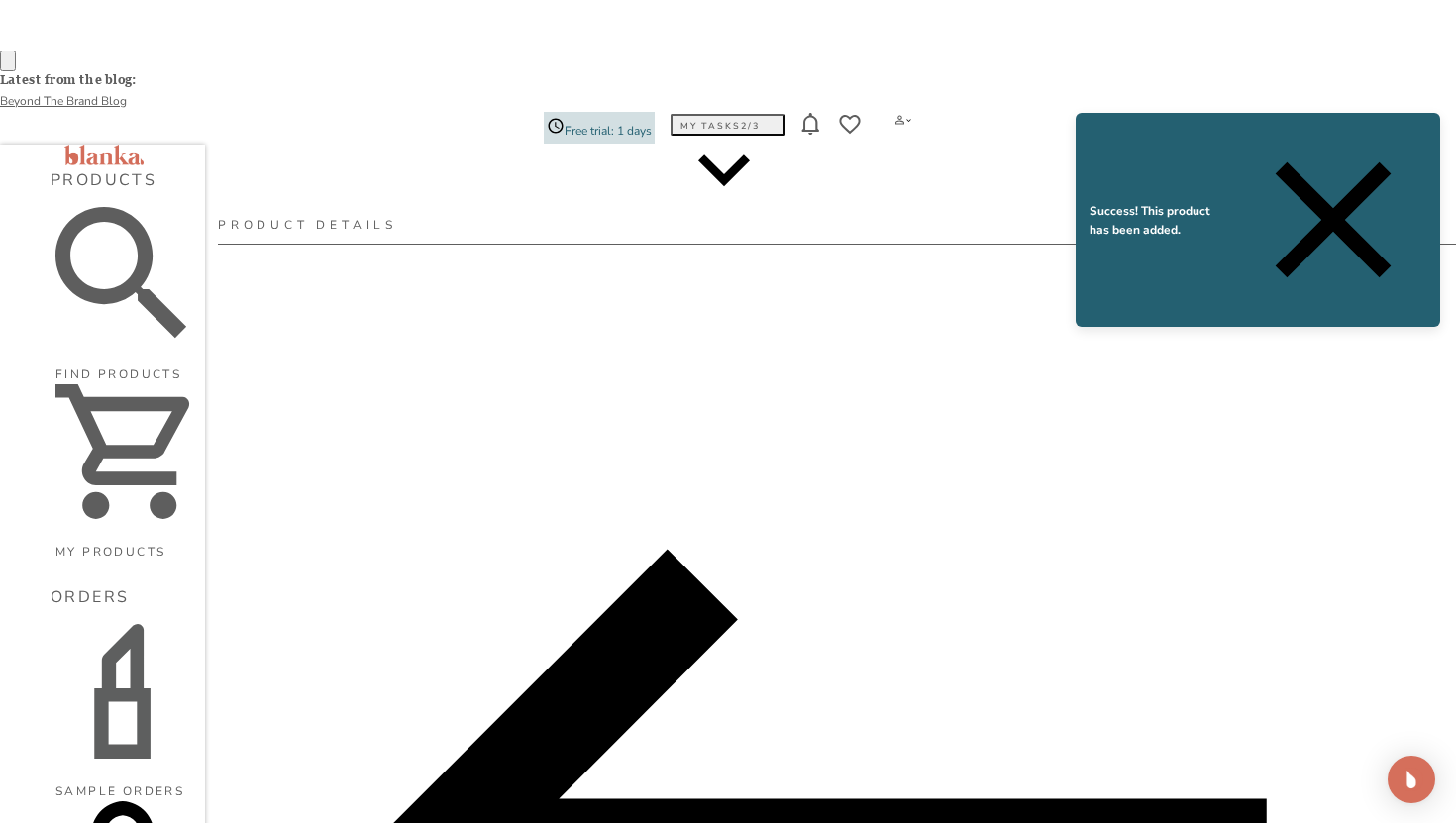 click on "78845-BLNK-MB-01-02-LZ-LMZ01" at bounding box center [1094, 1790] 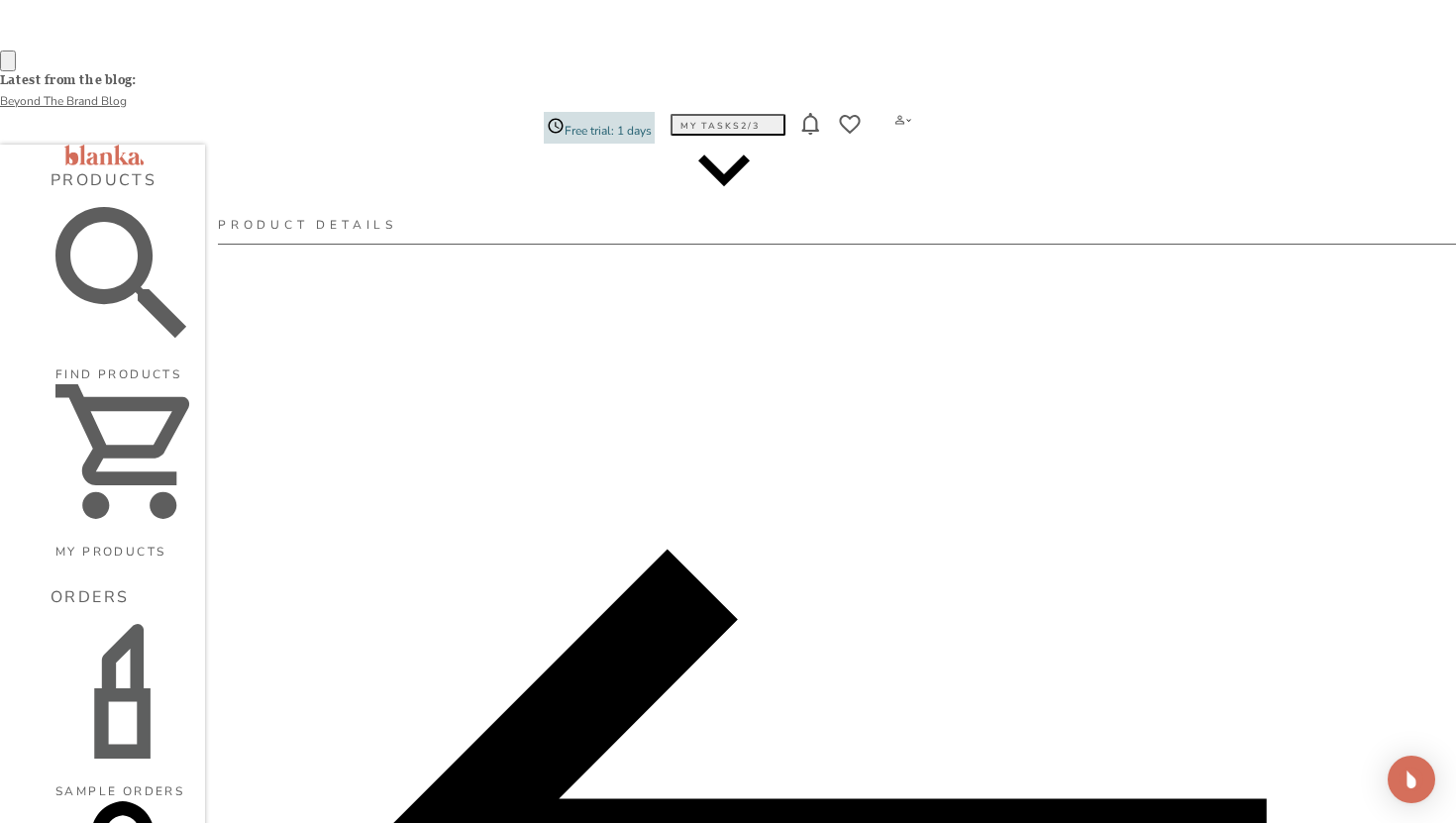 click on "BACK" at bounding box center [837, 849] 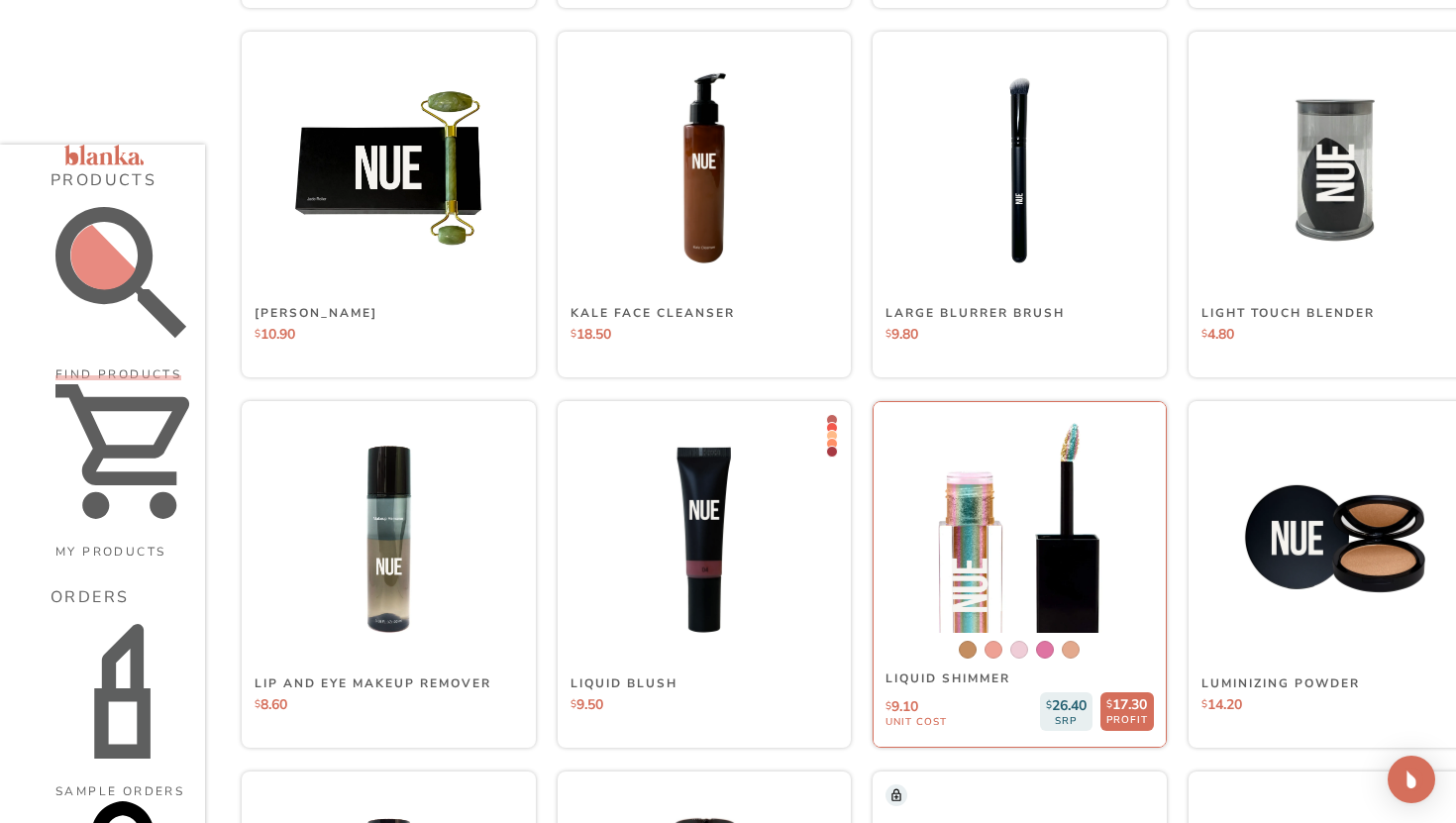 click at bounding box center (1019, 540) 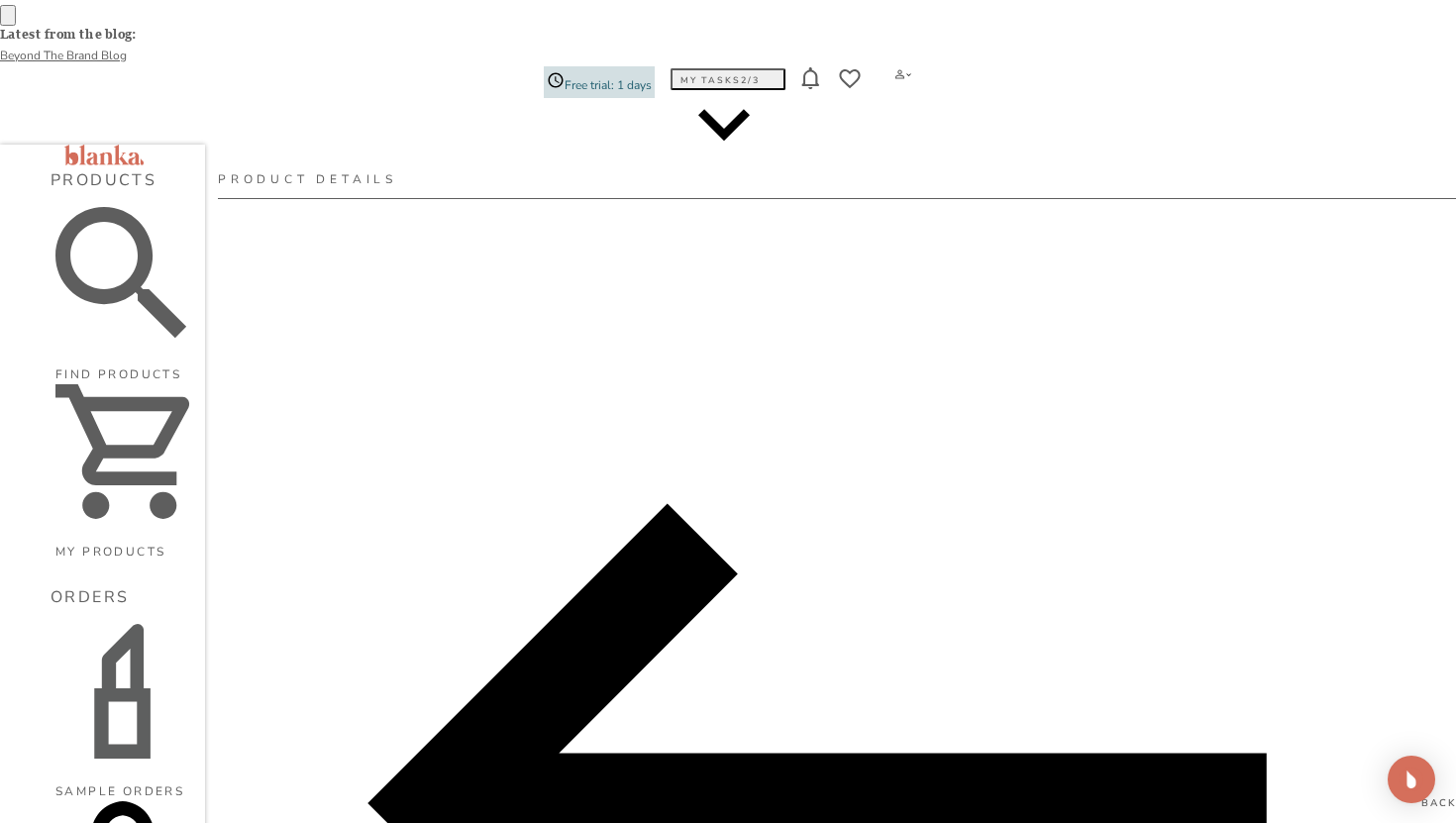 scroll, scrollTop: 56, scrollLeft: 0, axis: vertical 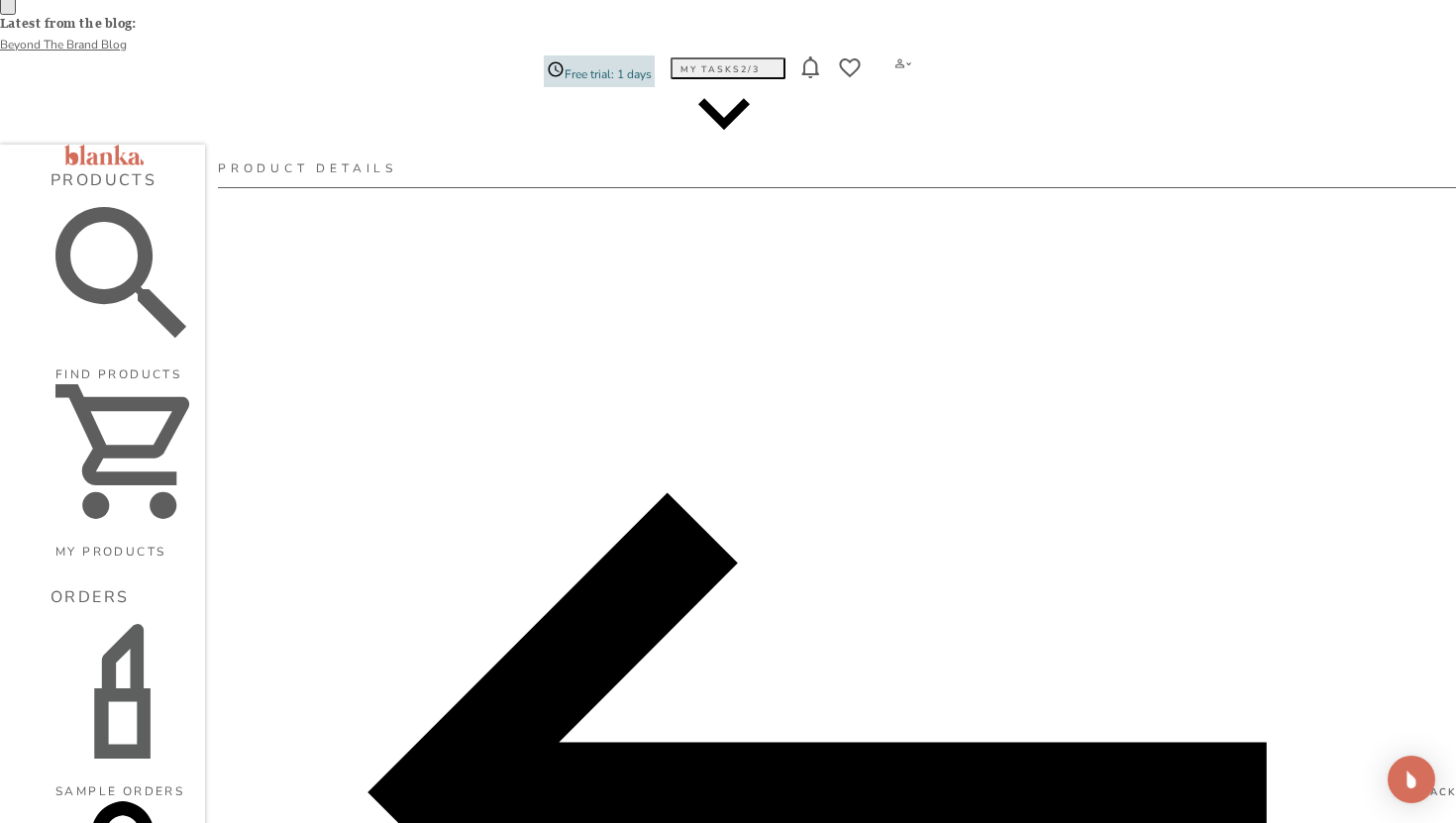 drag, startPoint x: 888, startPoint y: 448, endPoint x: 903, endPoint y: 449, distance: 15.033296 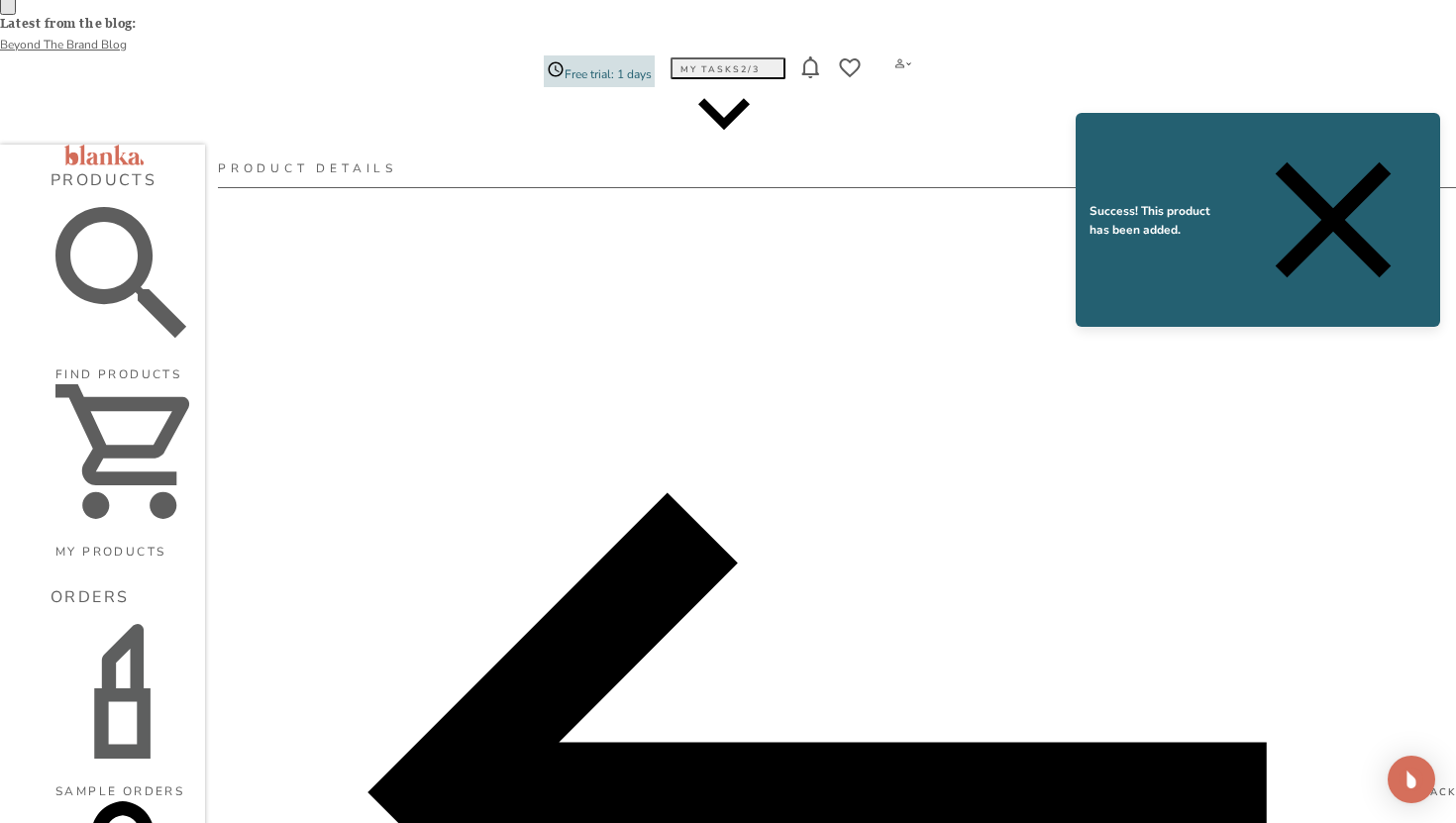 click on "78845-BLNK-MB-01-04-SH-SHM04" at bounding box center (1094, 1787) 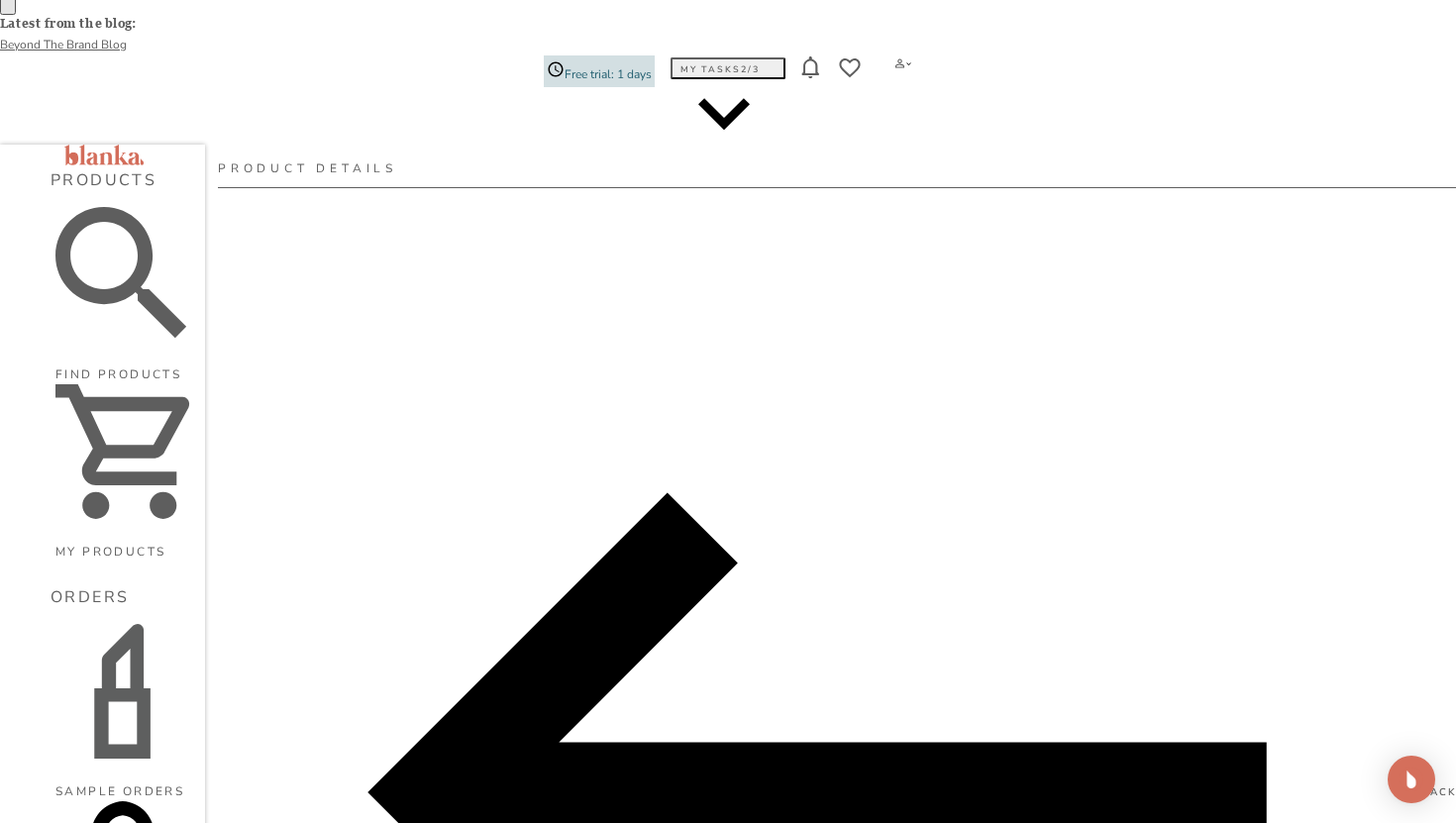 click on "Add to my products" at bounding box center (1214, 2082) 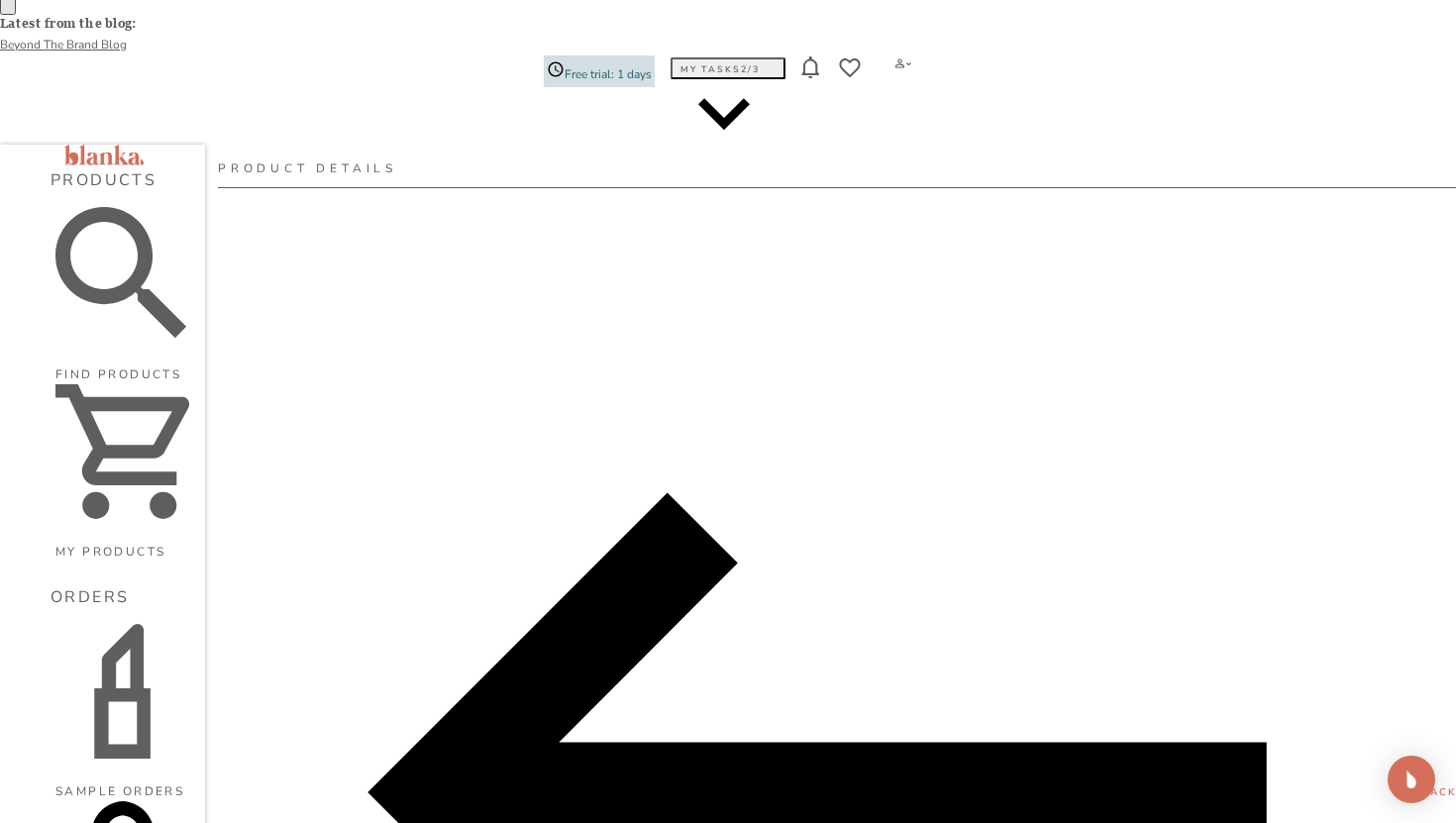 click on "BACK" at bounding box center (837, 792) 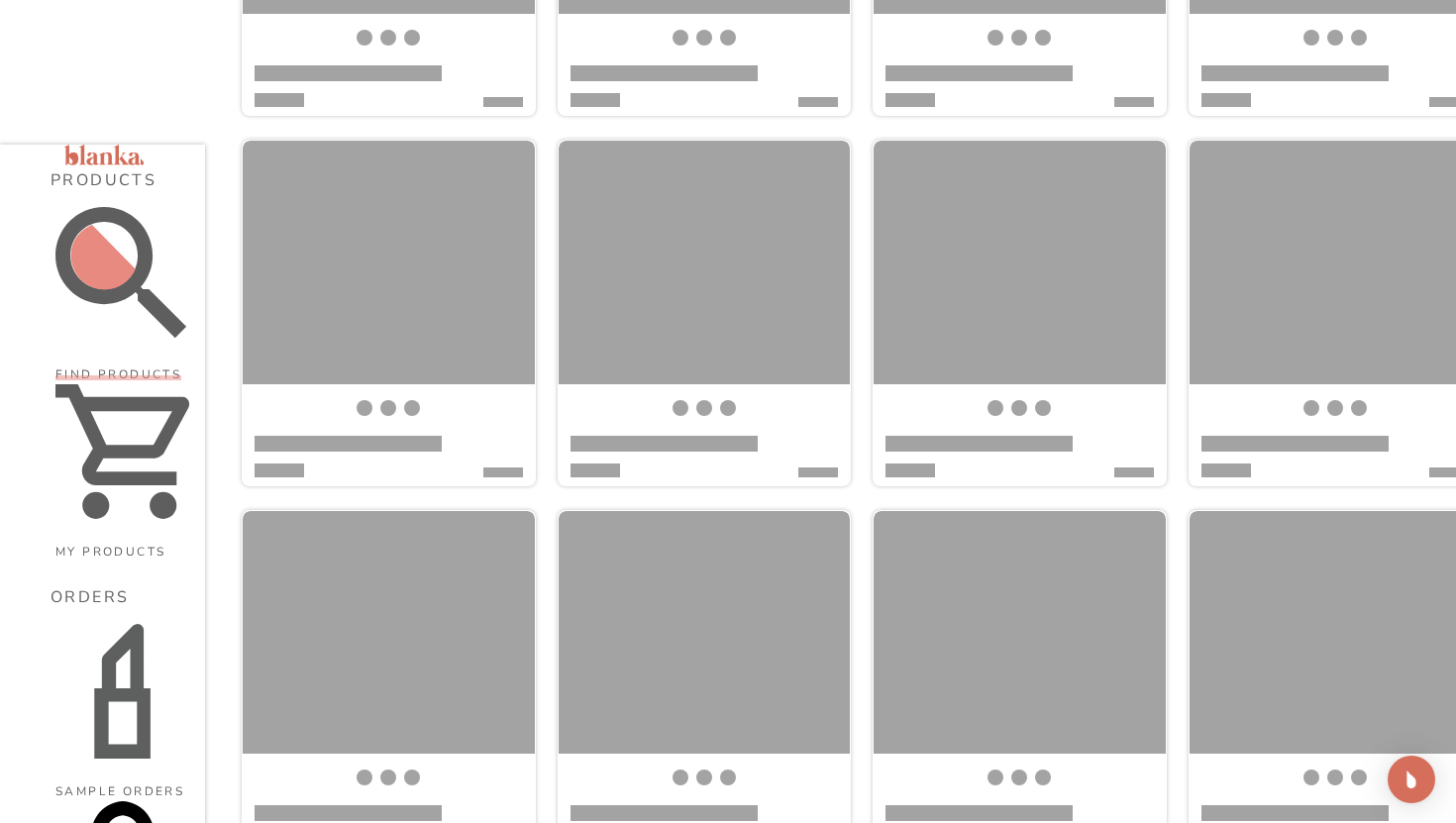 scroll, scrollTop: 813, scrollLeft: 0, axis: vertical 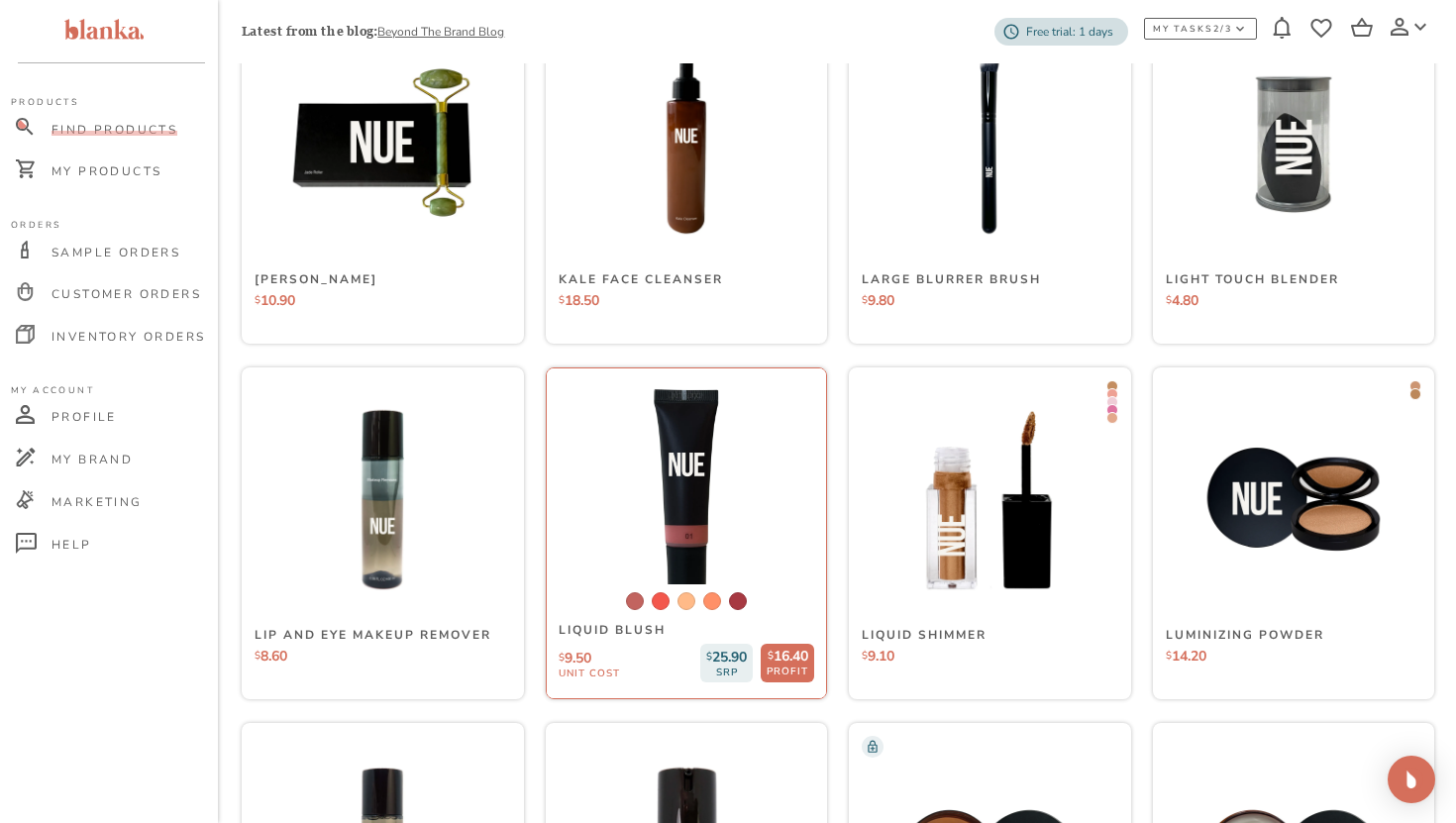 click at bounding box center [686, 500] 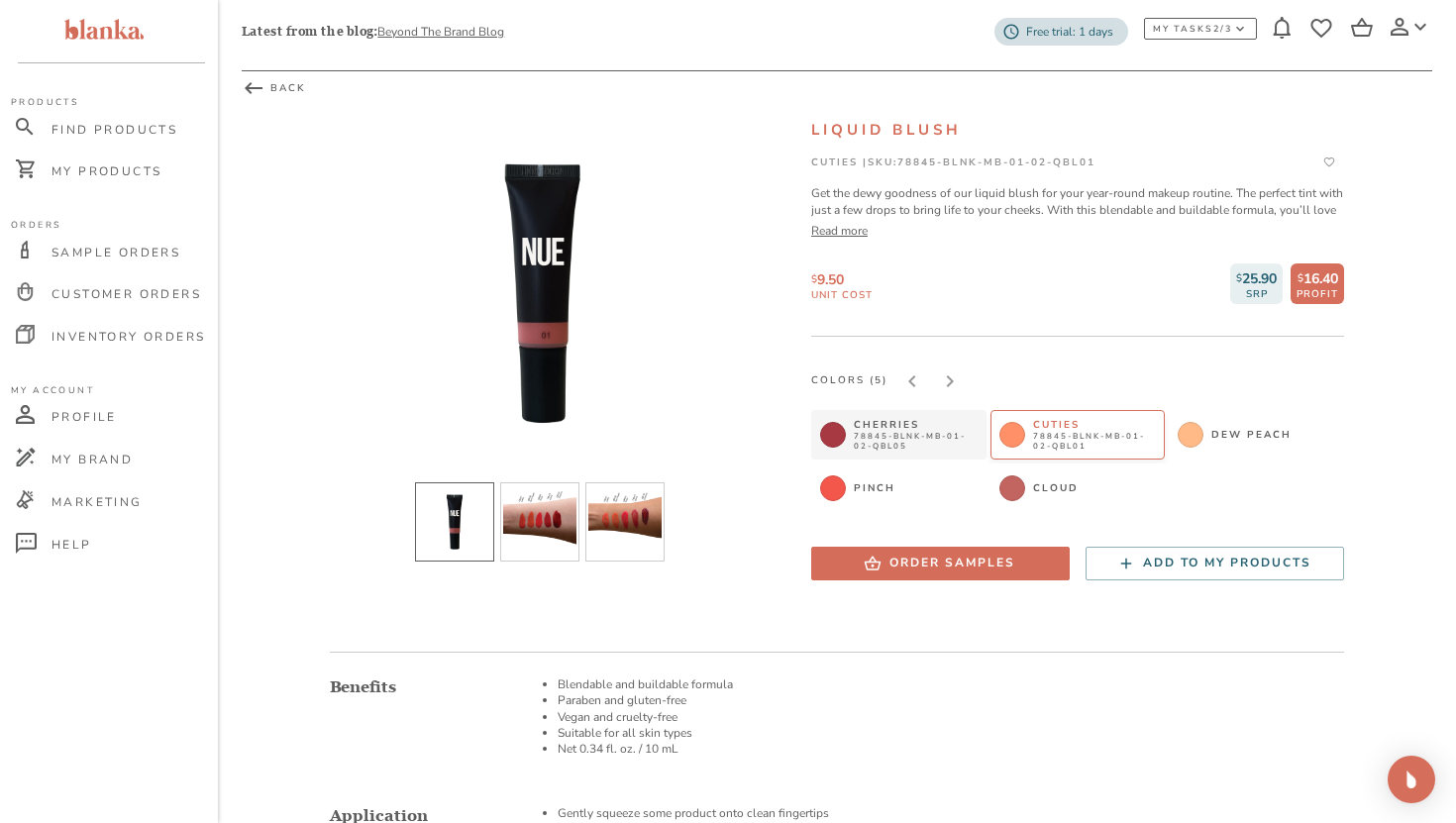 scroll, scrollTop: 98, scrollLeft: 0, axis: vertical 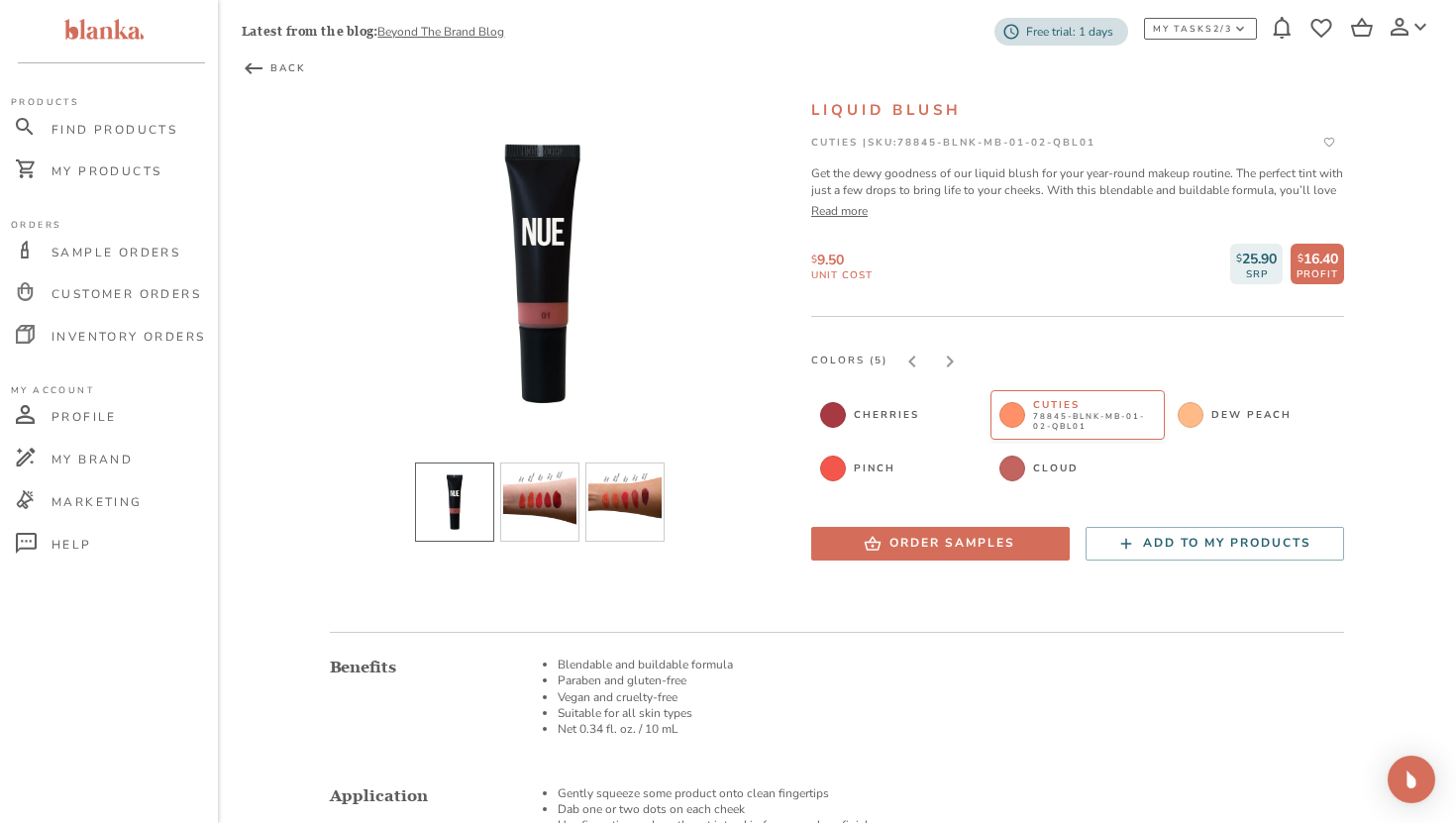 click on "COLORS ( 5 ) Cherries 78845-BLNK-MB-01-02-QBL05 Cuties 78845-BLNK-MB-01-02-QBL01 Dew Peach 78845-BLNK-MB-01-02-QBL02 Pinch 78845-BLNK-MB-01-02-QBL03 Cloud 78845-BLNK-MB-01-02-QBL04" at bounding box center [1078, 426] 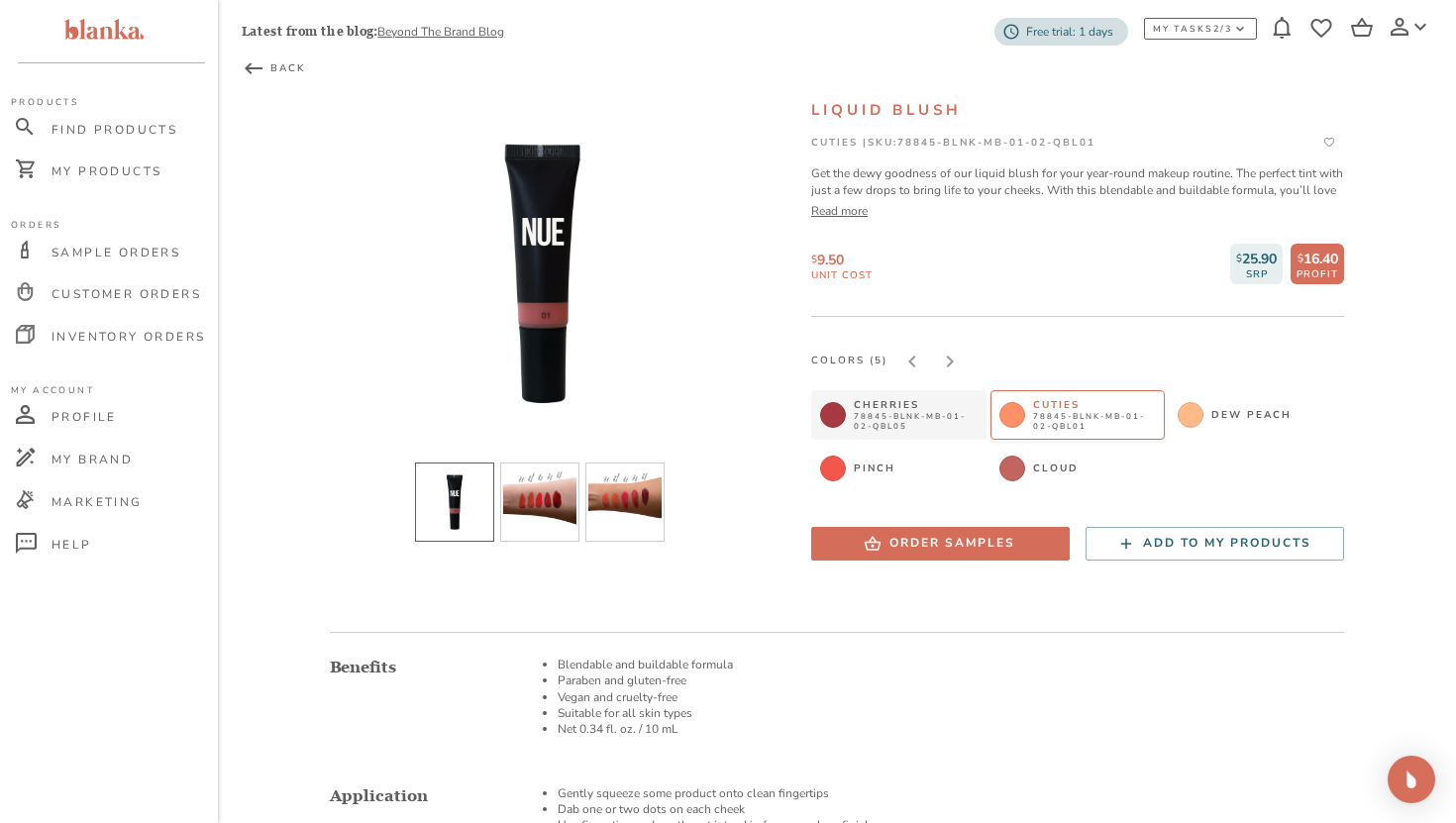 click on "78845-BLNK-MB-01-02-QBL05" at bounding box center (915, 422) 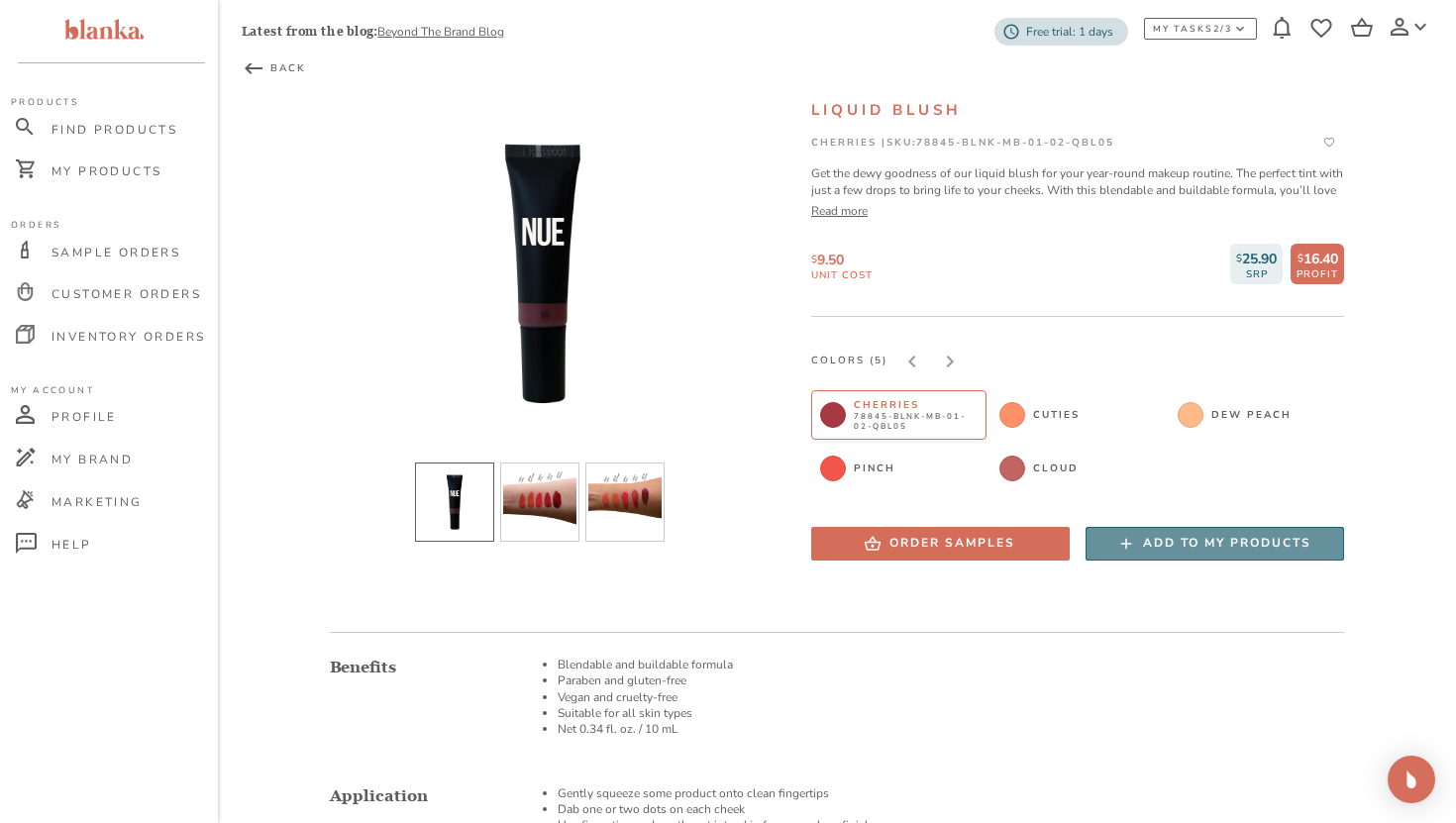 click on "Add to my products" at bounding box center [1227, 543] 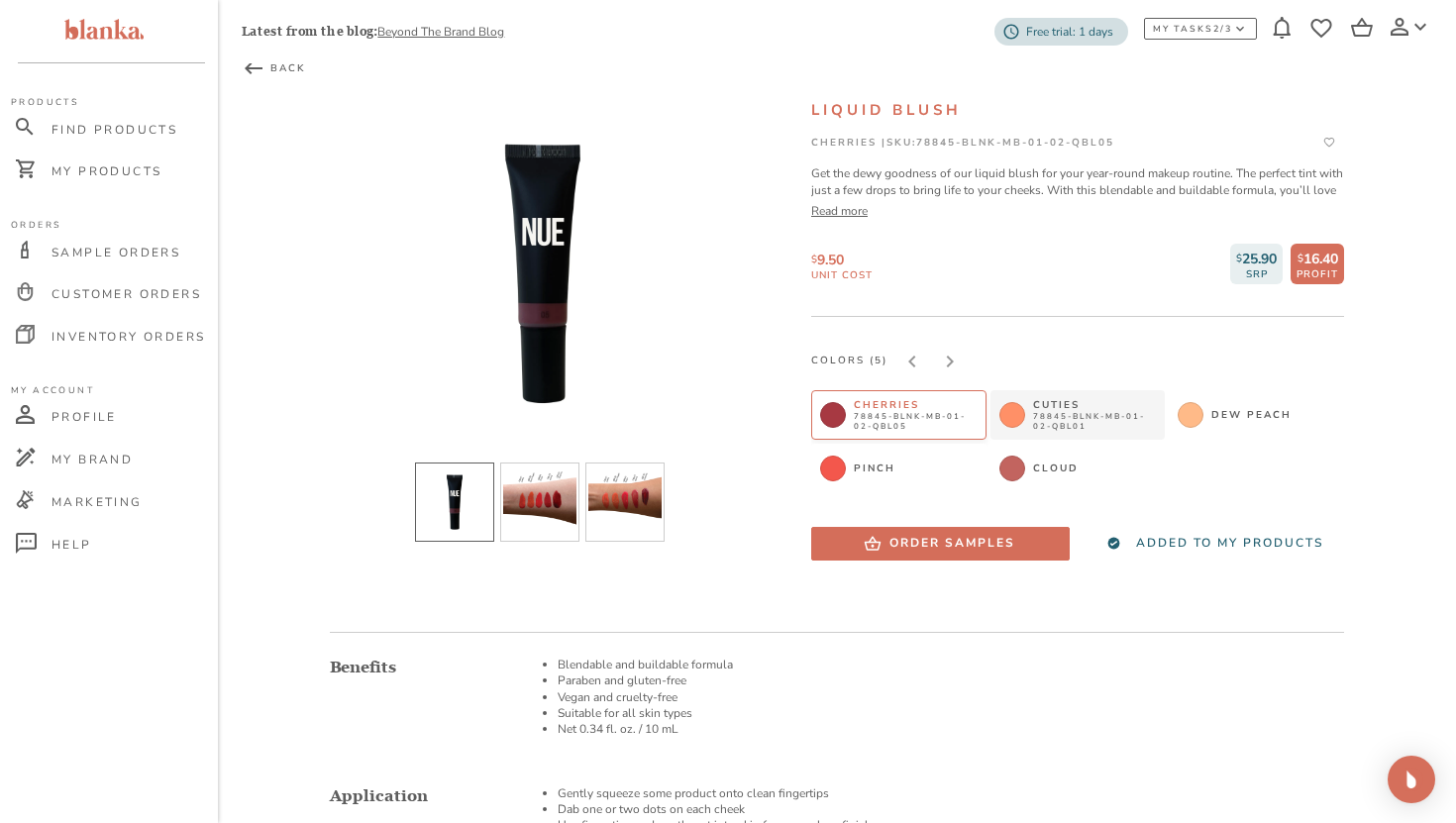 click on "78845-BLNK-MB-01-02-QBL01" at bounding box center (1094, 422) 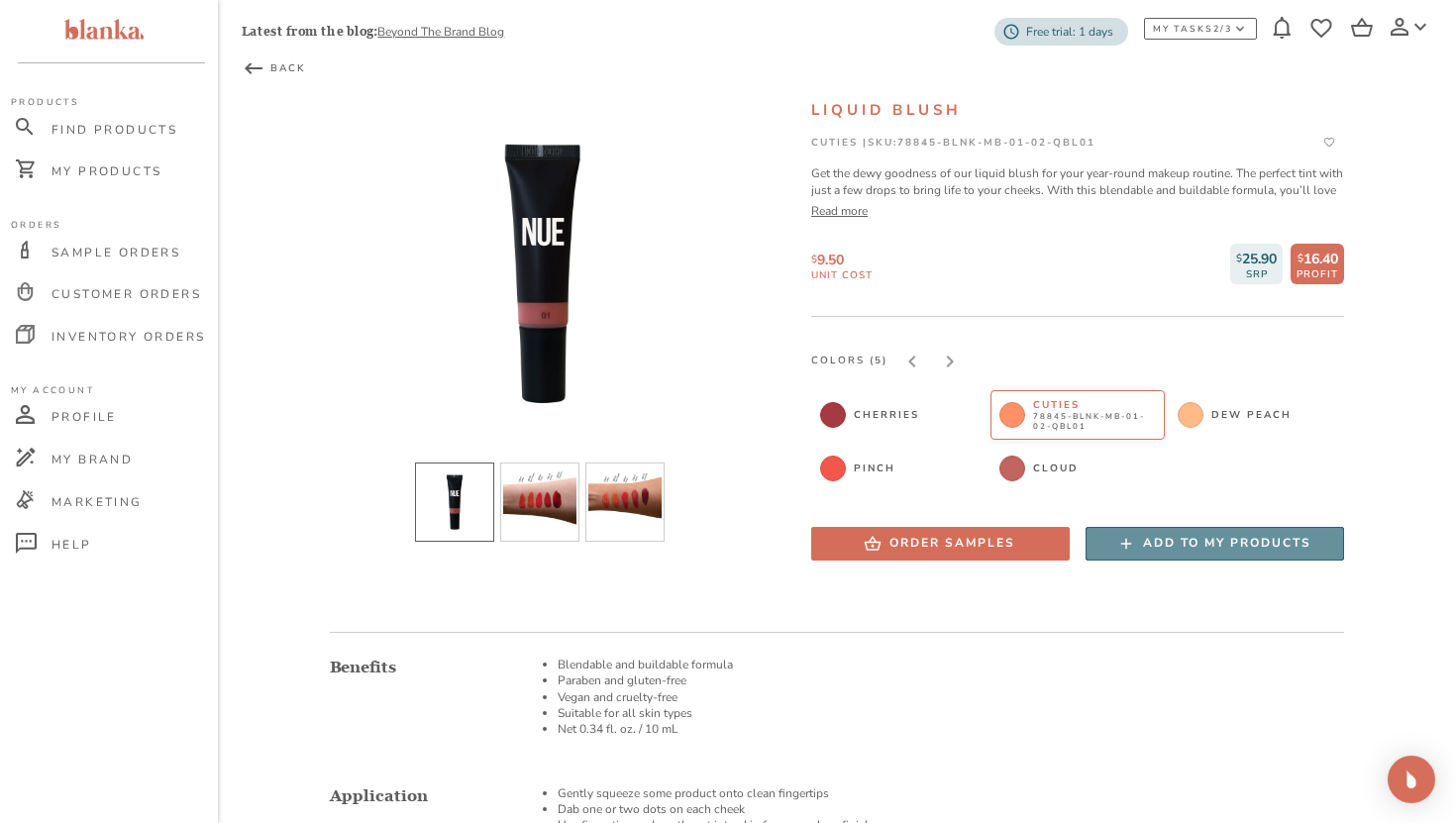 click on "Add to my products" at bounding box center [1227, 543] 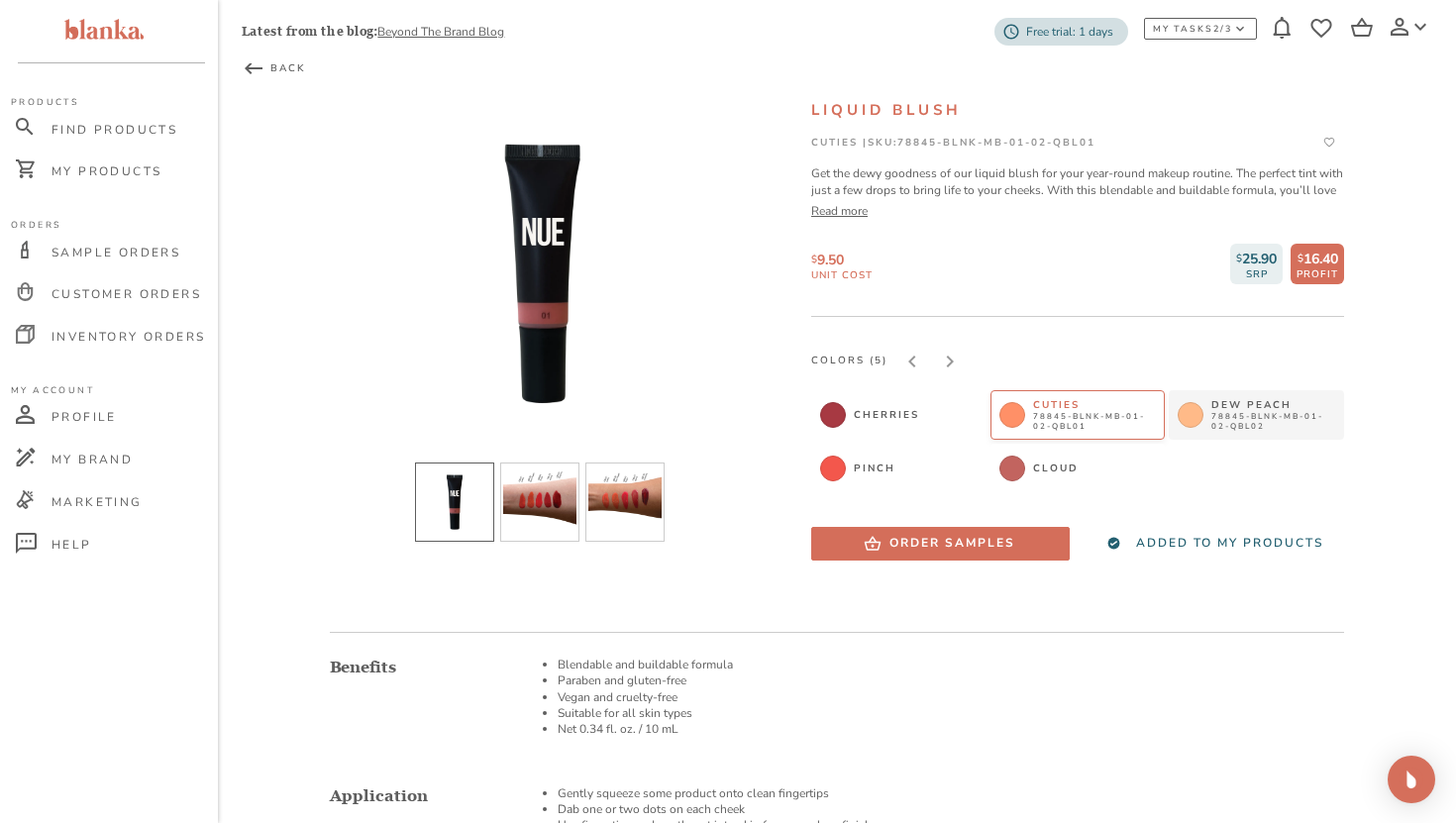 click on "78845-BLNK-MB-01-02-QBL02" at bounding box center (1273, 422) 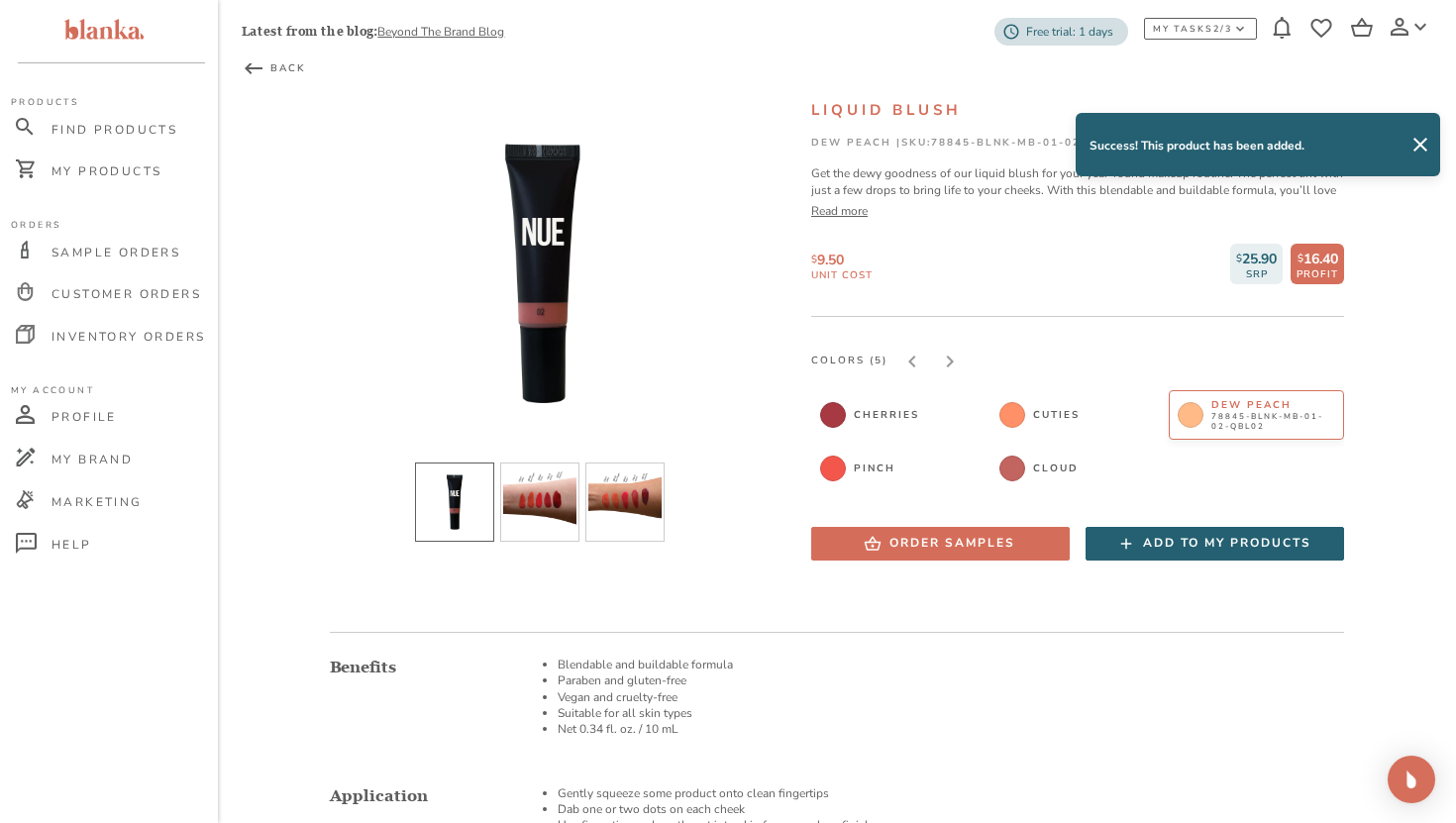 click on "Add to my products" at bounding box center (1214, 544) 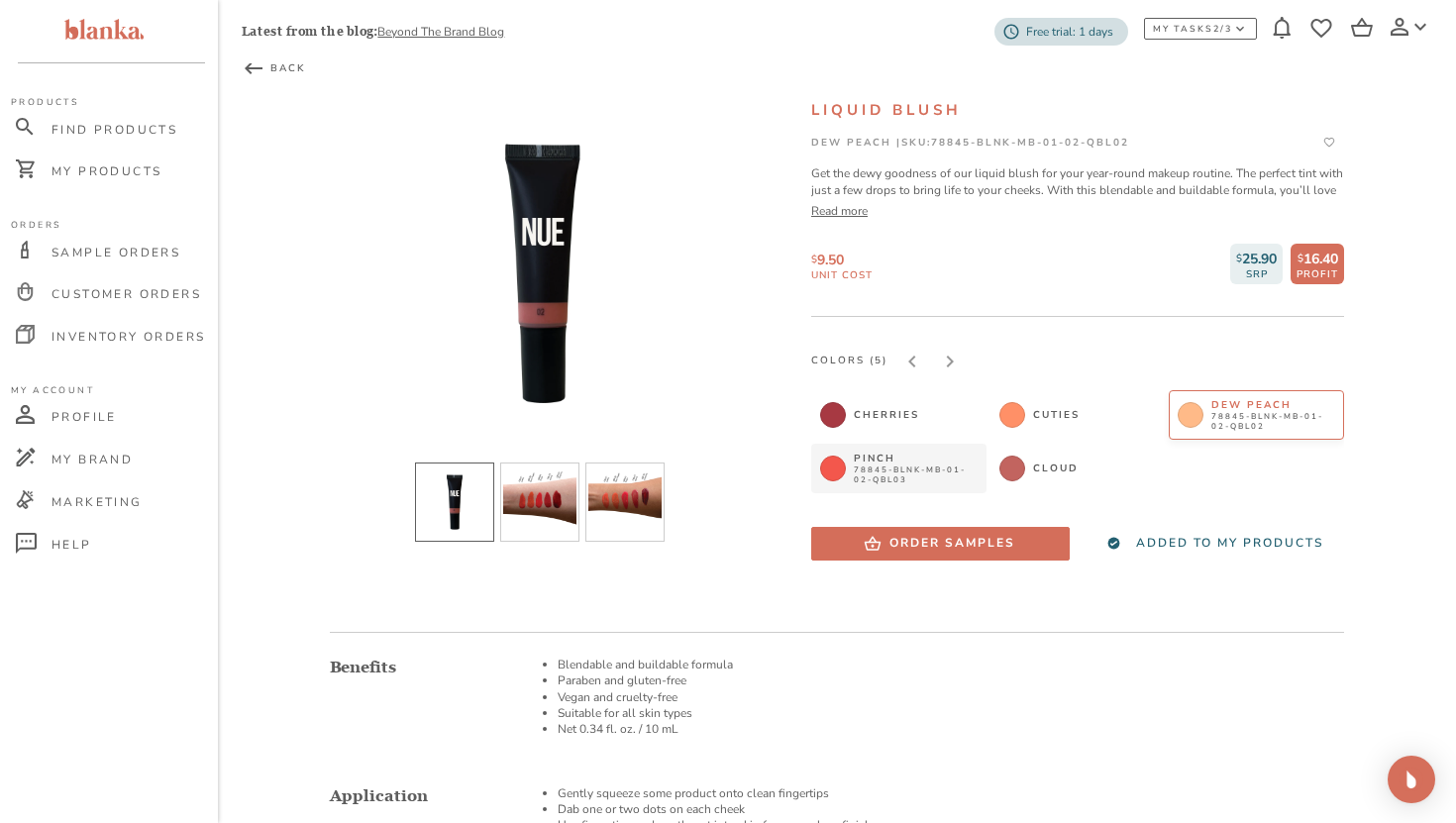 click on "78845-BLNK-MB-01-02-QBL03" at bounding box center (915, 475) 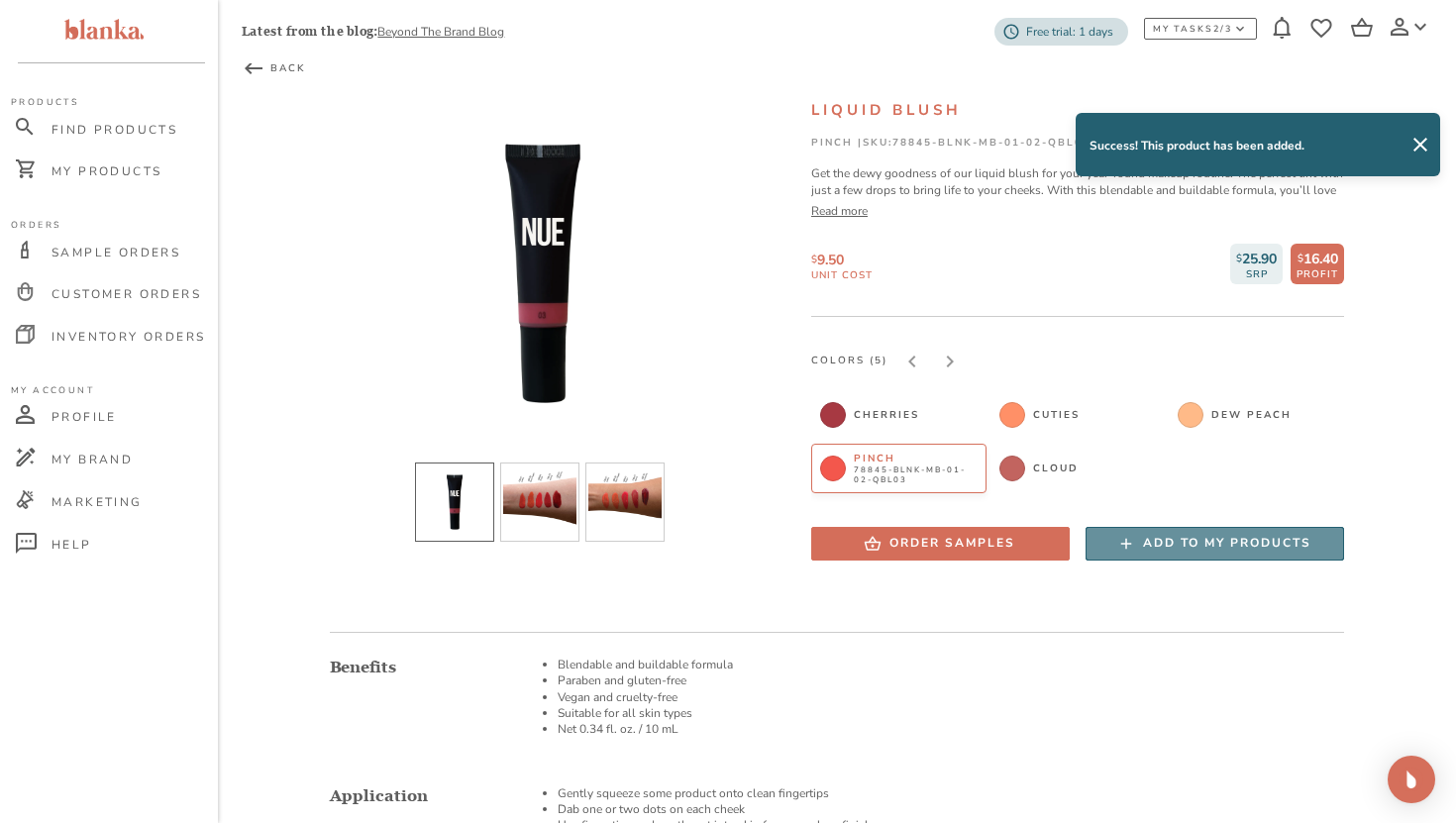 click on "Add to my products" at bounding box center [1227, 543] 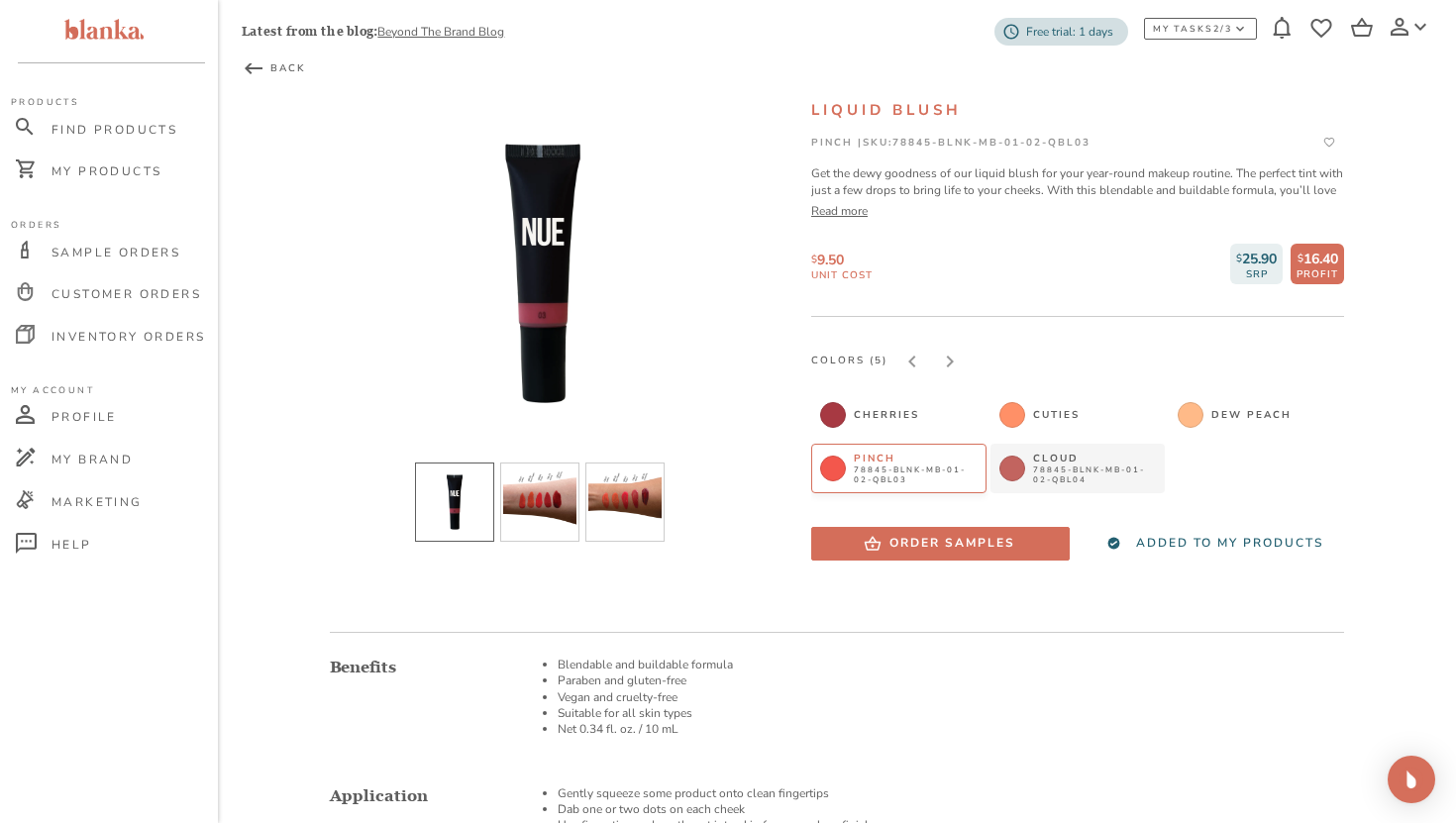 click on "78845-BLNK-MB-01-02-QBL04" at bounding box center [1094, 475] 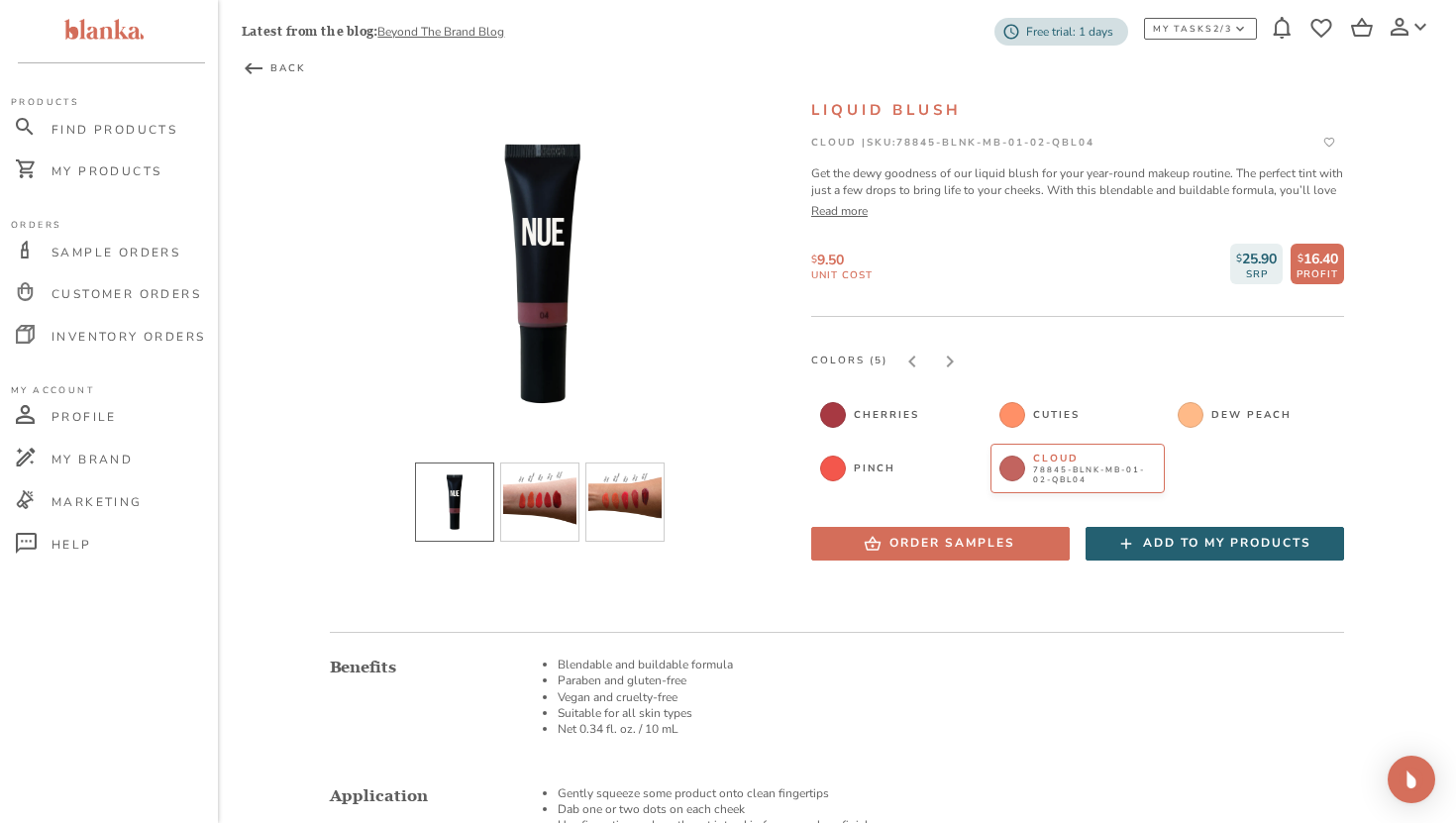 click on "Add to my products" at bounding box center [1227, 543] 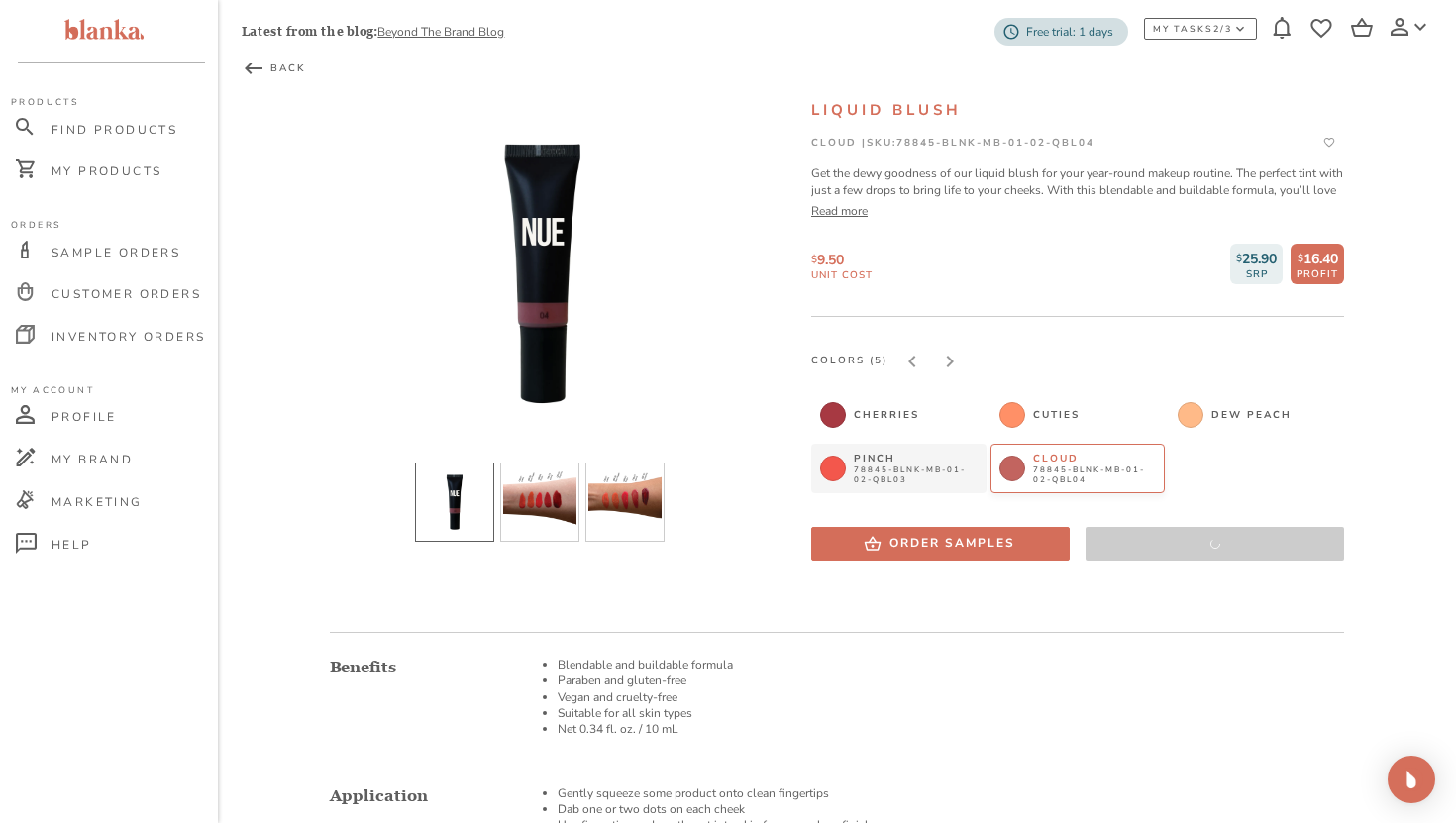 click on "78845-BLNK-MB-01-02-QBL03" at bounding box center [915, 475] 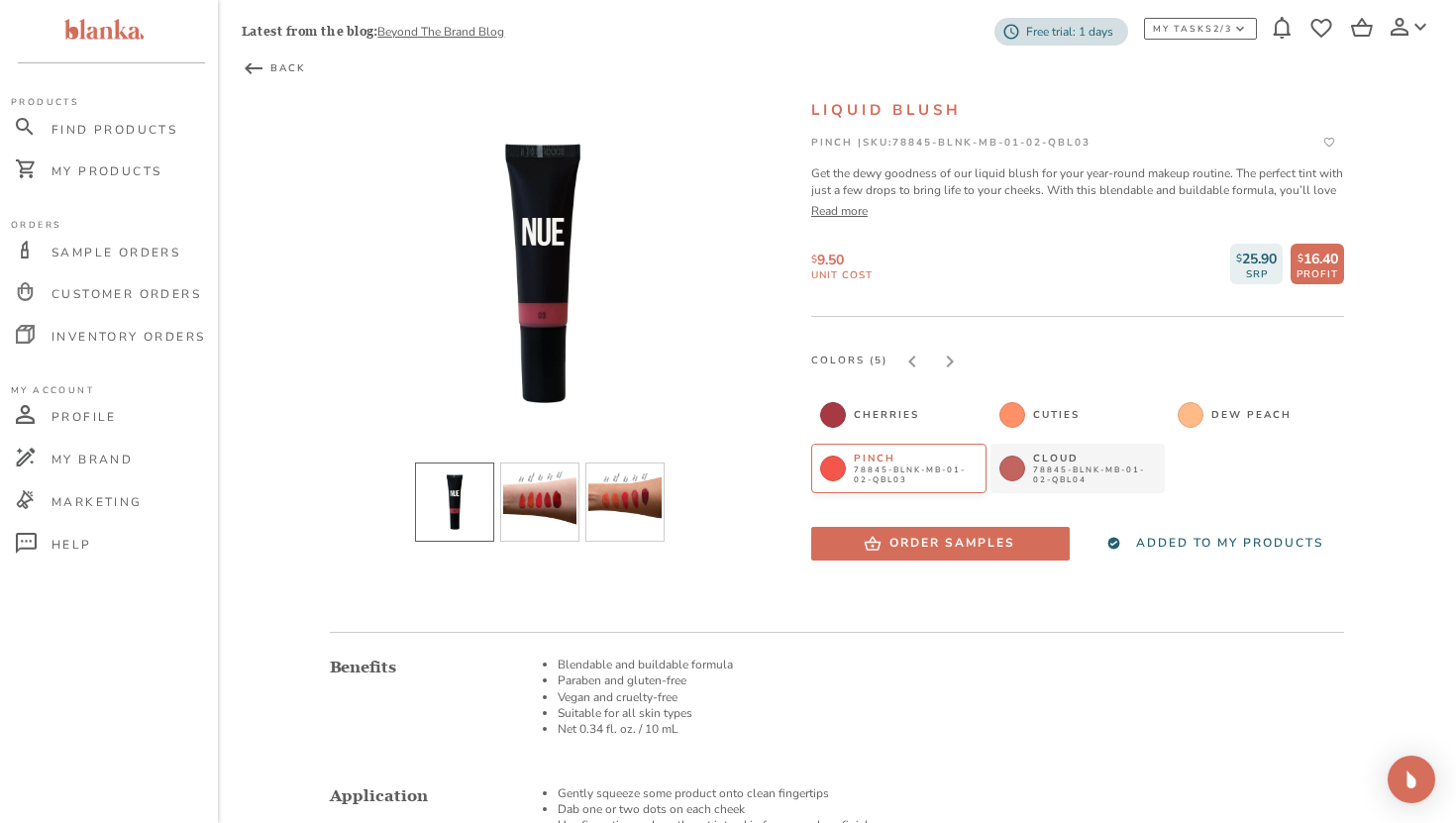 click on "78845-BLNK-MB-01-02-QBL04" at bounding box center [1094, 475] 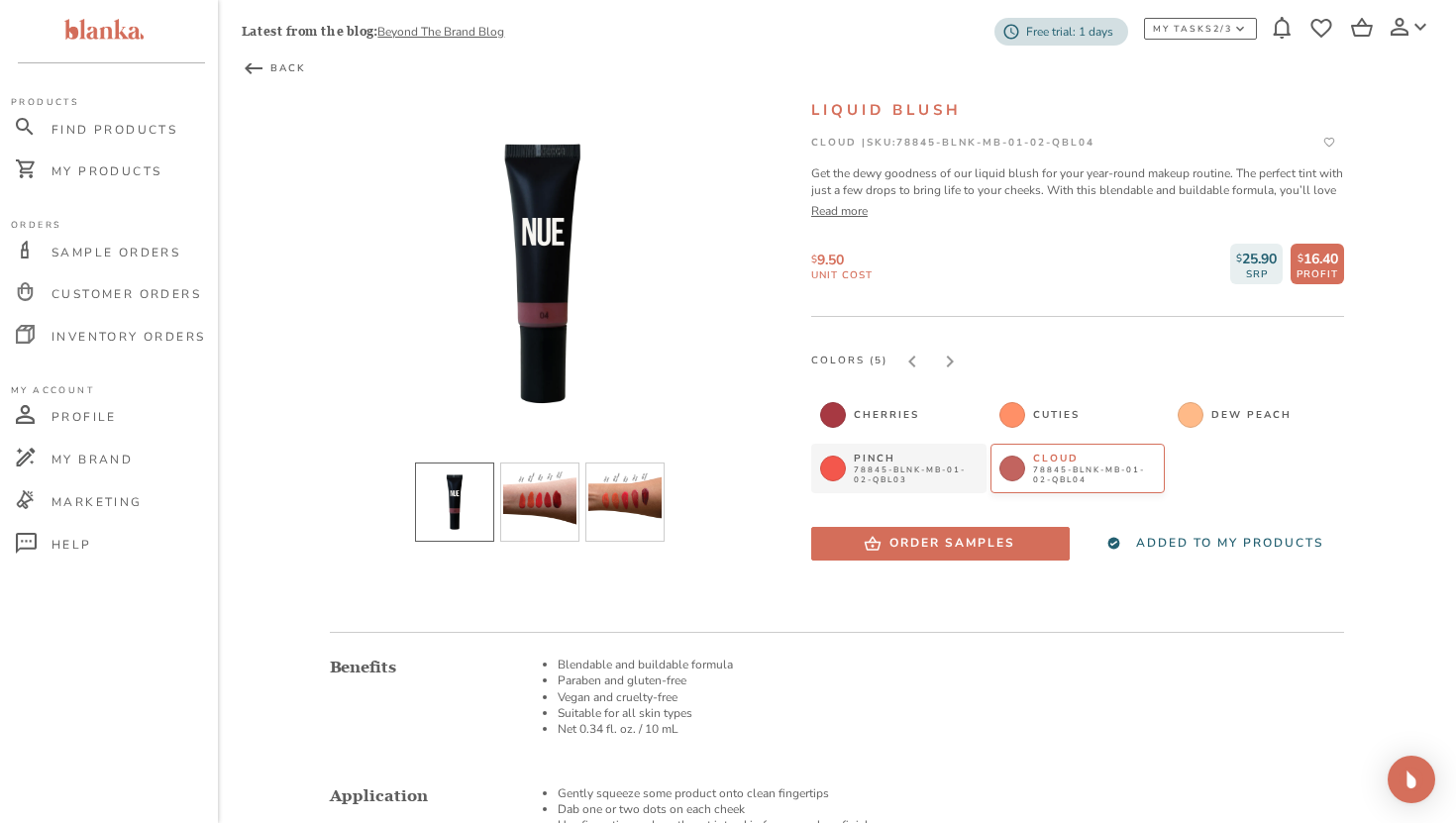 click on "Pinch" at bounding box center (915, 459) 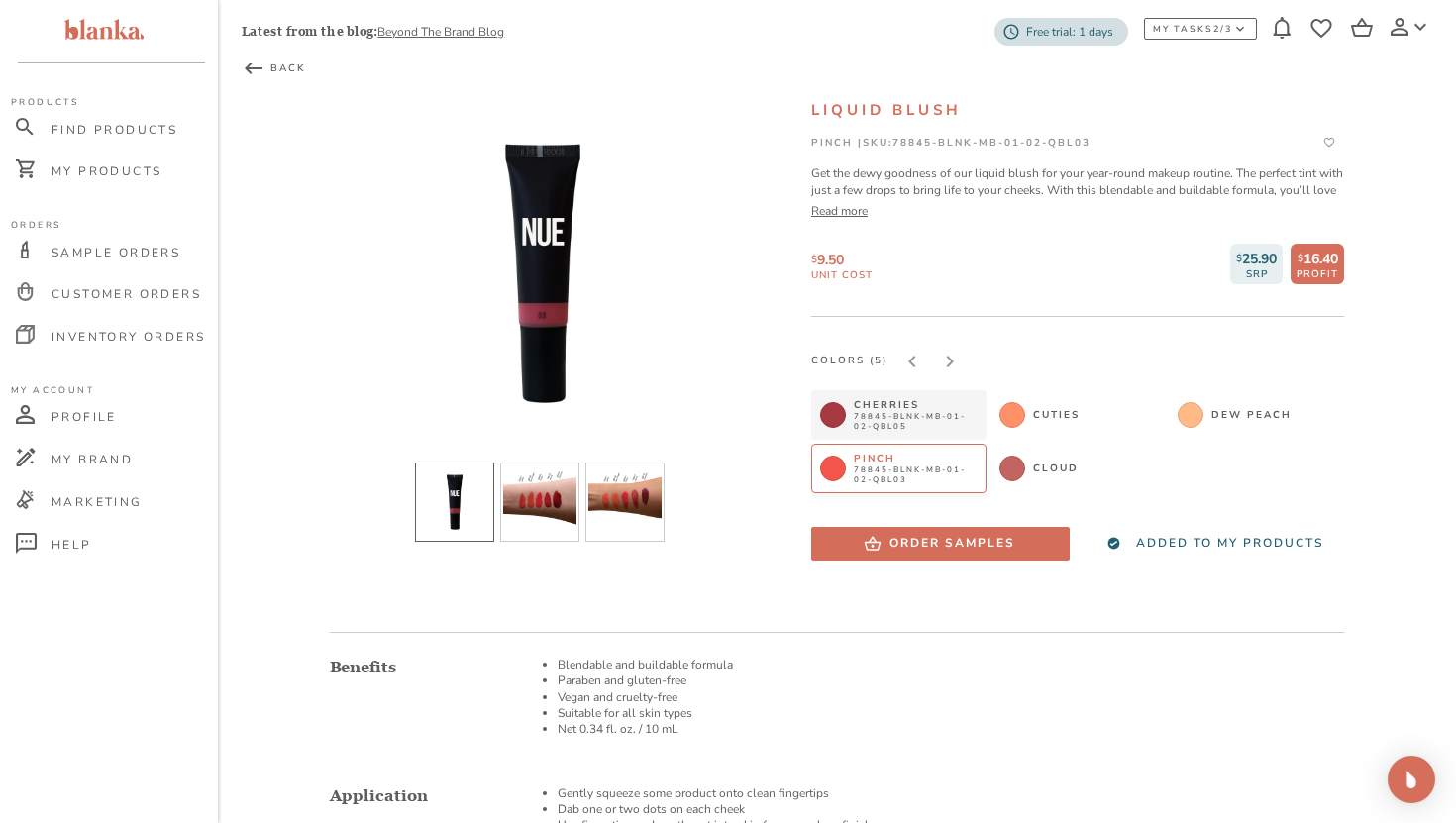 click on "Cherries" at bounding box center [915, 405] 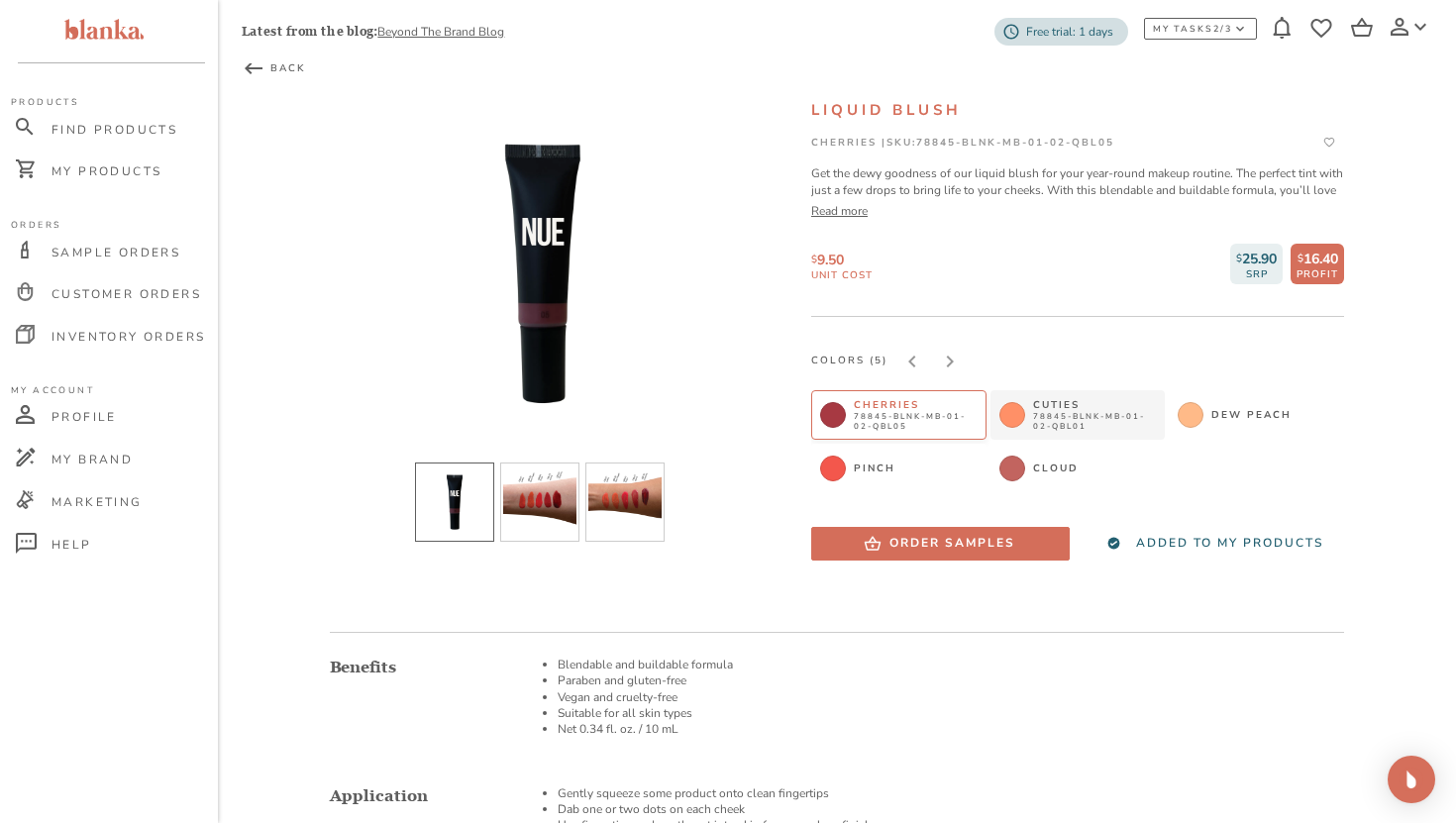 click on "Cuties" at bounding box center (1094, 405) 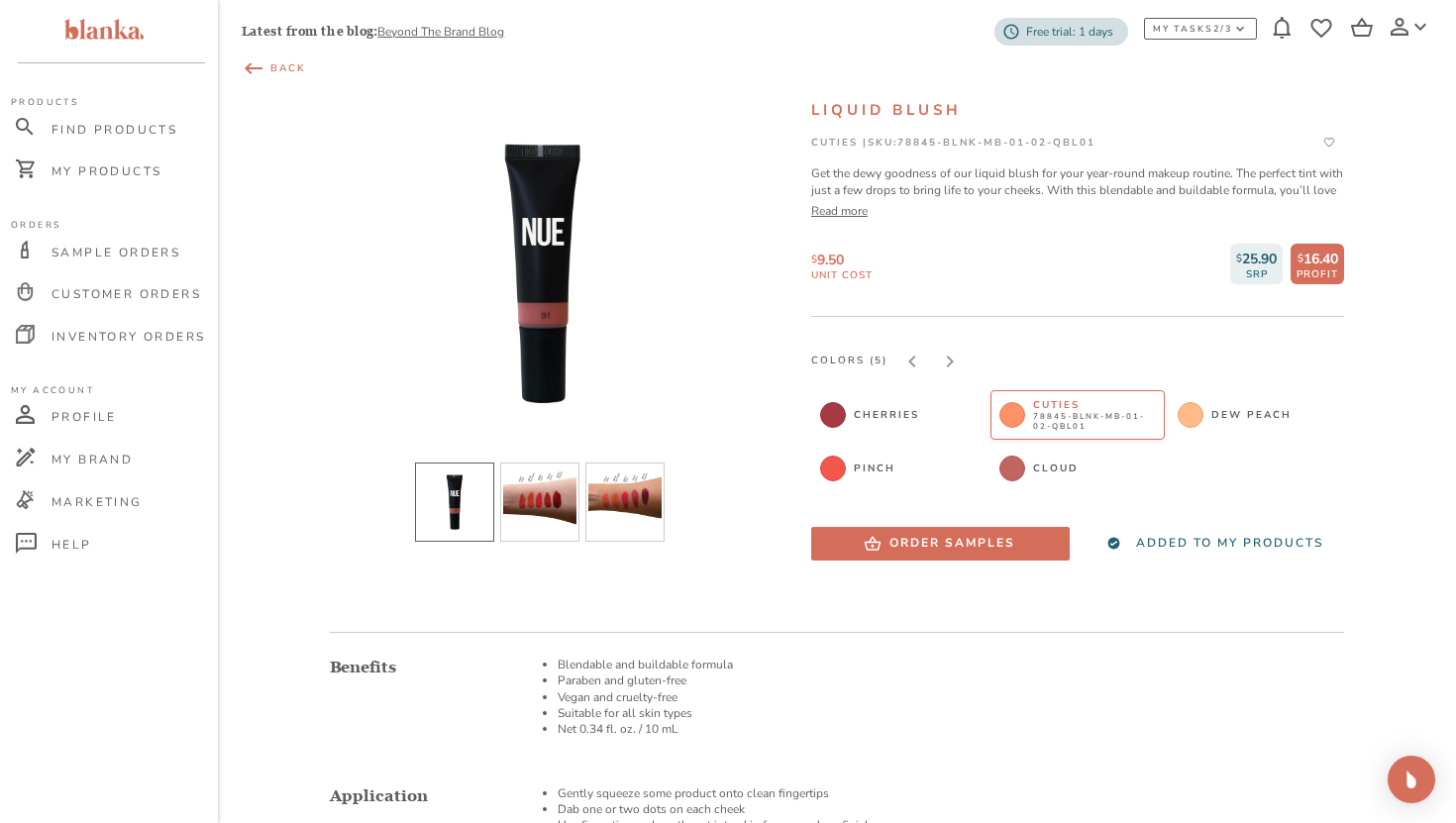 click on "BACK" at bounding box center (837, 68) 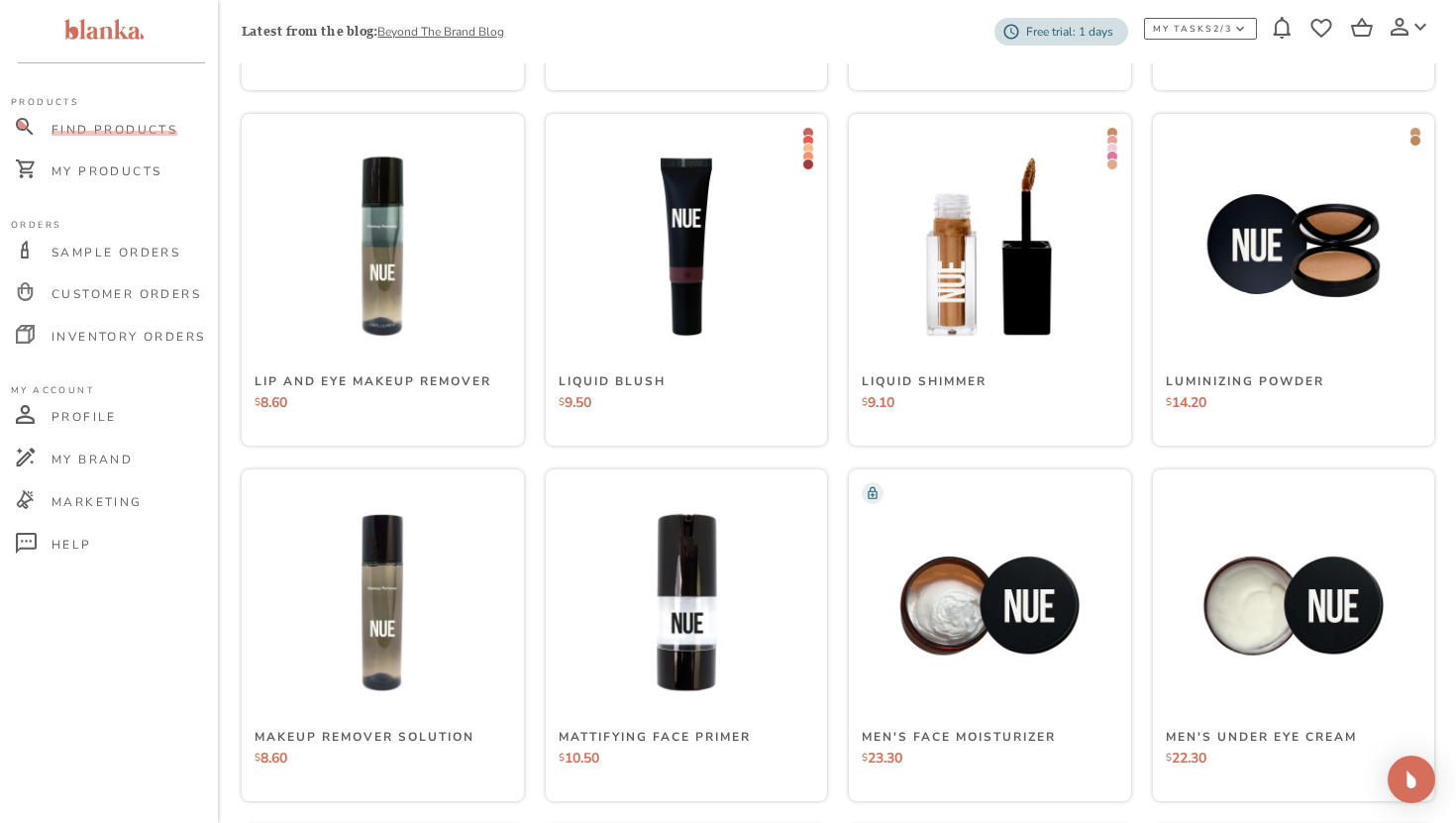 scroll, scrollTop: 2962, scrollLeft: 0, axis: vertical 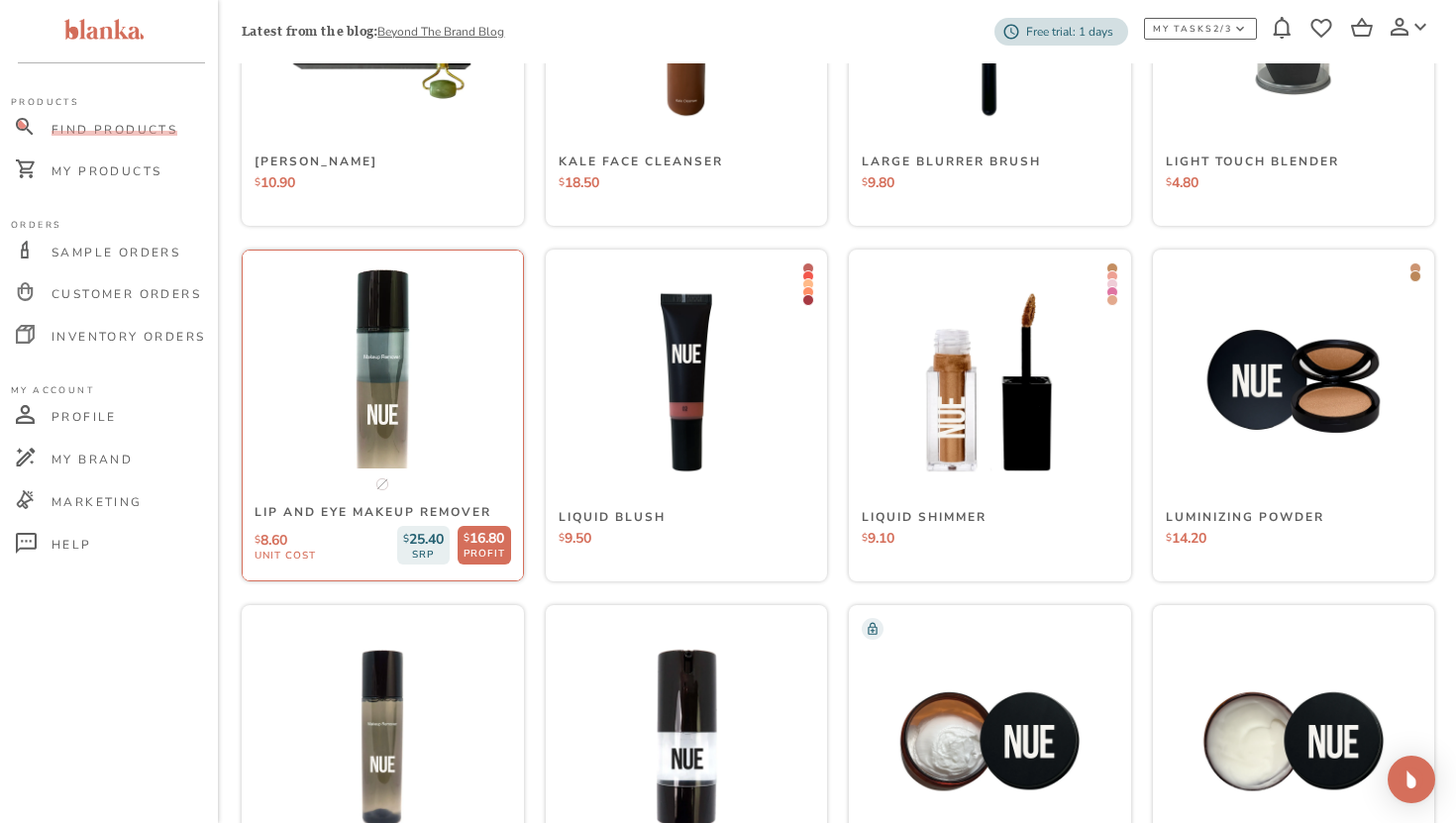click at bounding box center [382, 382] 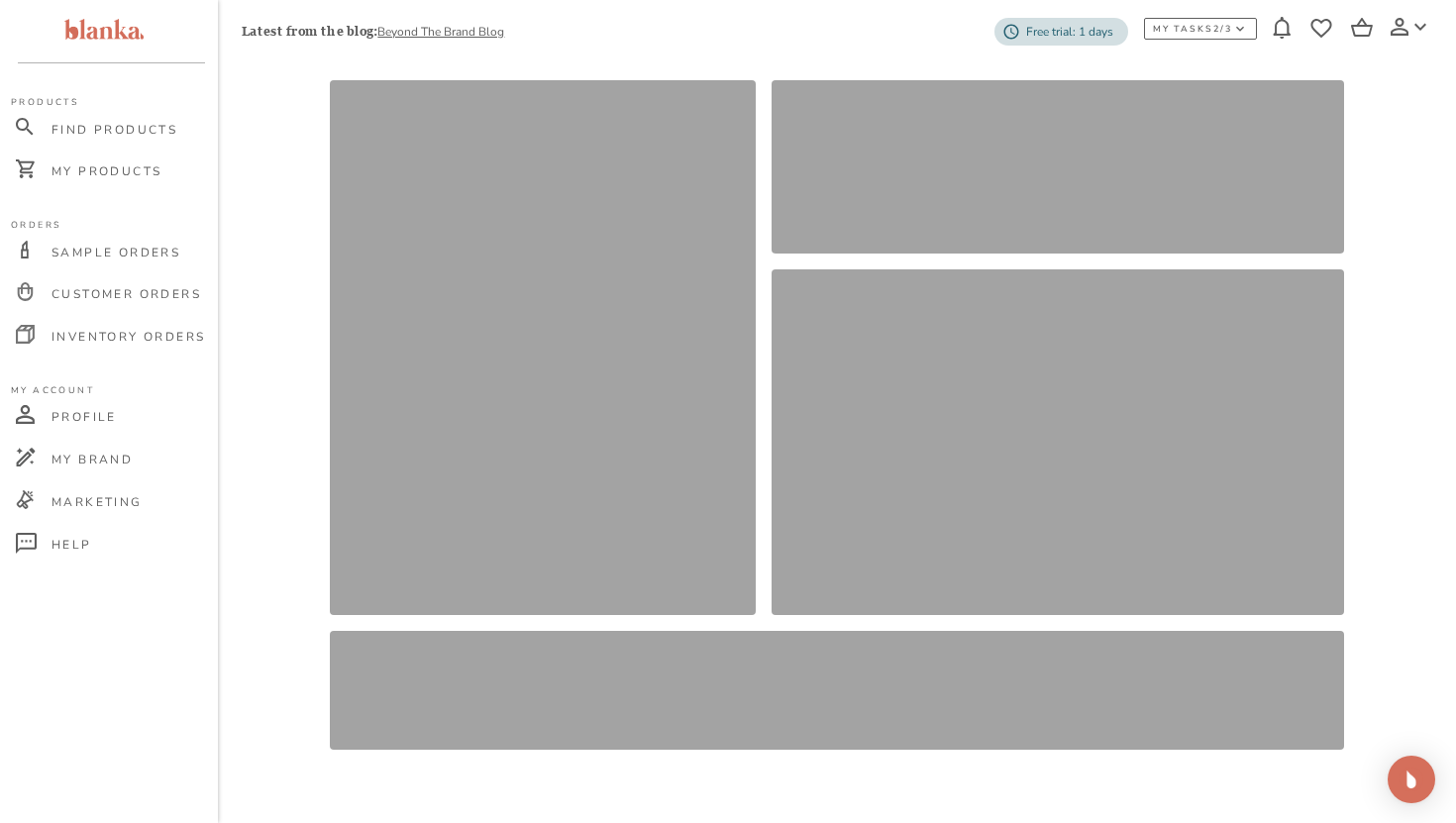 scroll, scrollTop: 0, scrollLeft: 0, axis: both 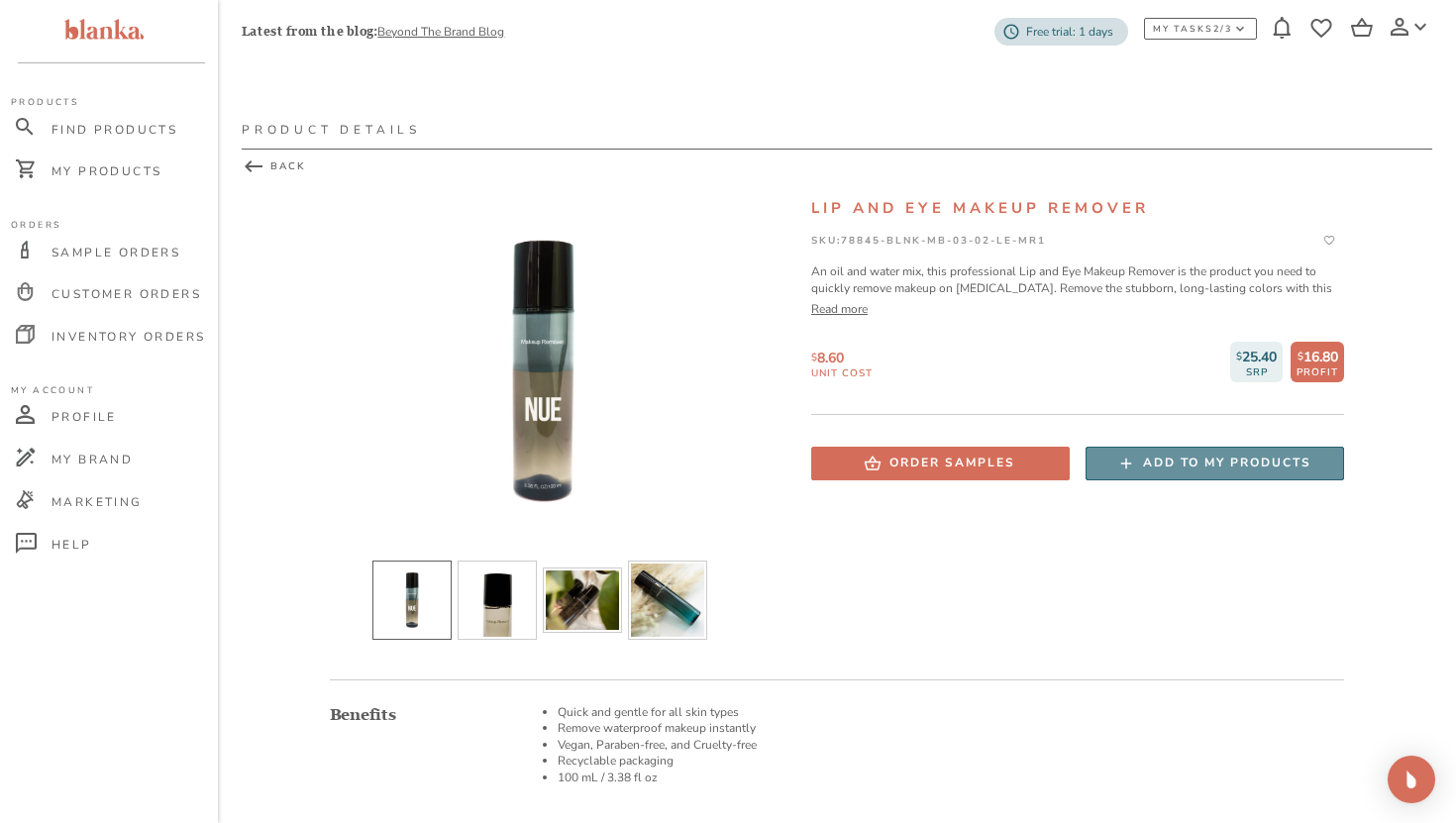 click on "Add to my products" at bounding box center [1227, 463] 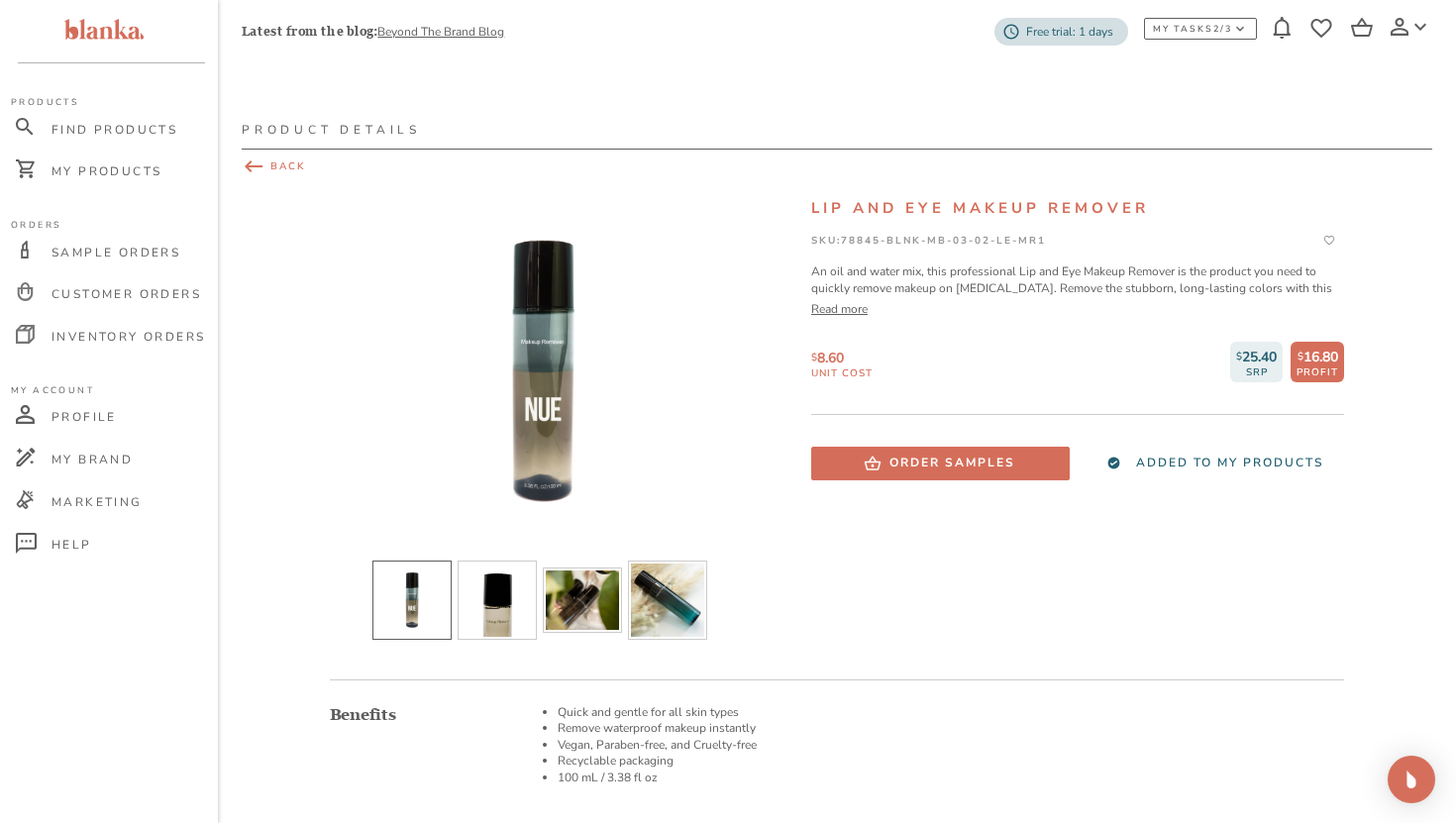 click 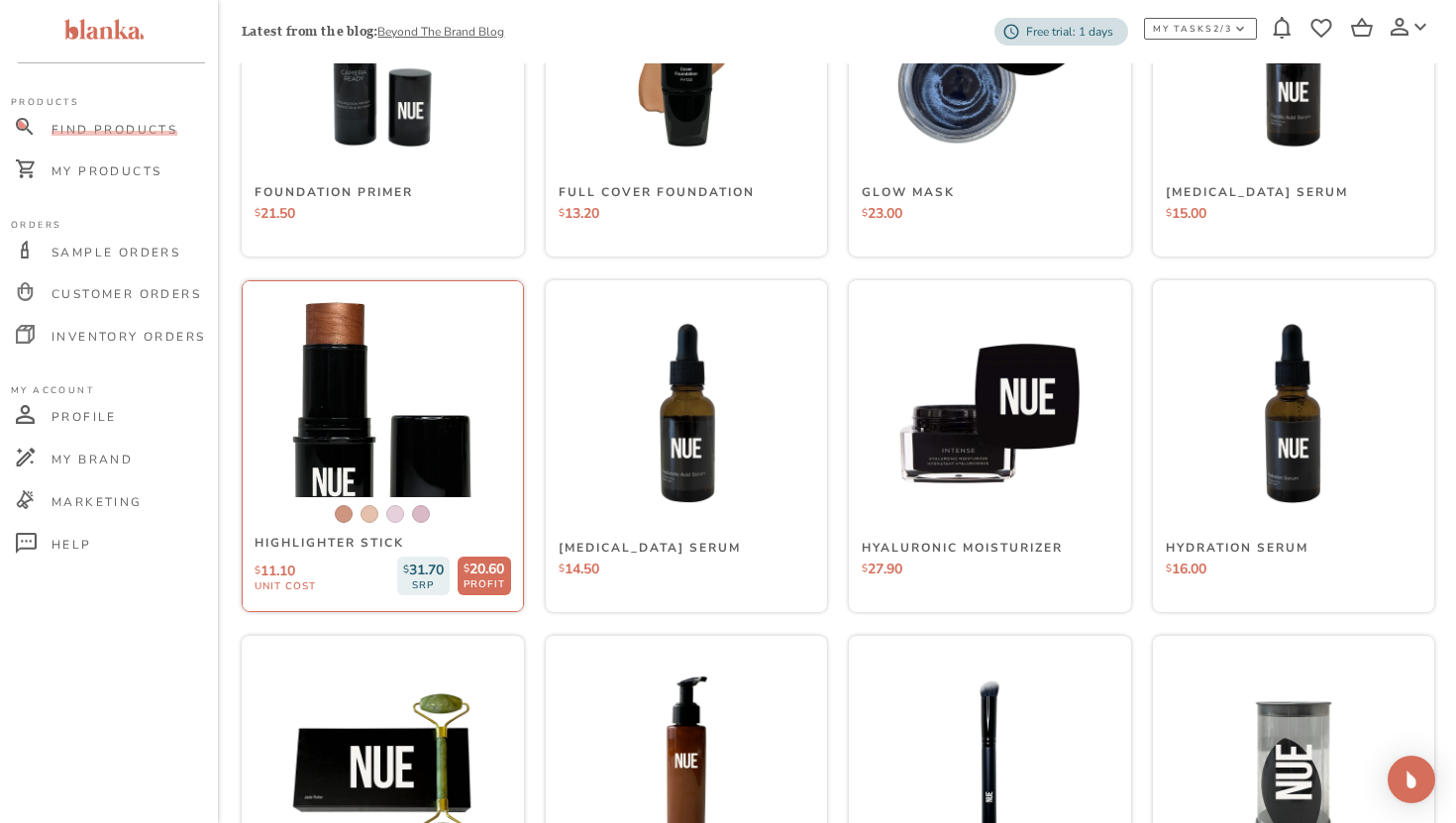 scroll, scrollTop: 2206, scrollLeft: 0, axis: vertical 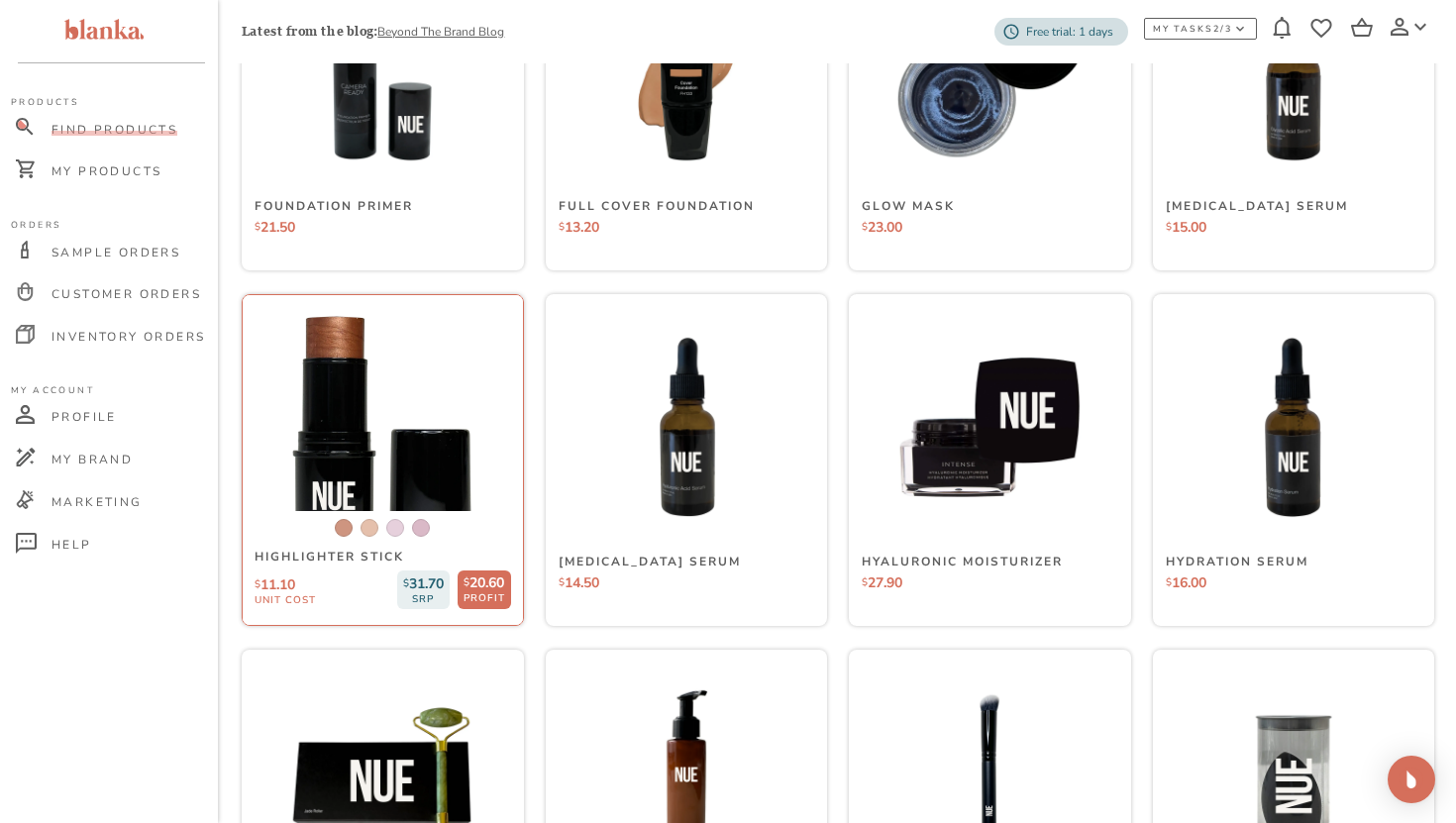 click at bounding box center (382, 427) 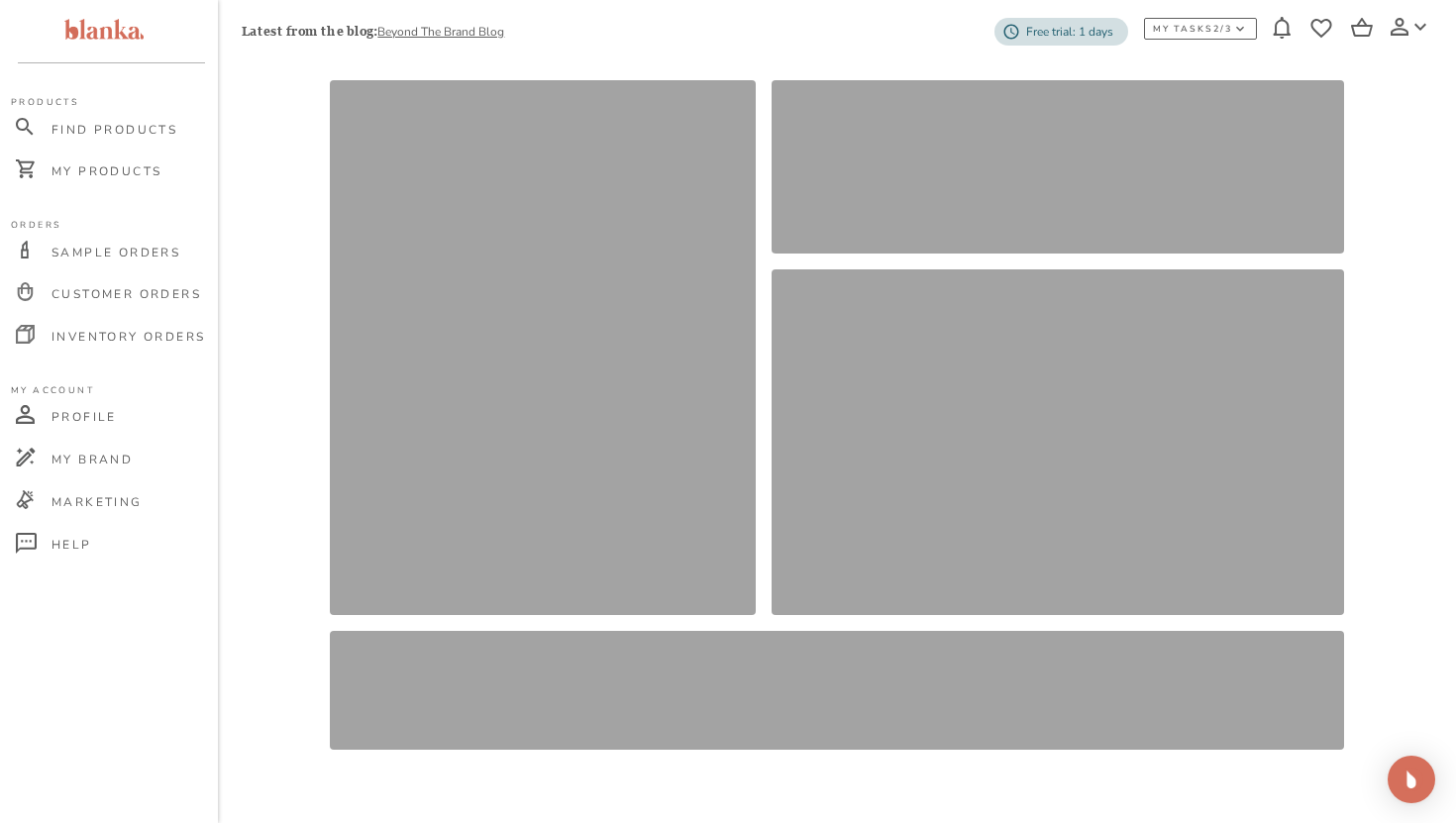 scroll, scrollTop: 0, scrollLeft: 0, axis: both 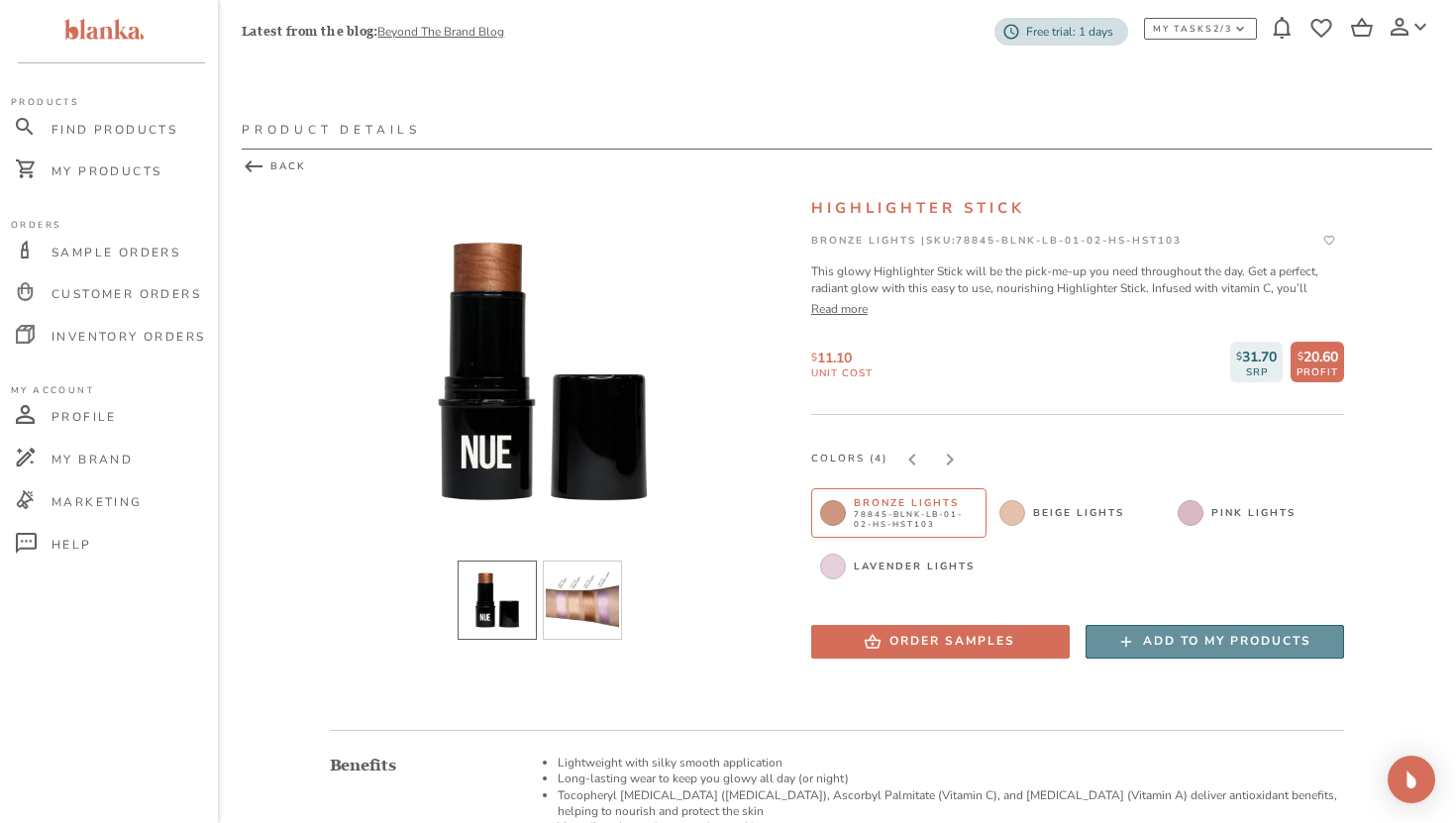 click on "Add to my products" at bounding box center [1227, 641] 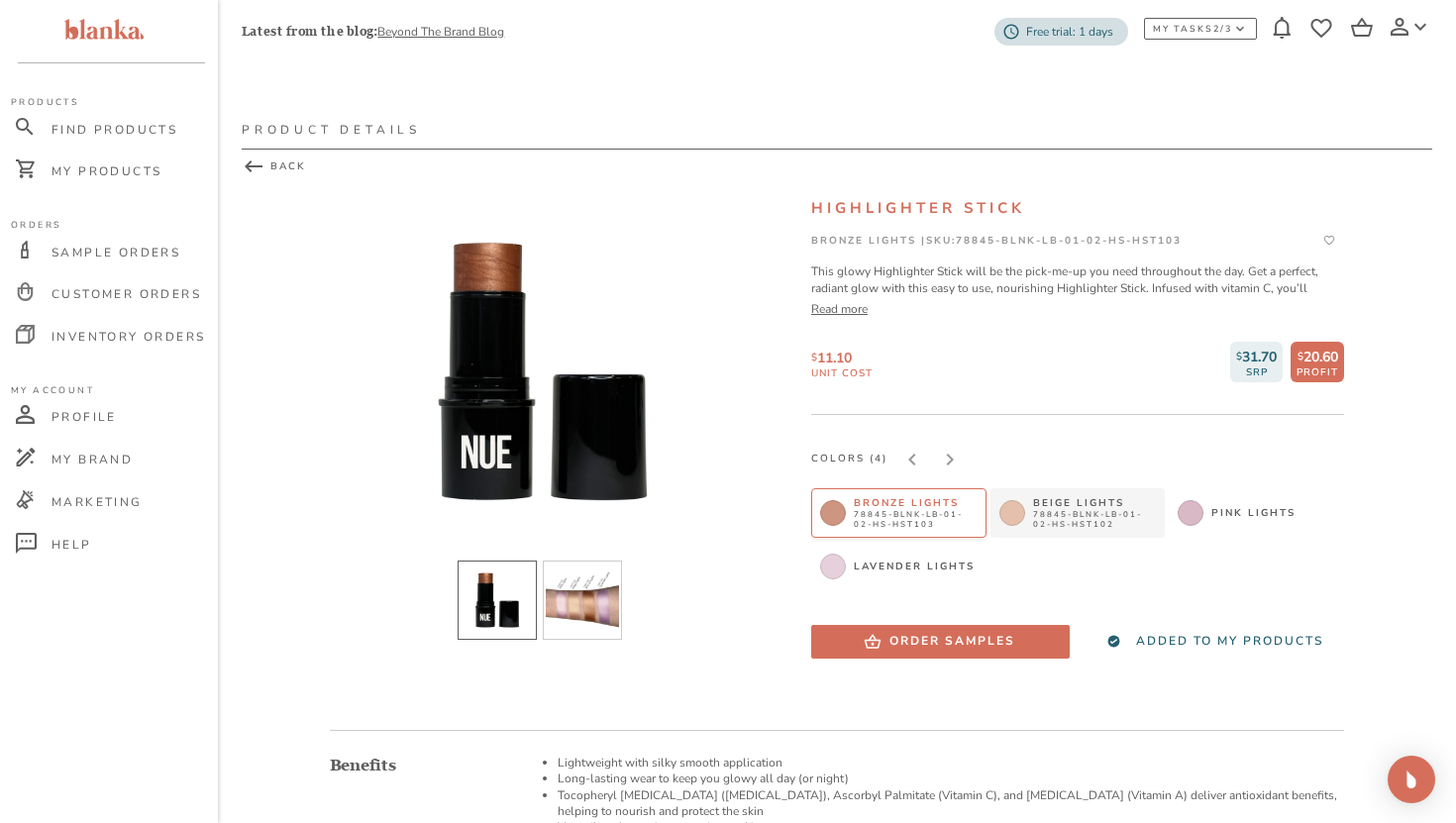 click on "Beige Lights" at bounding box center (1094, 503) 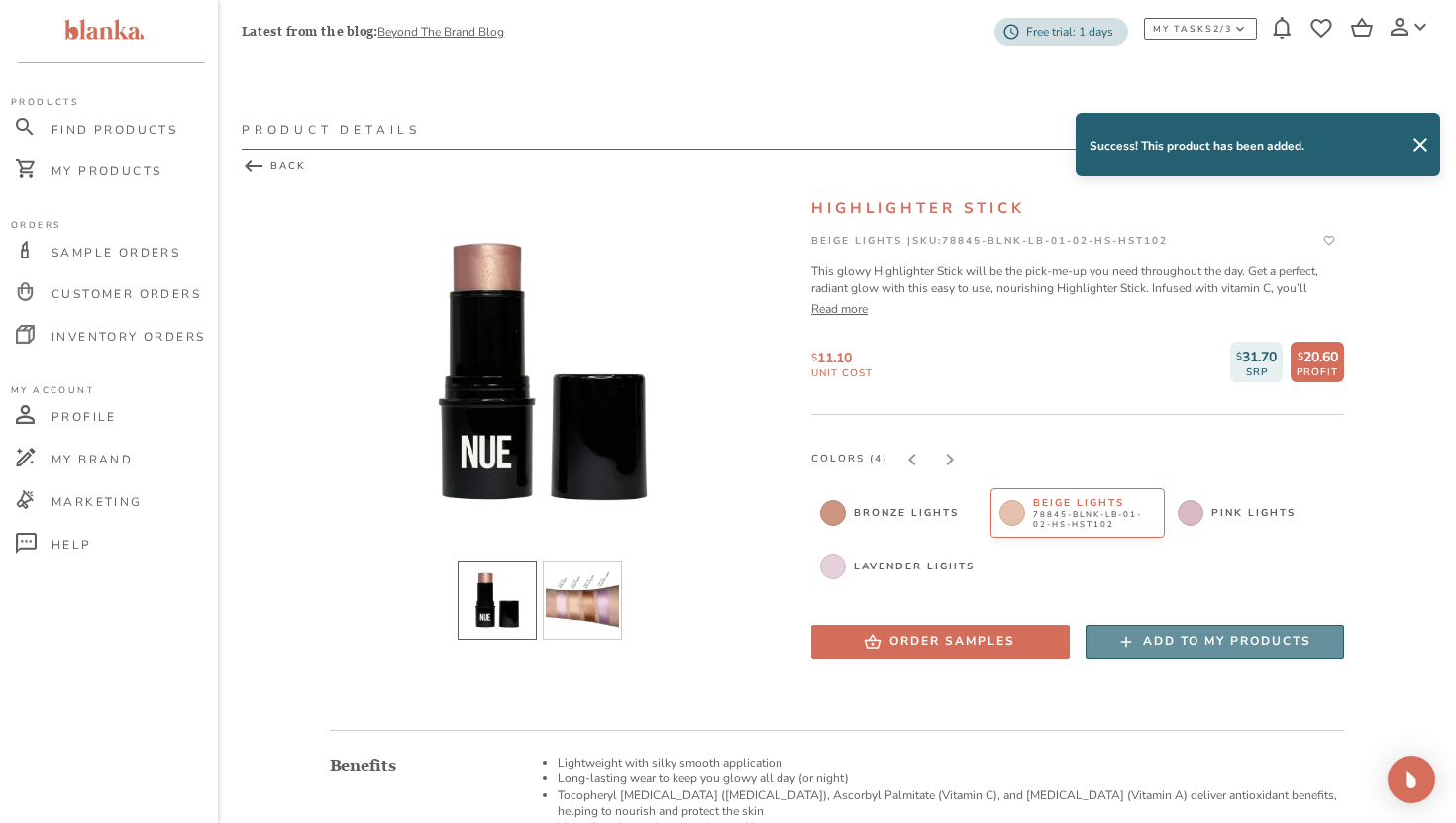 click on "Add to my products" at bounding box center [1227, 641] 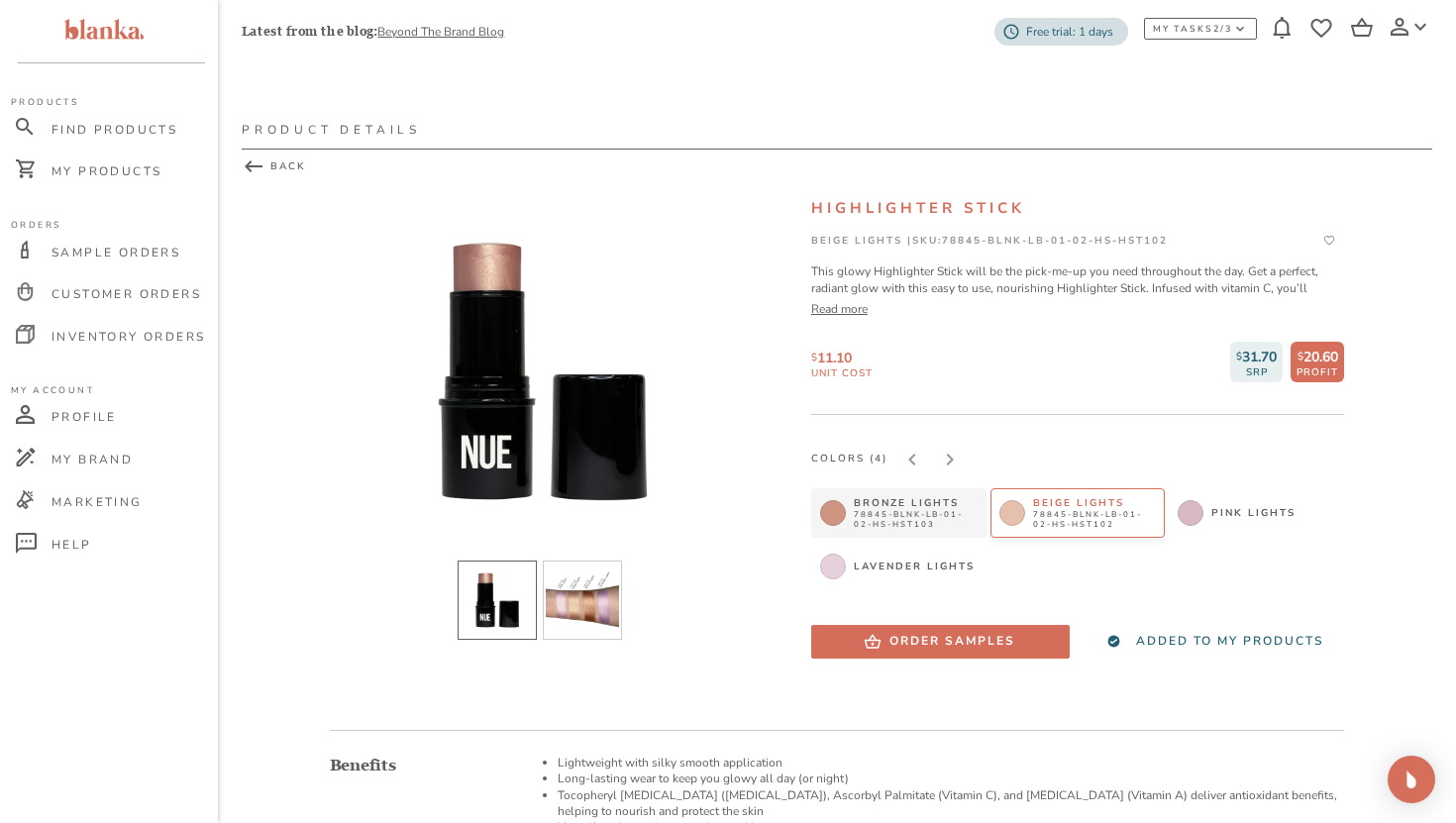 click on "78845-BLNK-LB-01-02-HS-HST103" at bounding box center (915, 520) 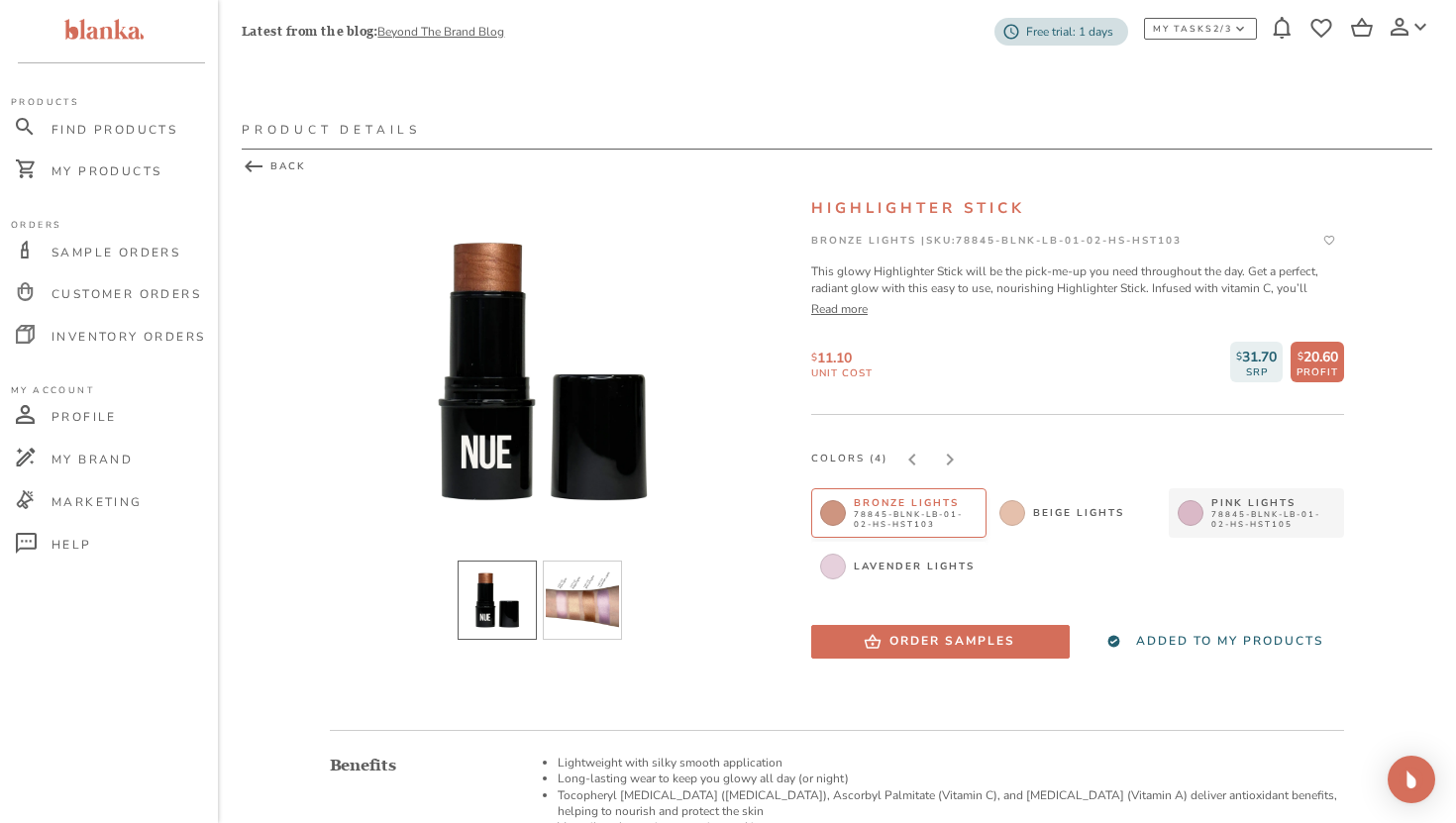 click at bounding box center (1191, 513) 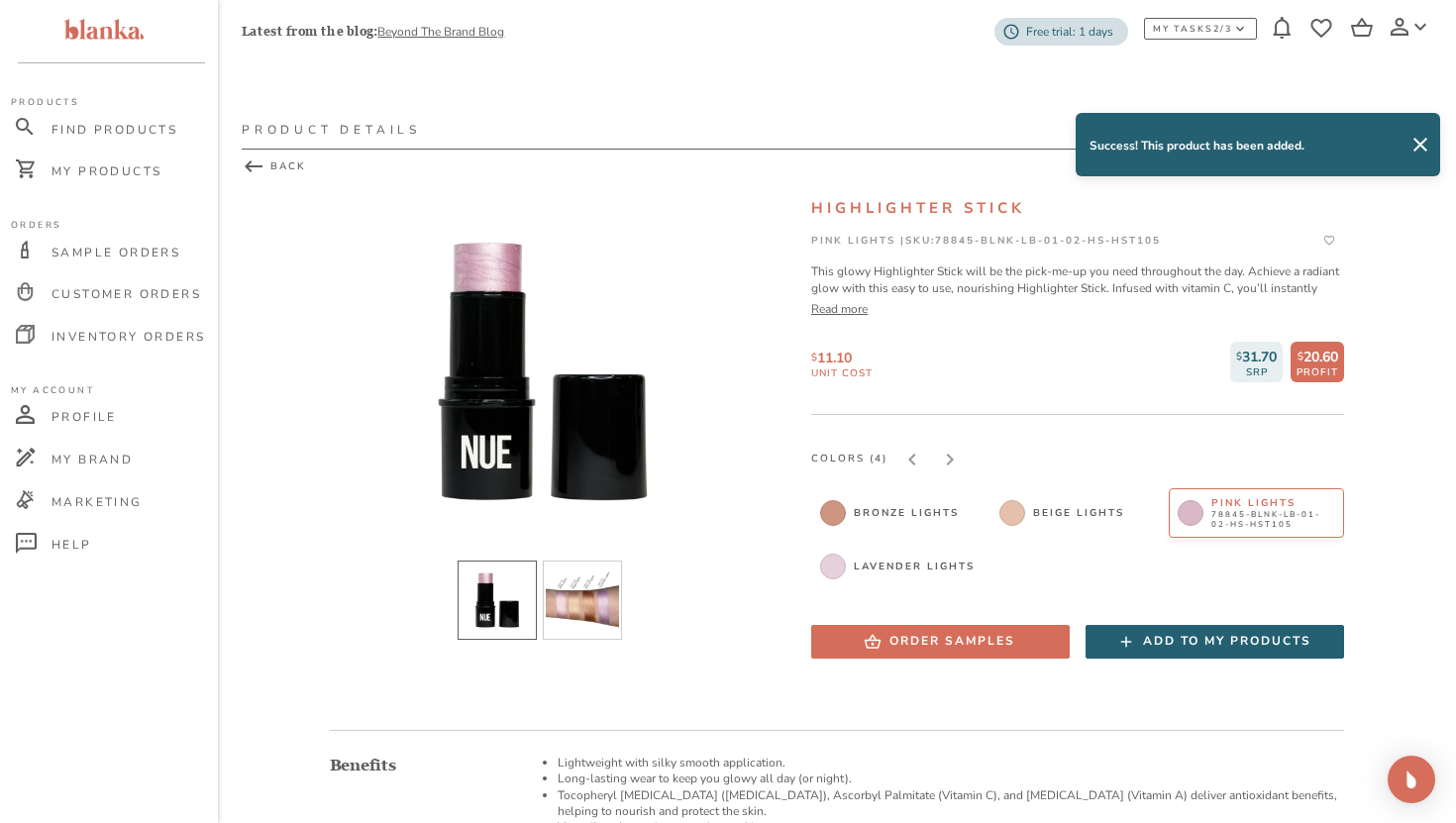 click on "Add to my products" at bounding box center [1227, 641] 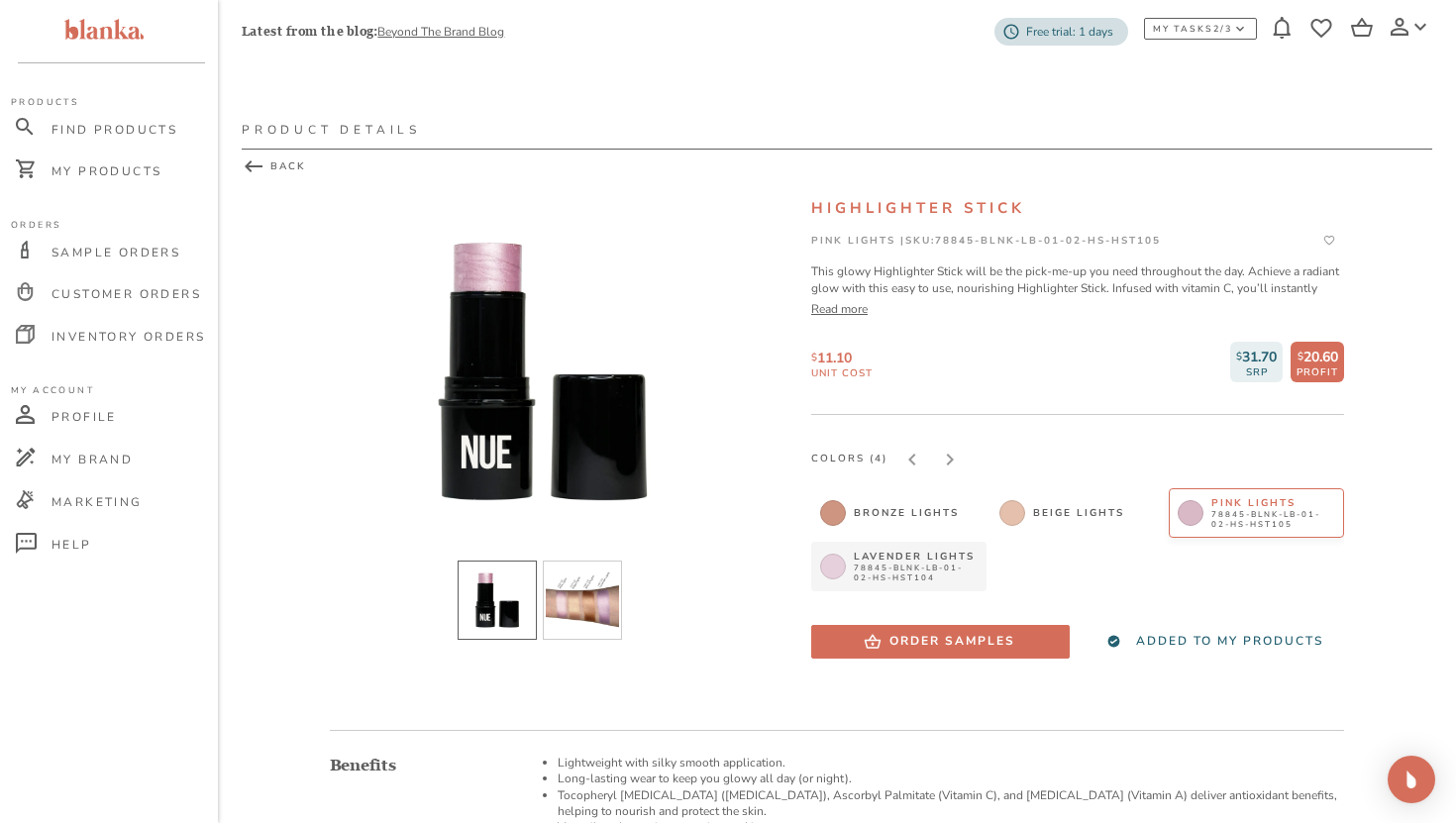 click on "78845-BLNK-LB-01-02-HS-HST104" at bounding box center [915, 573] 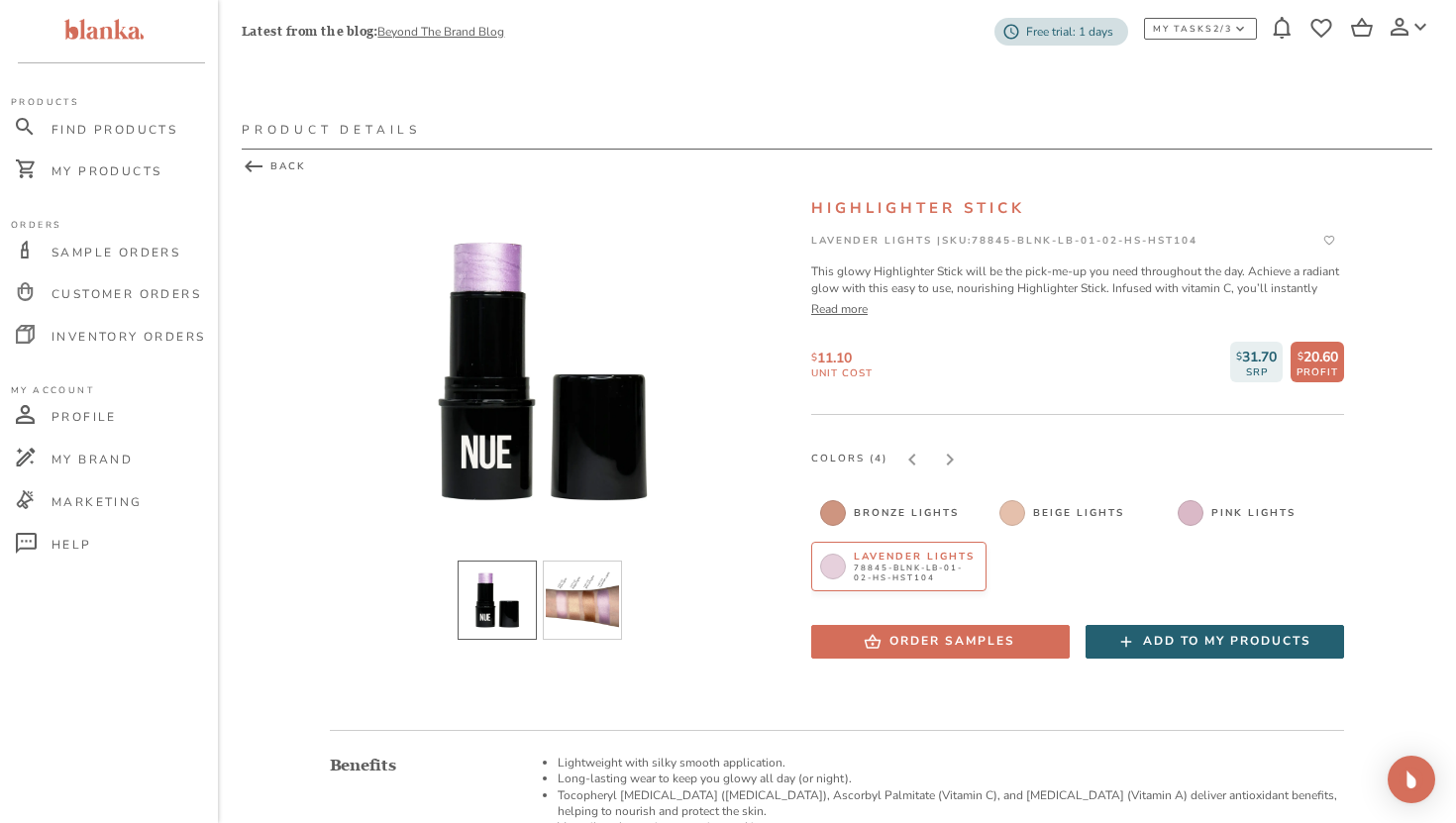 click on "Add to my products" at bounding box center (1227, 641) 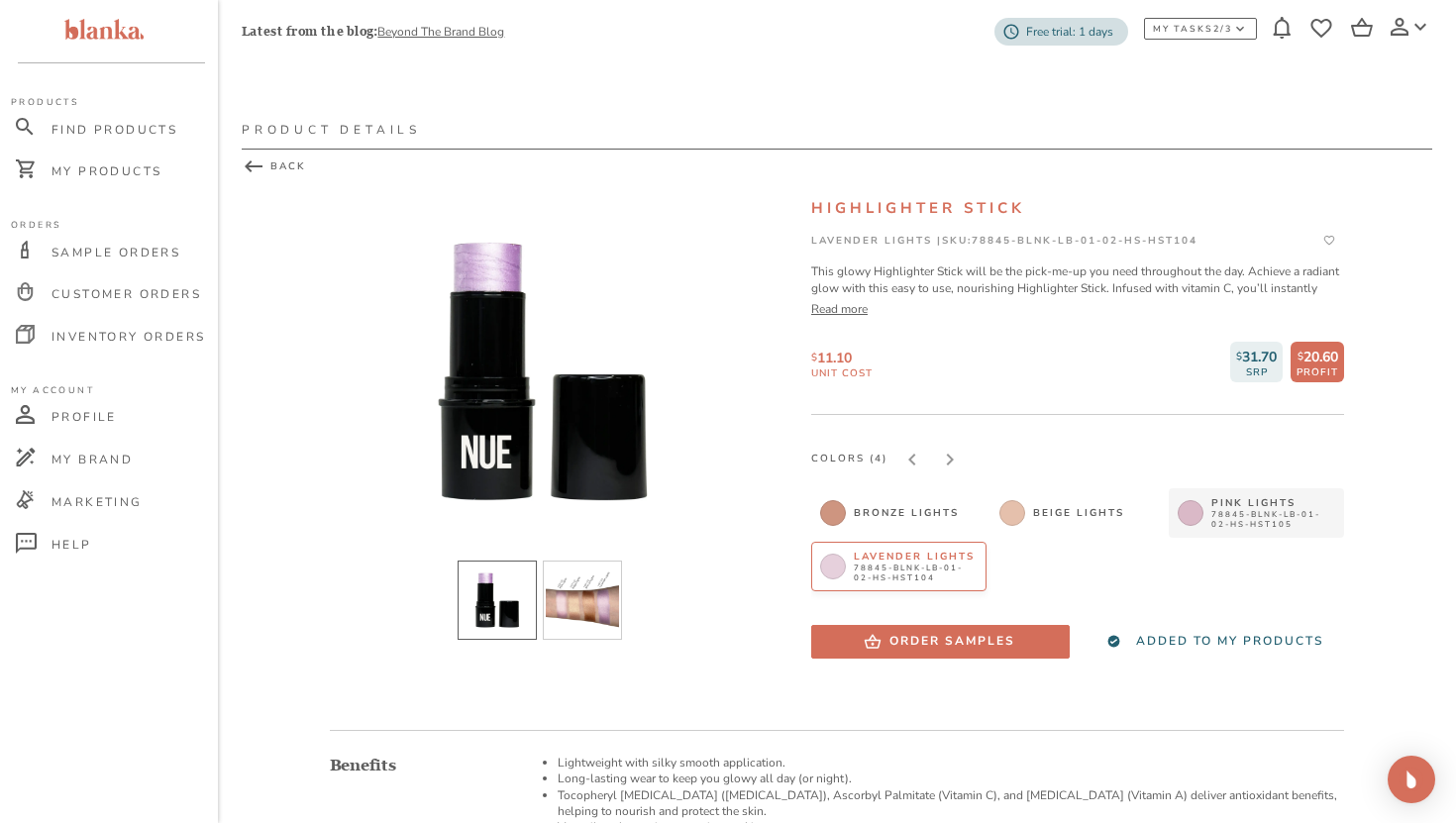 click on "Pink Lights" at bounding box center [1273, 503] 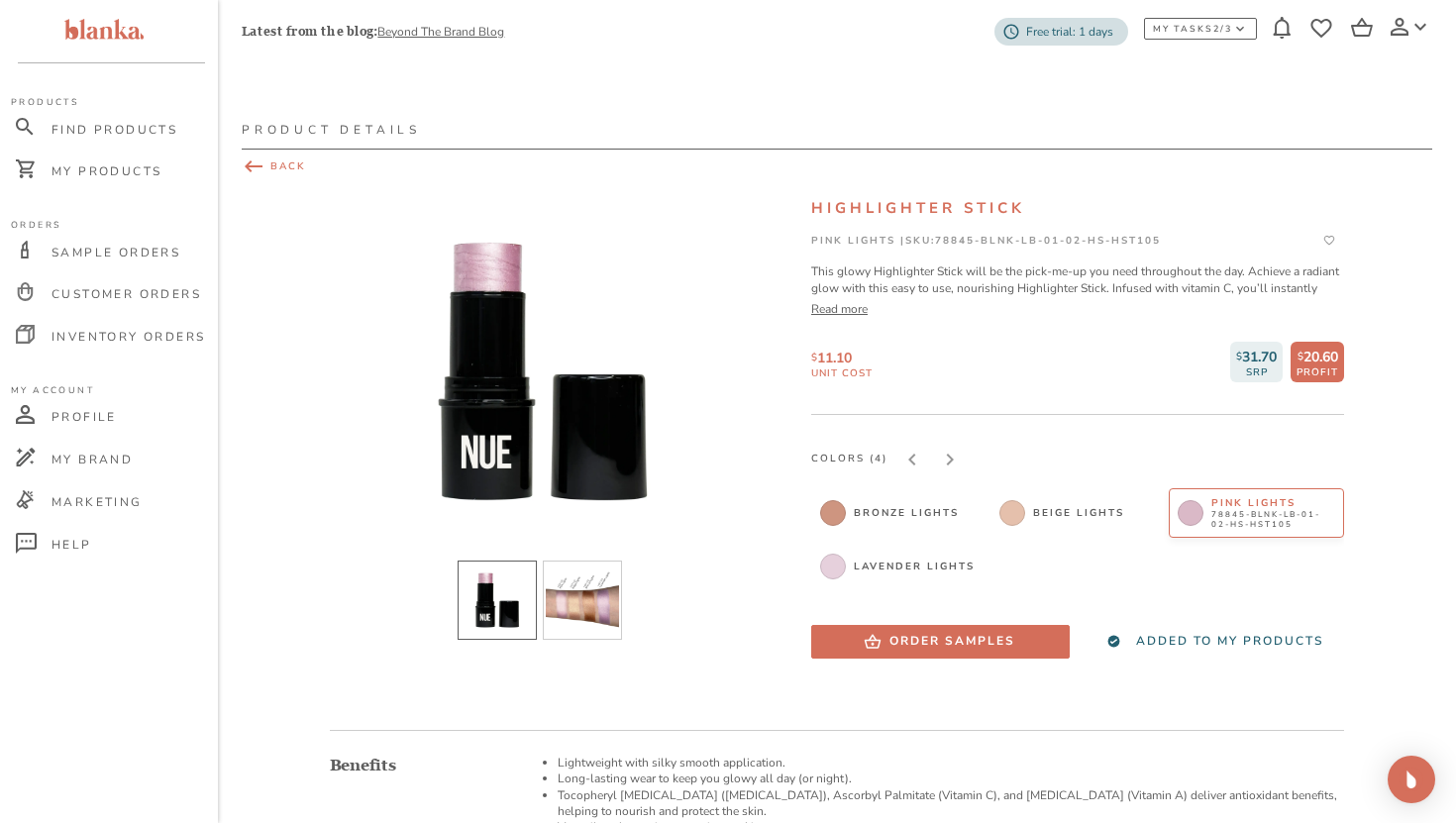 click on "BACK" at bounding box center [837, 166] 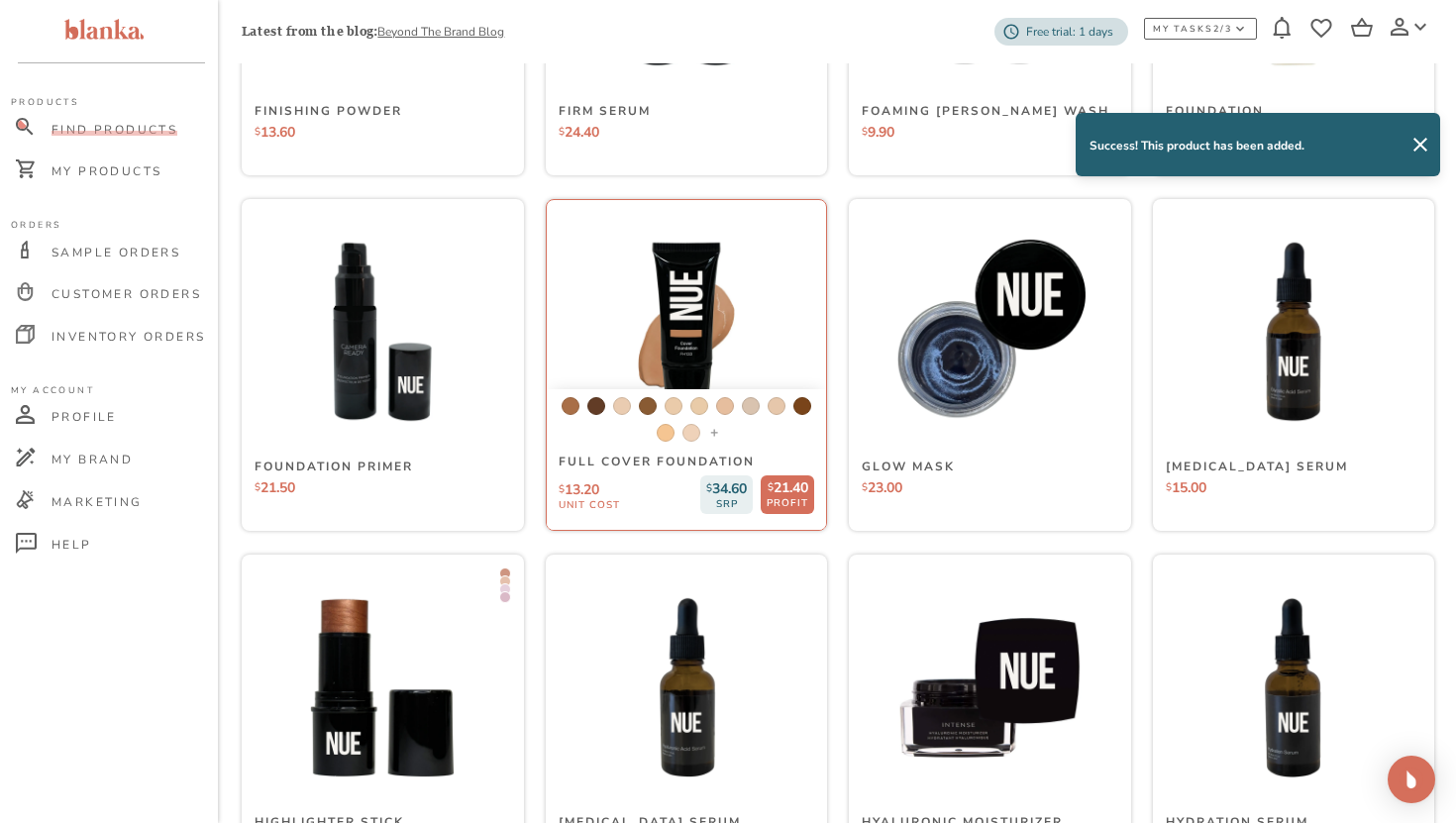 scroll, scrollTop: 1909, scrollLeft: 0, axis: vertical 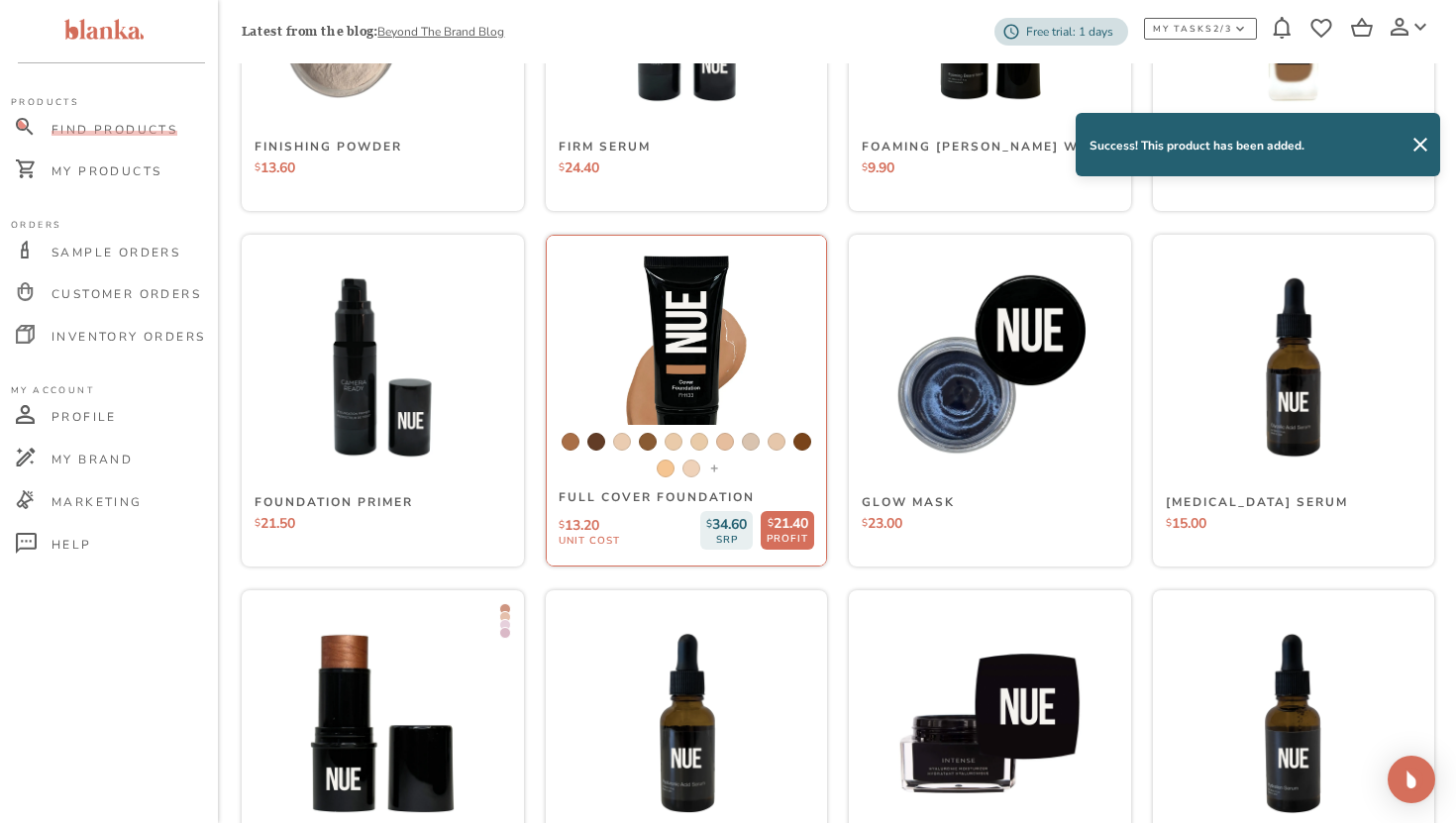 click at bounding box center (686, 367) 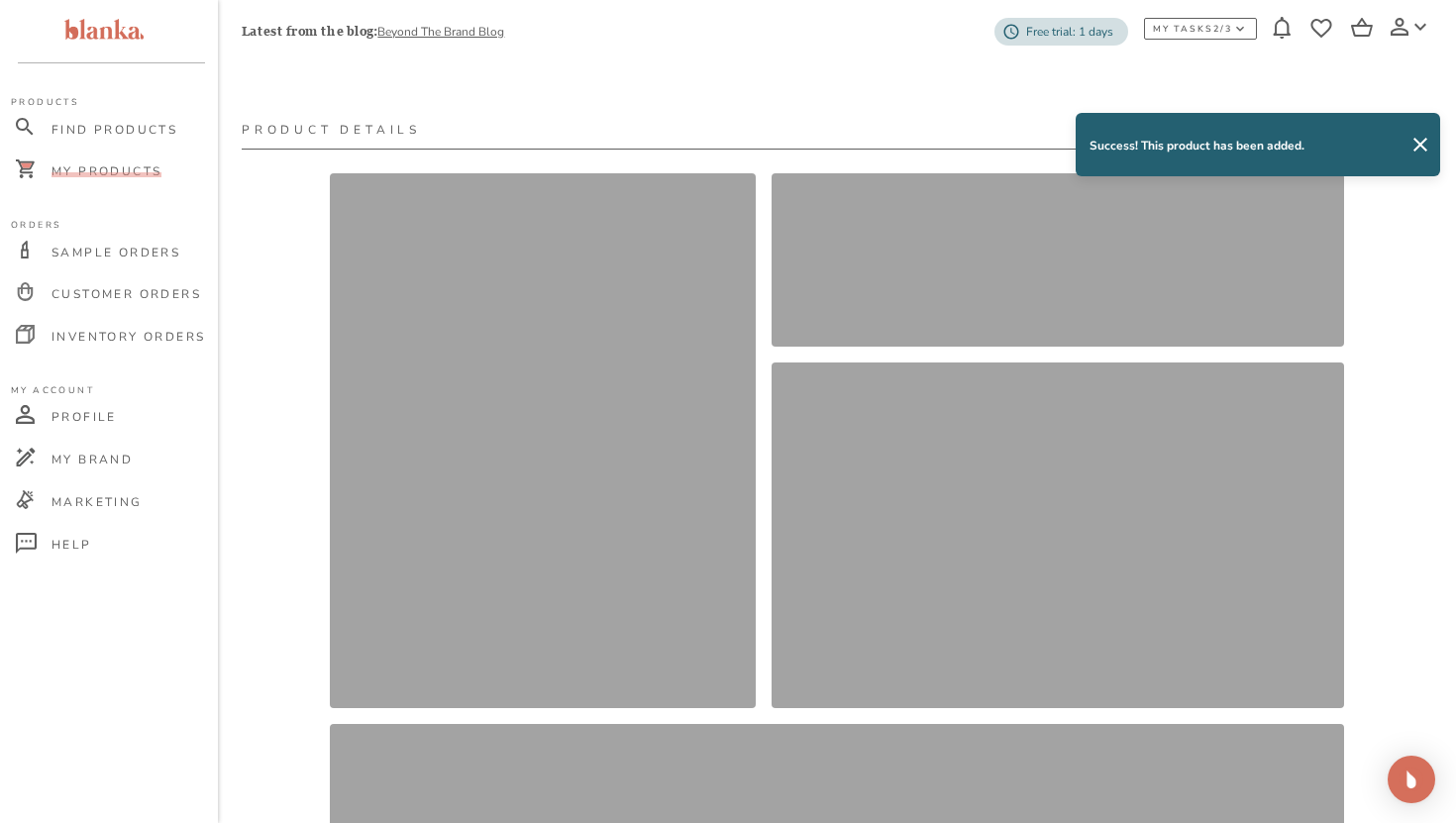 click on "My Products" at bounding box center (112, 172) 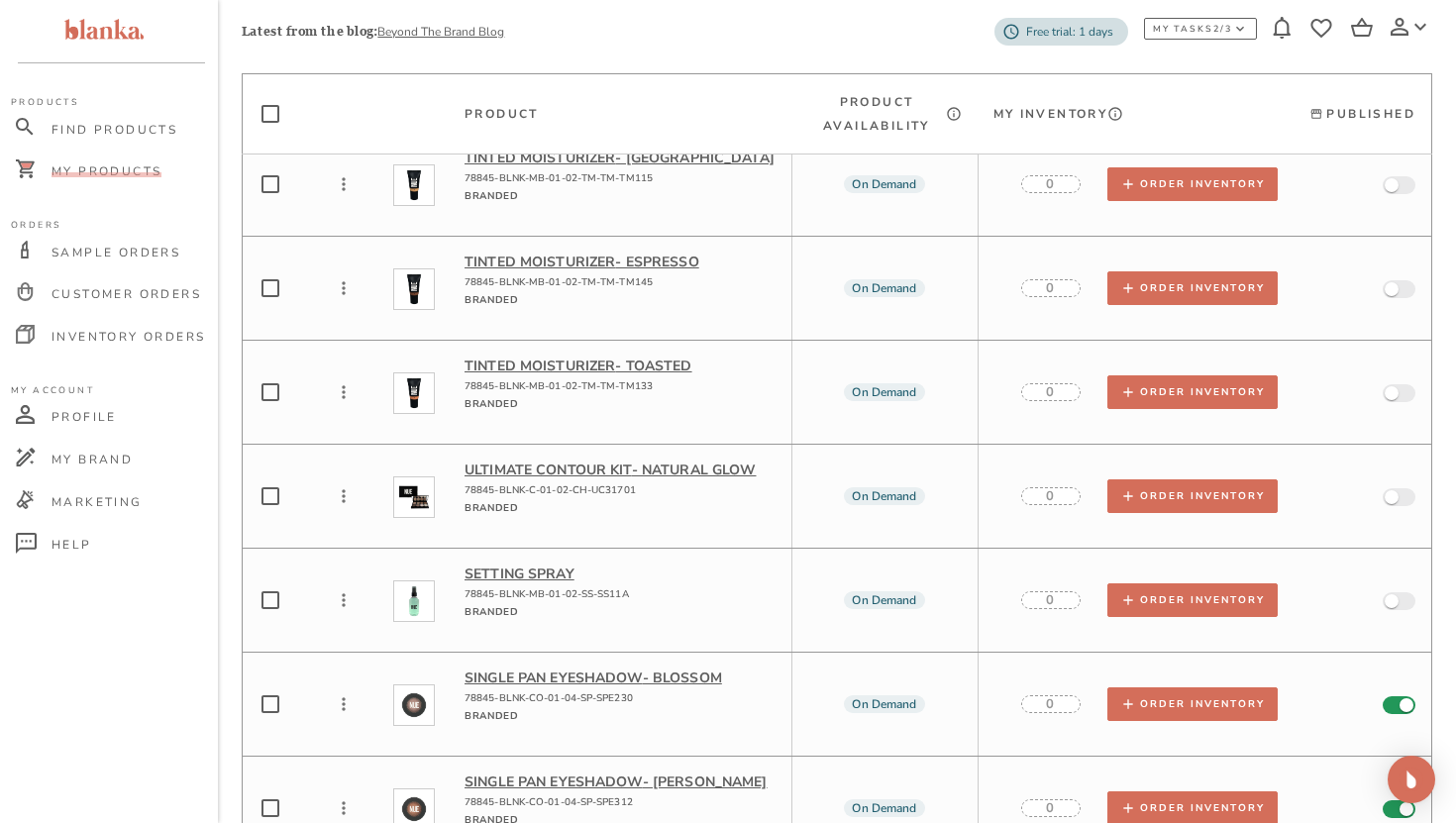 scroll, scrollTop: 3188, scrollLeft: 0, axis: vertical 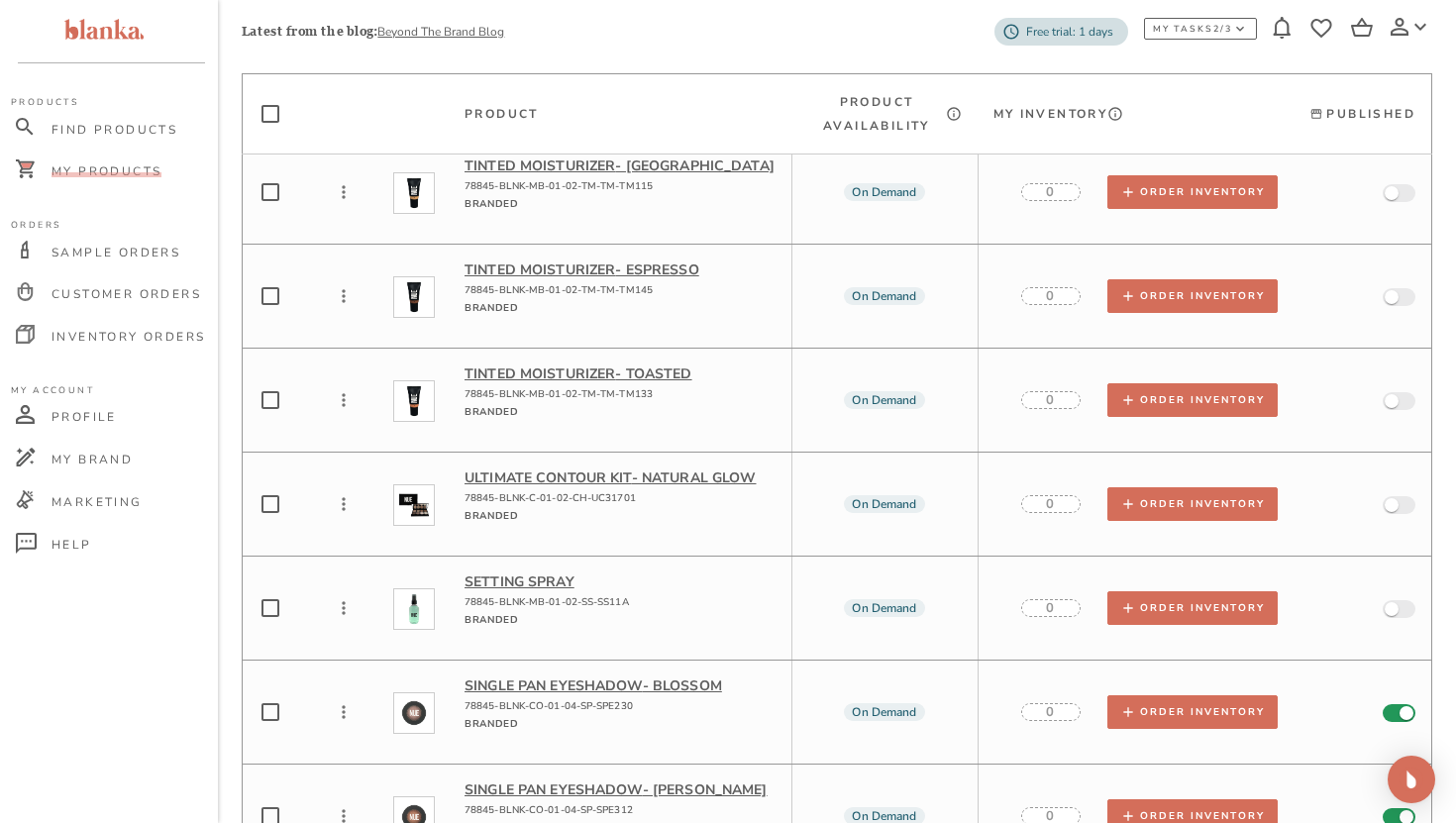 click at bounding box center (1392, 401) 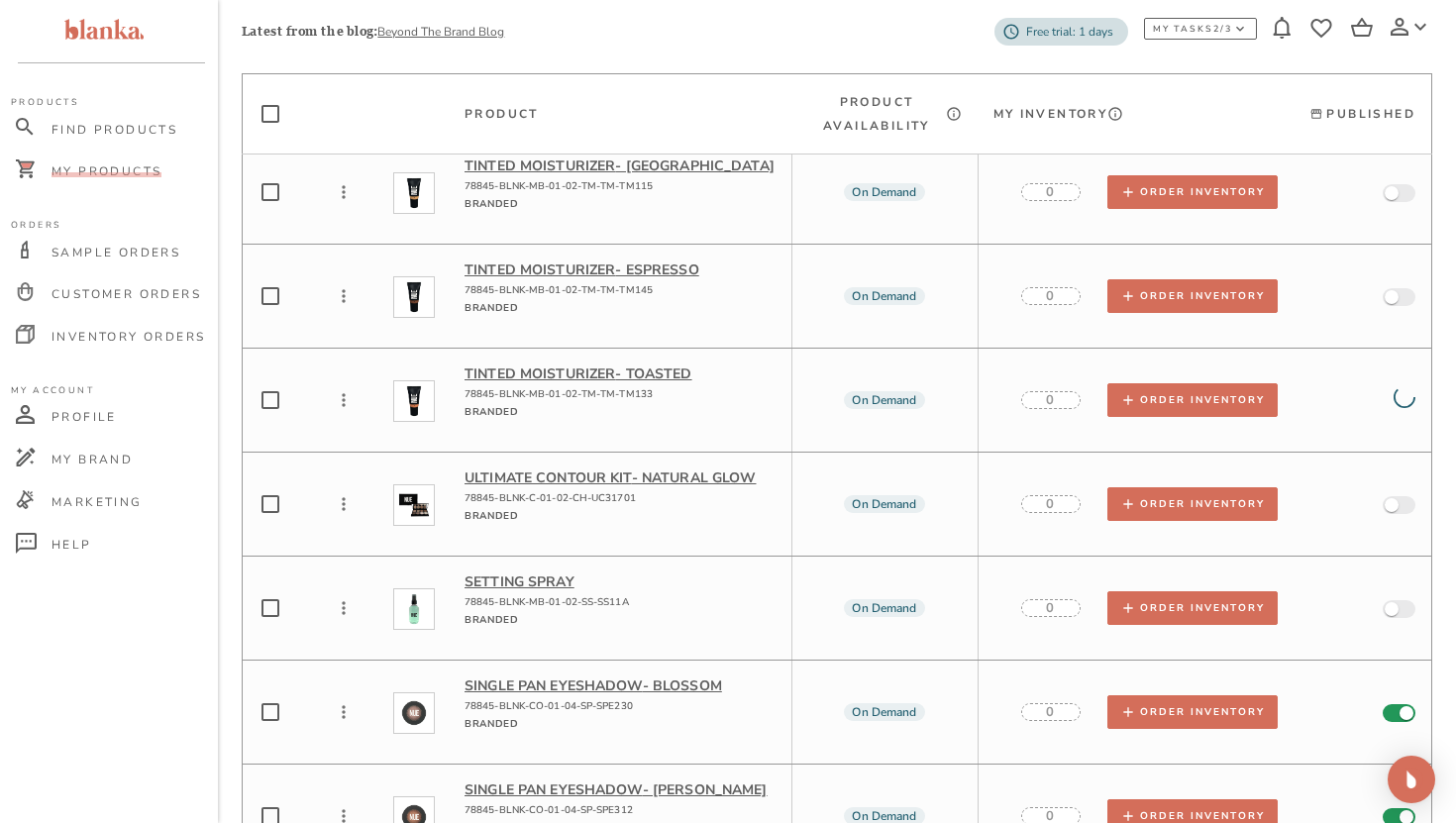 click at bounding box center (1392, 297) 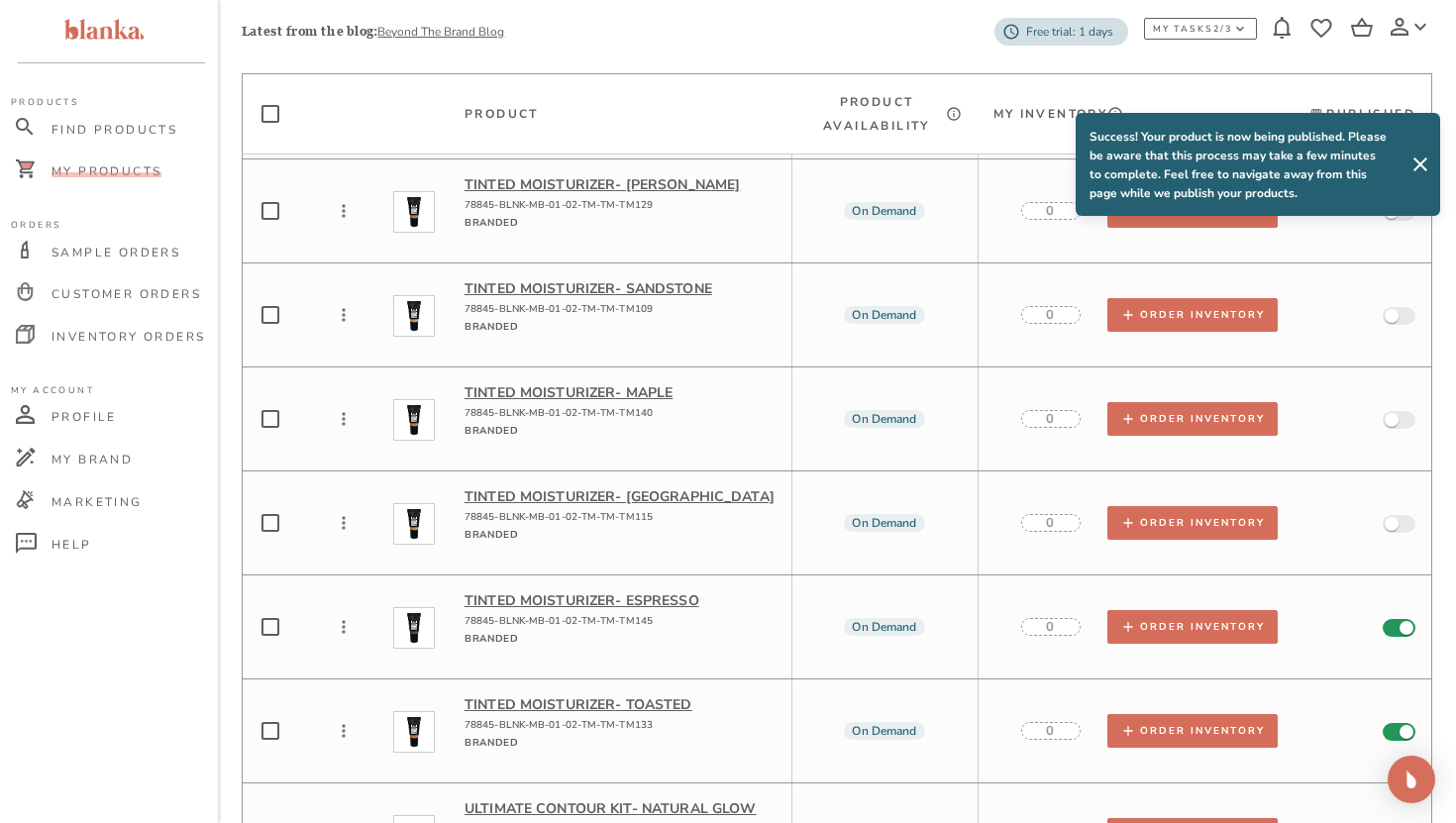 scroll, scrollTop: 2842, scrollLeft: 0, axis: vertical 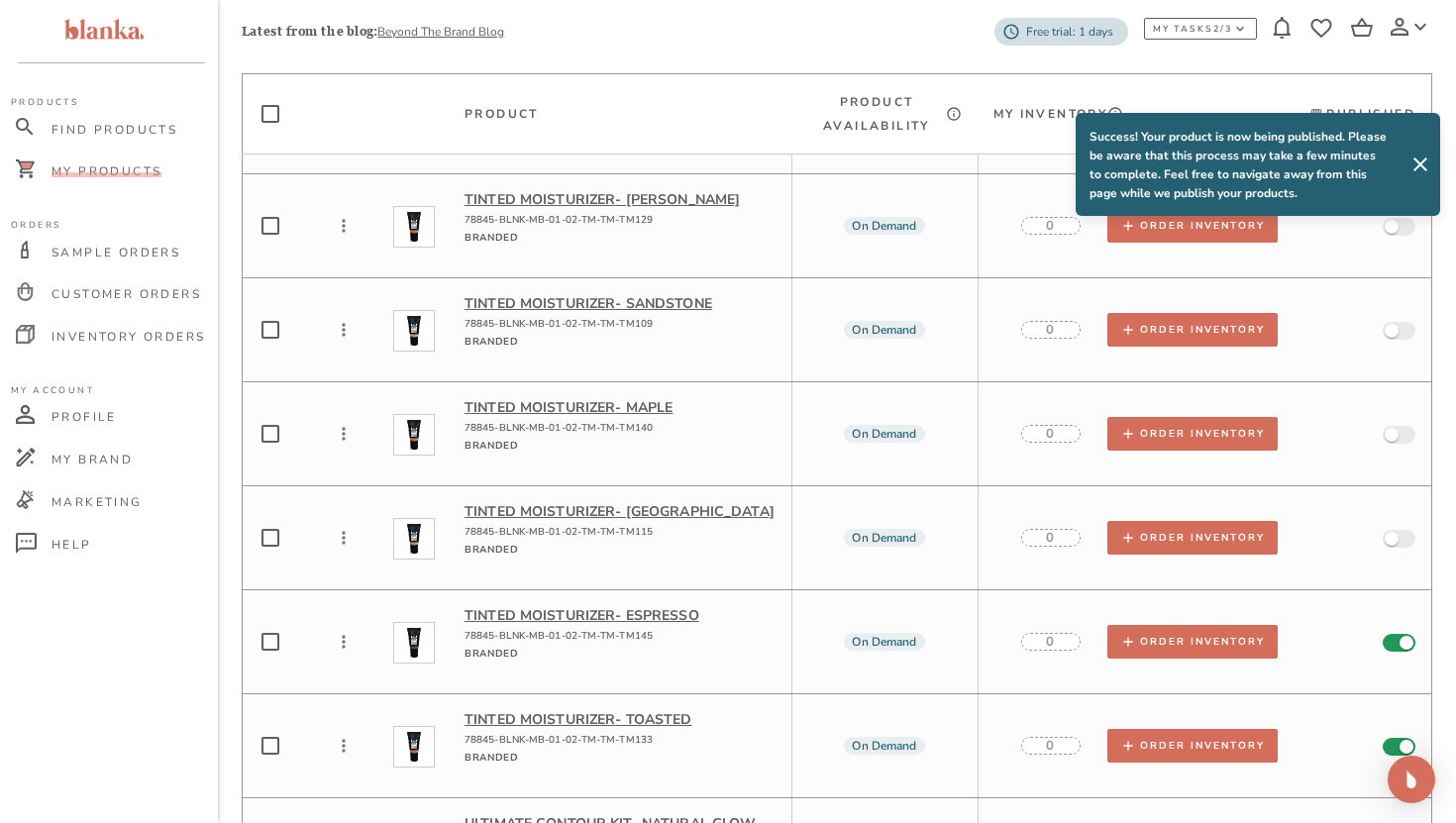 click at bounding box center (1392, 435) 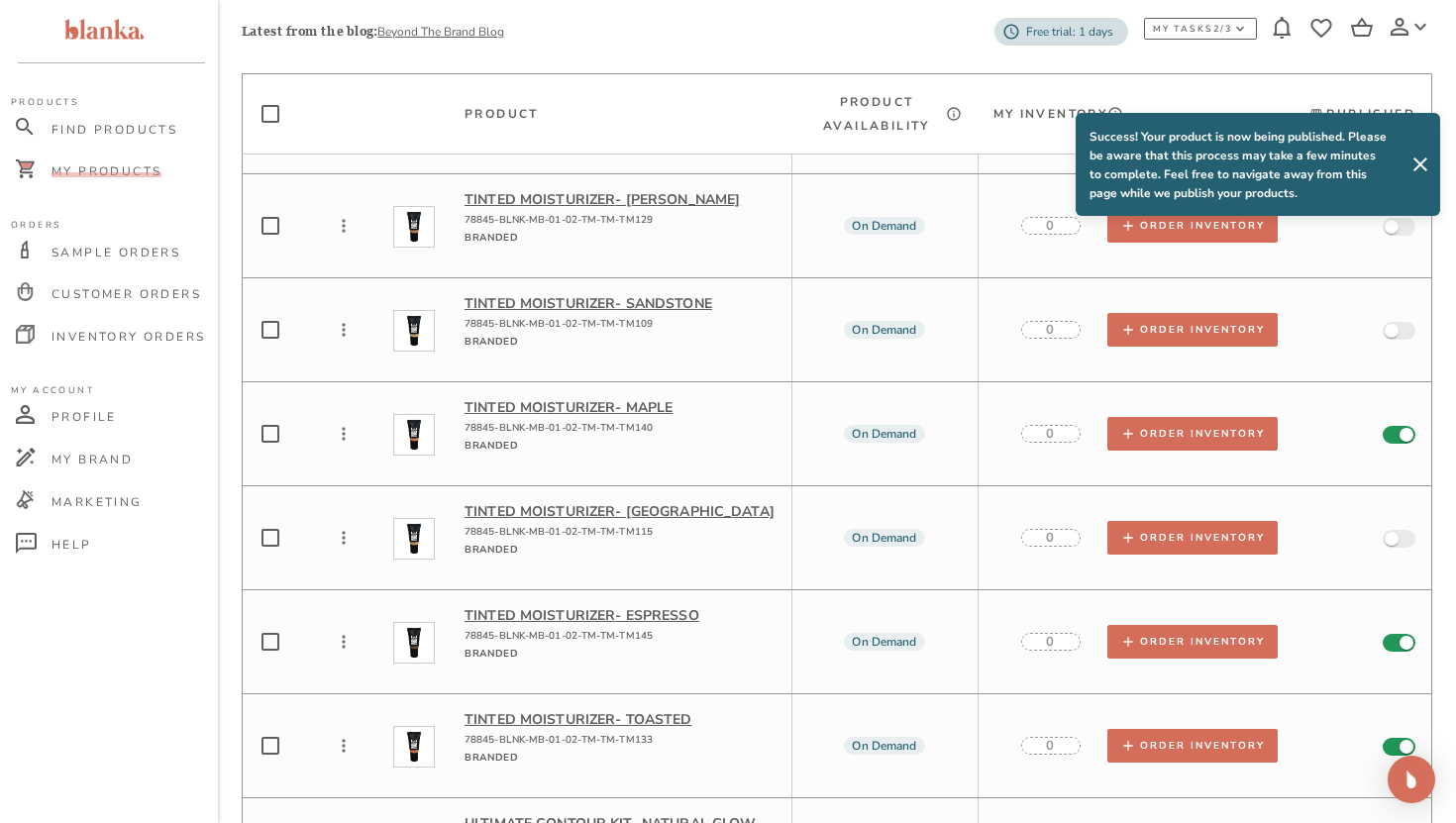 click at bounding box center [1392, 539] 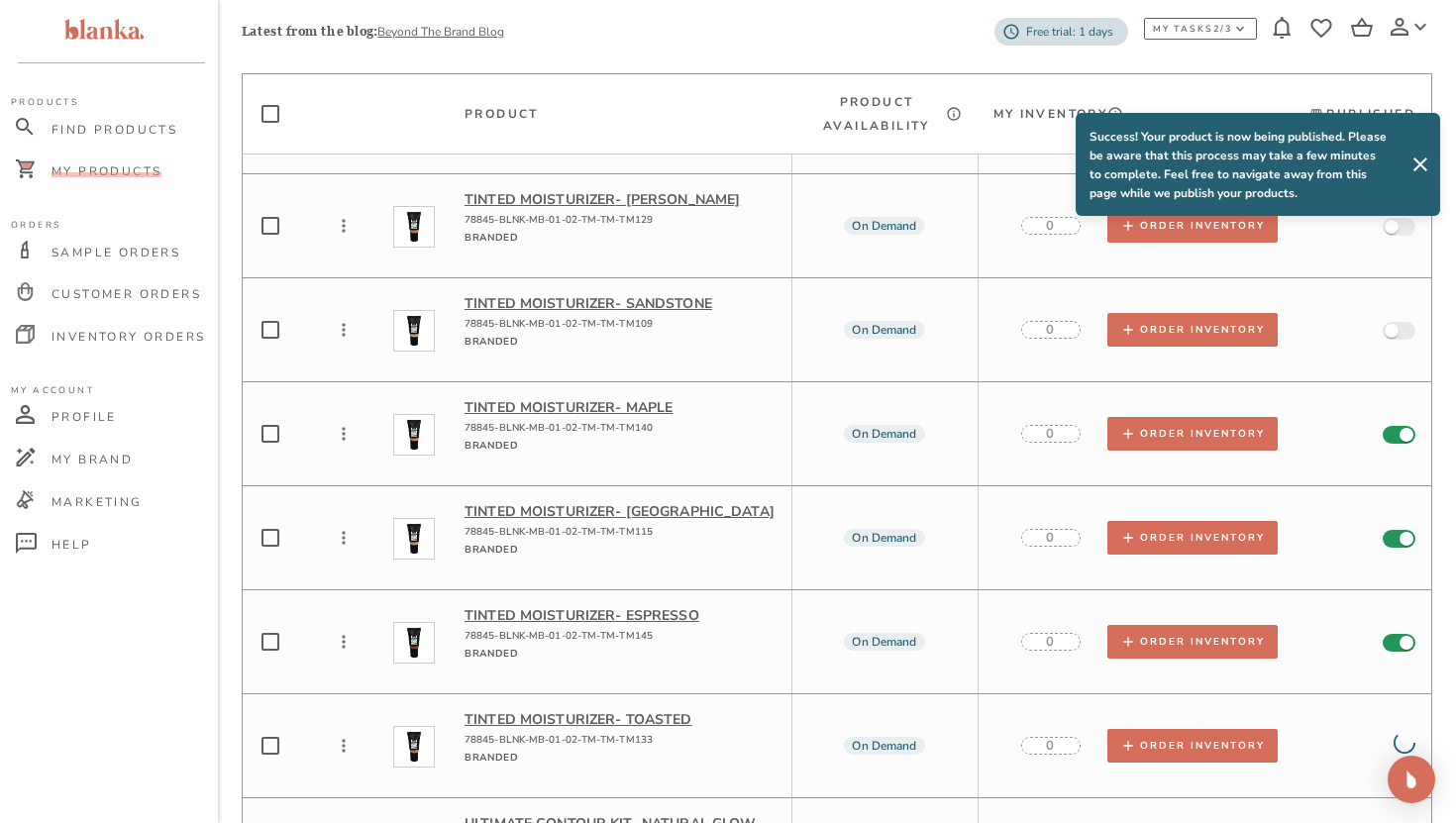 scroll, scrollTop: 2586, scrollLeft: 0, axis: vertical 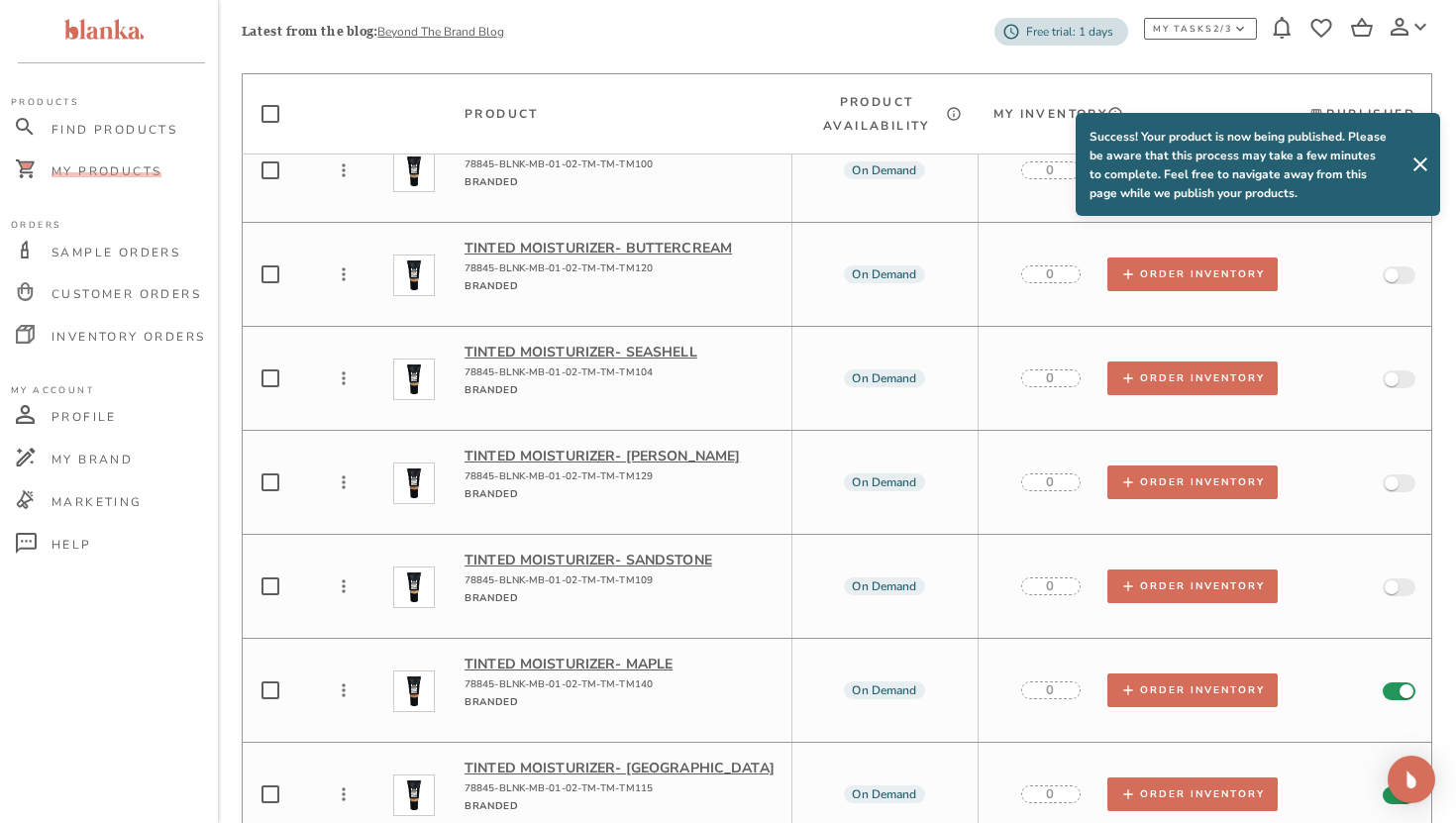 click at bounding box center [1392, 587] 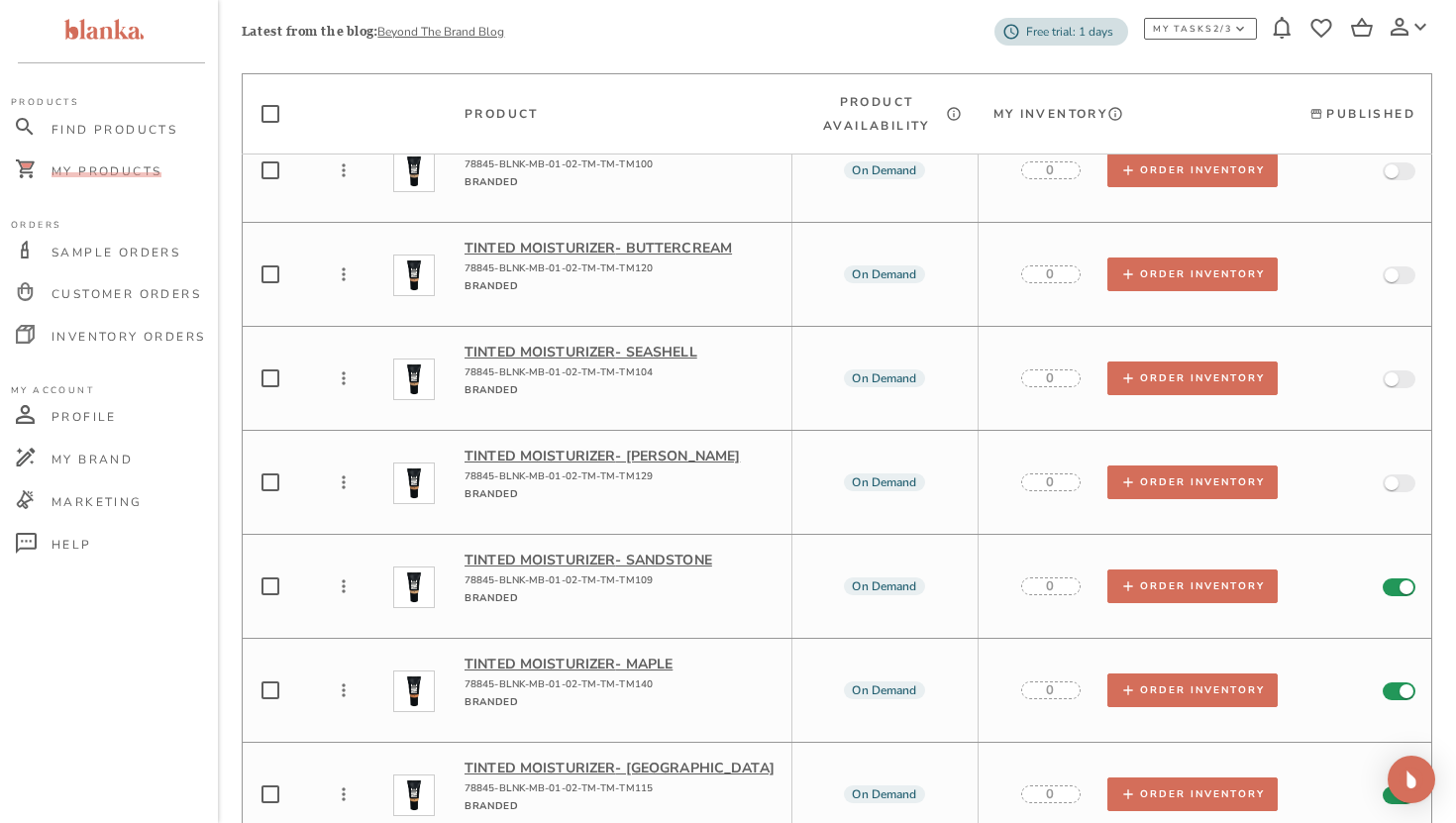 click at bounding box center (1399, 483) 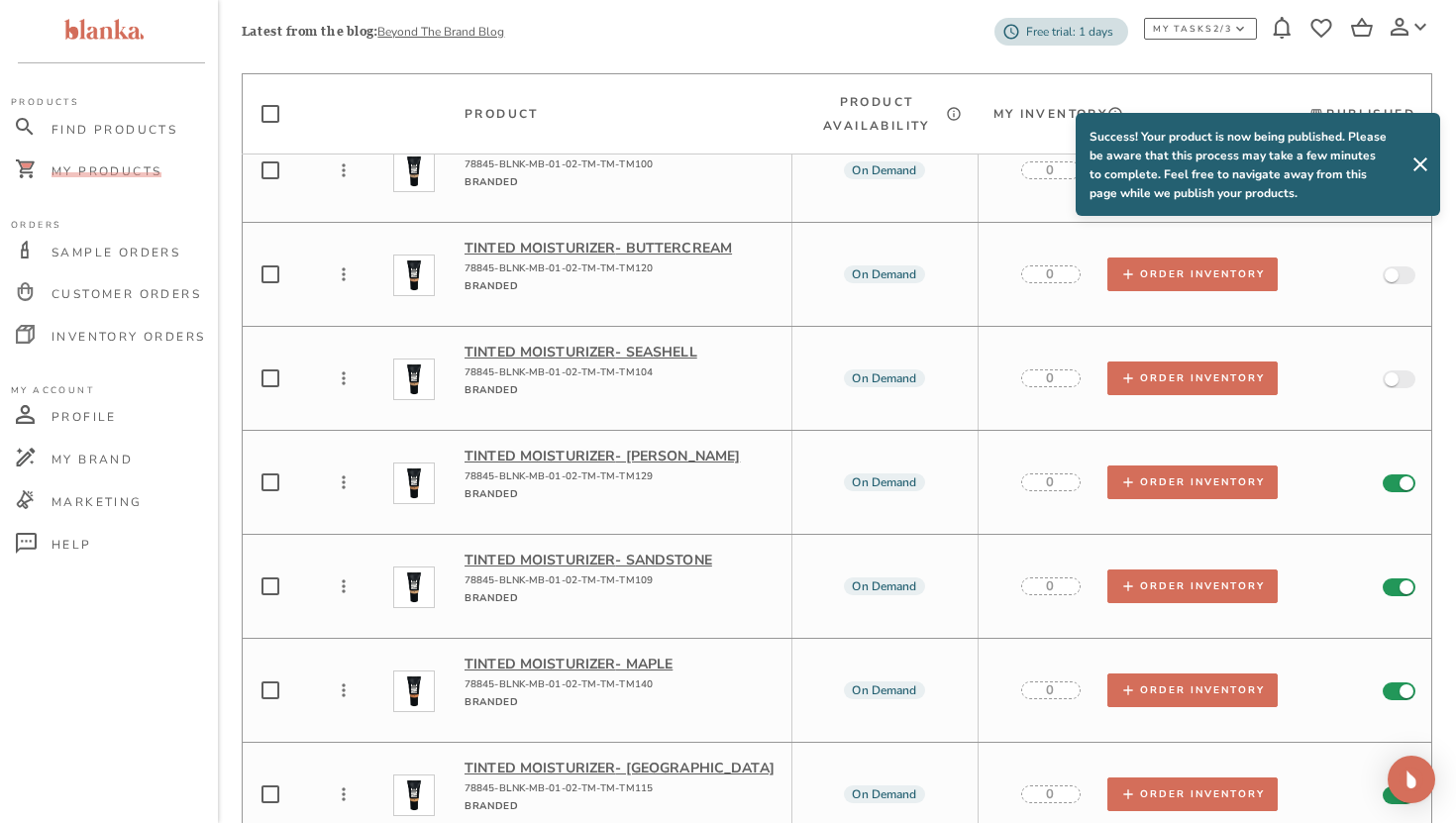 click at bounding box center (1392, 379) 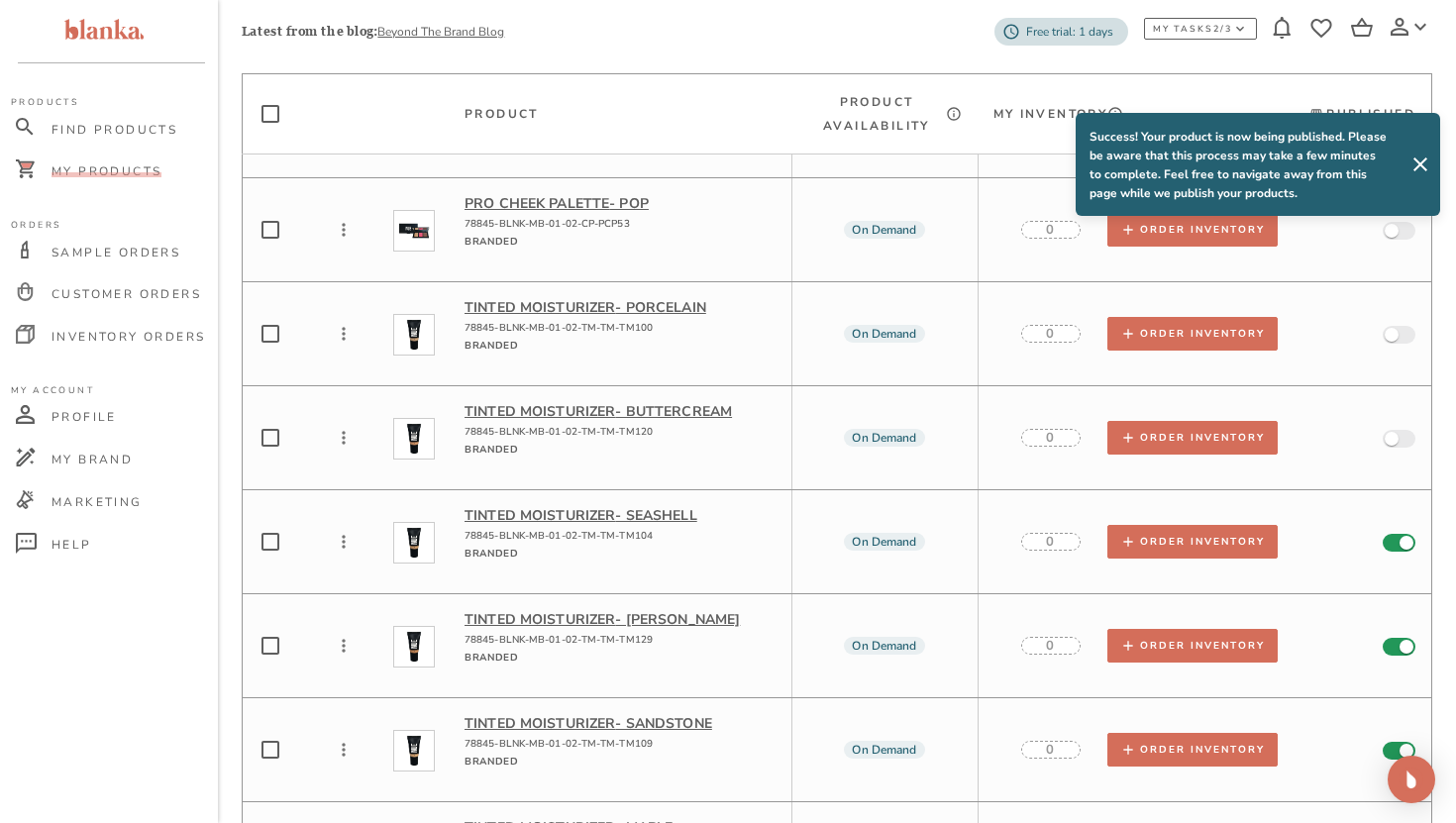 click at bounding box center (1392, 439) 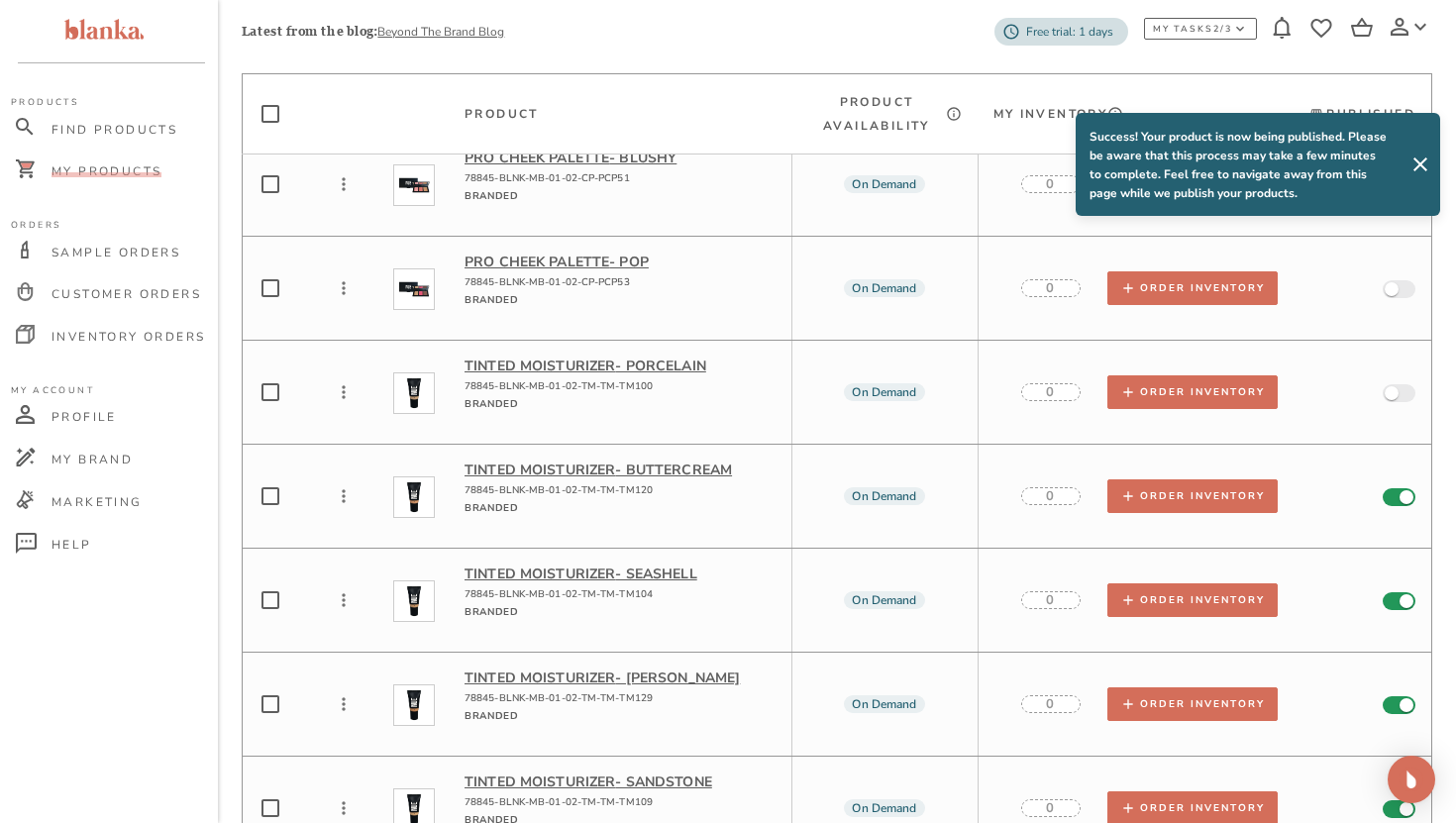 click at bounding box center [1392, 393] 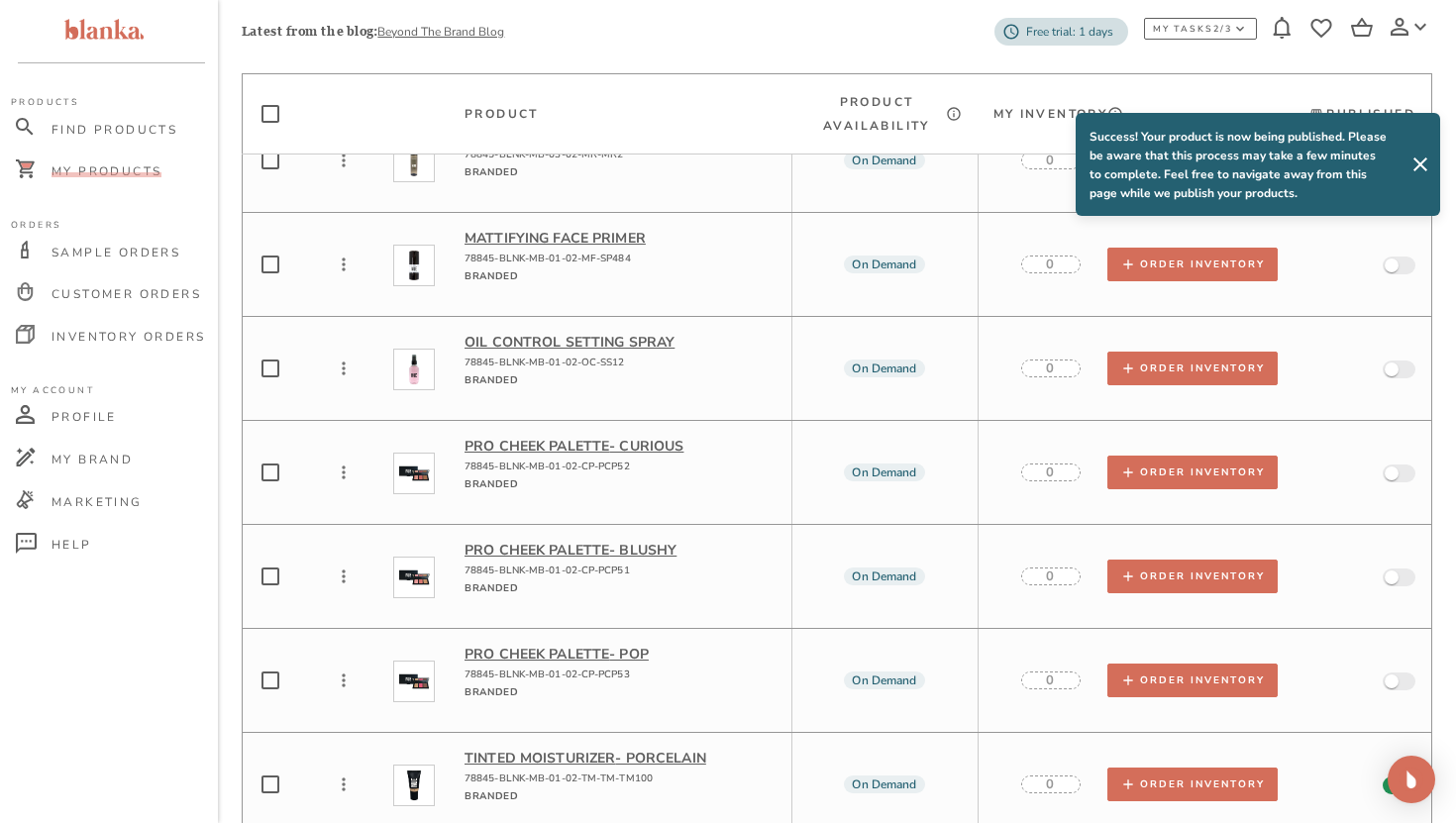 scroll, scrollTop: 2048, scrollLeft: 0, axis: vertical 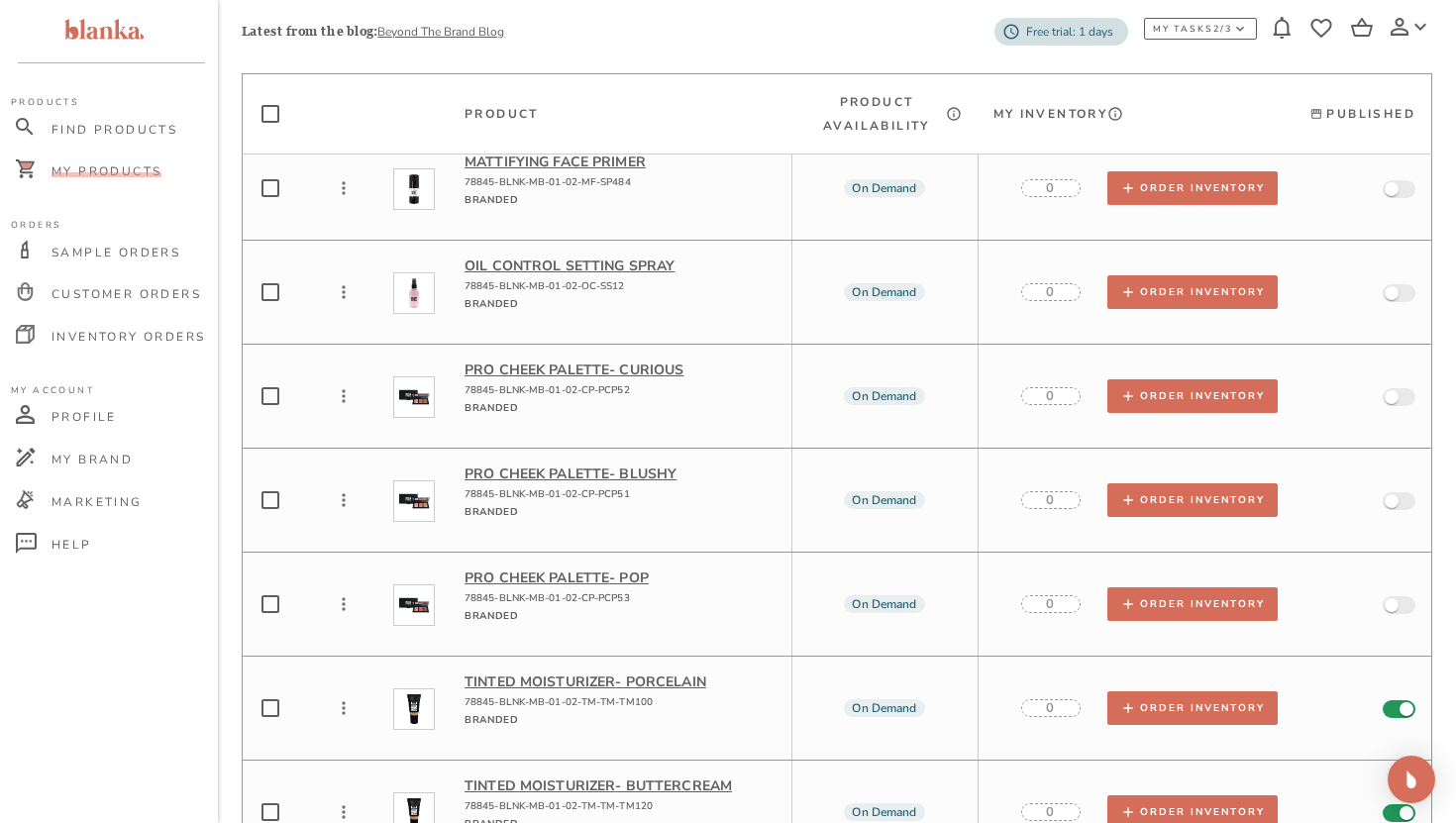 click at bounding box center (1399, 605) 